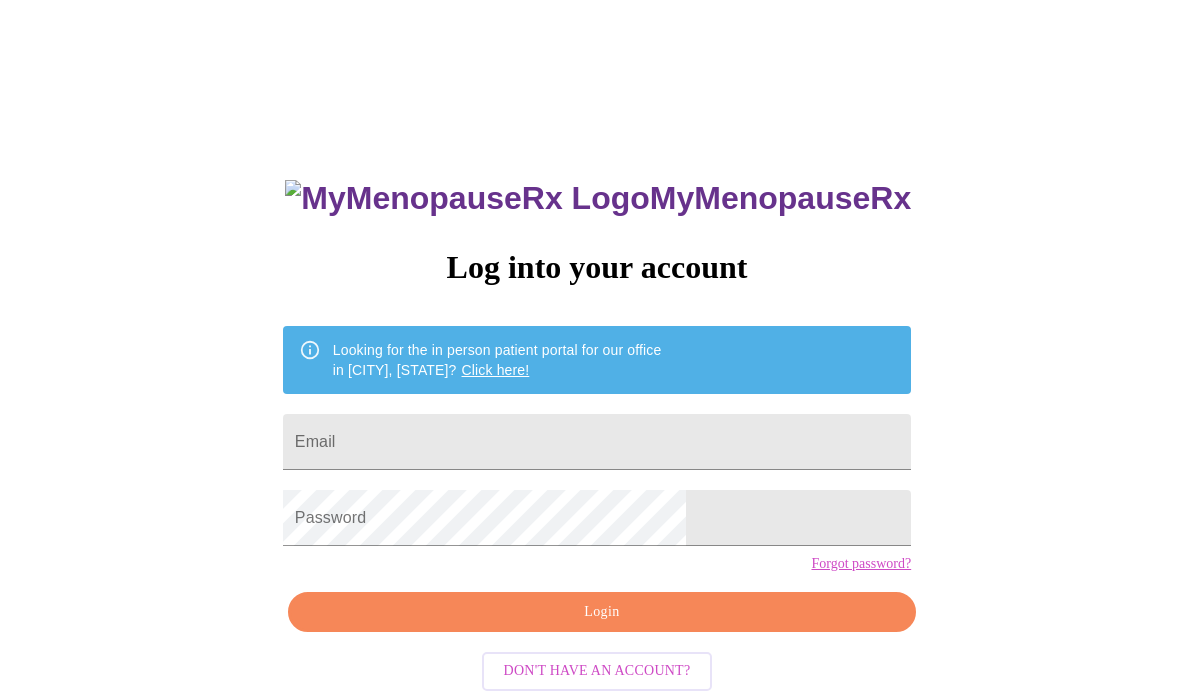 scroll, scrollTop: 0, scrollLeft: 0, axis: both 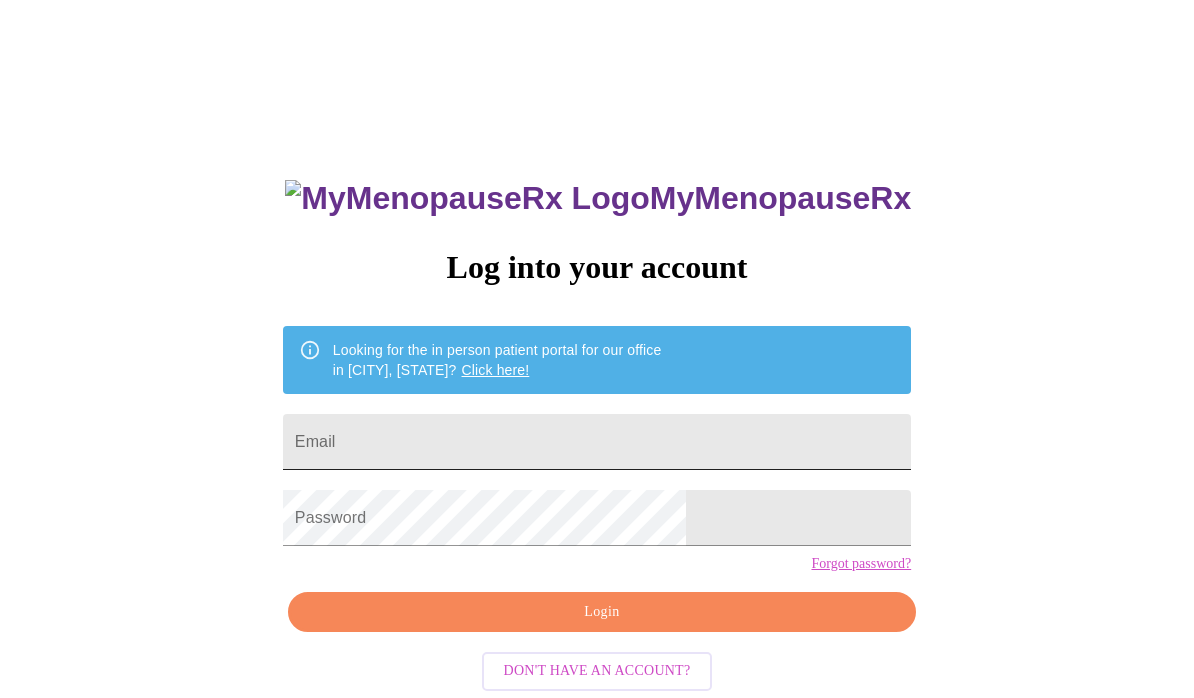 click on "Email" at bounding box center (597, 442) 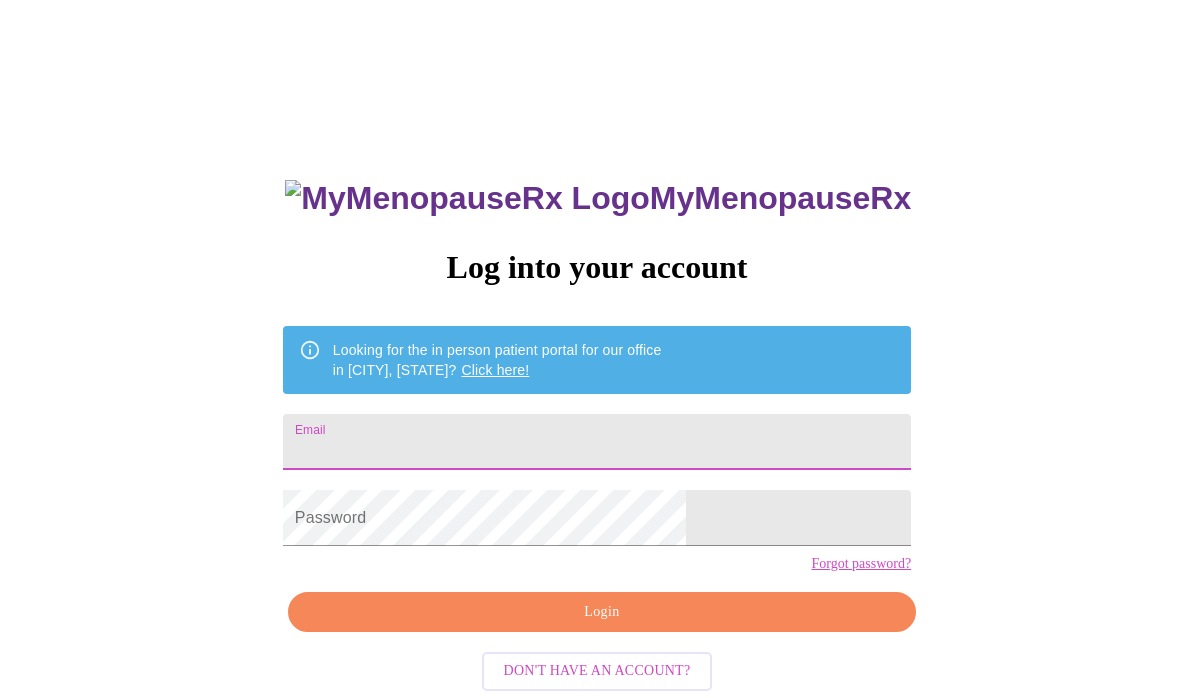 click on "Email" at bounding box center (597, 442) 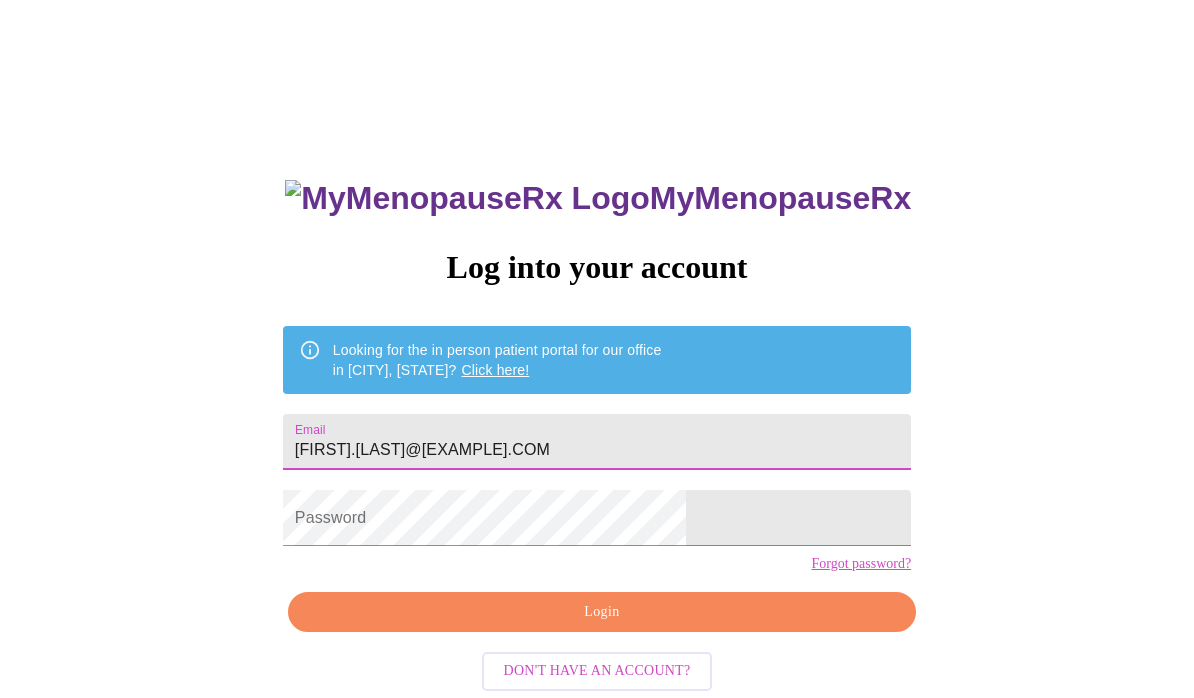 type on "[FIRST].[LAST]@[EXAMPLE].COM" 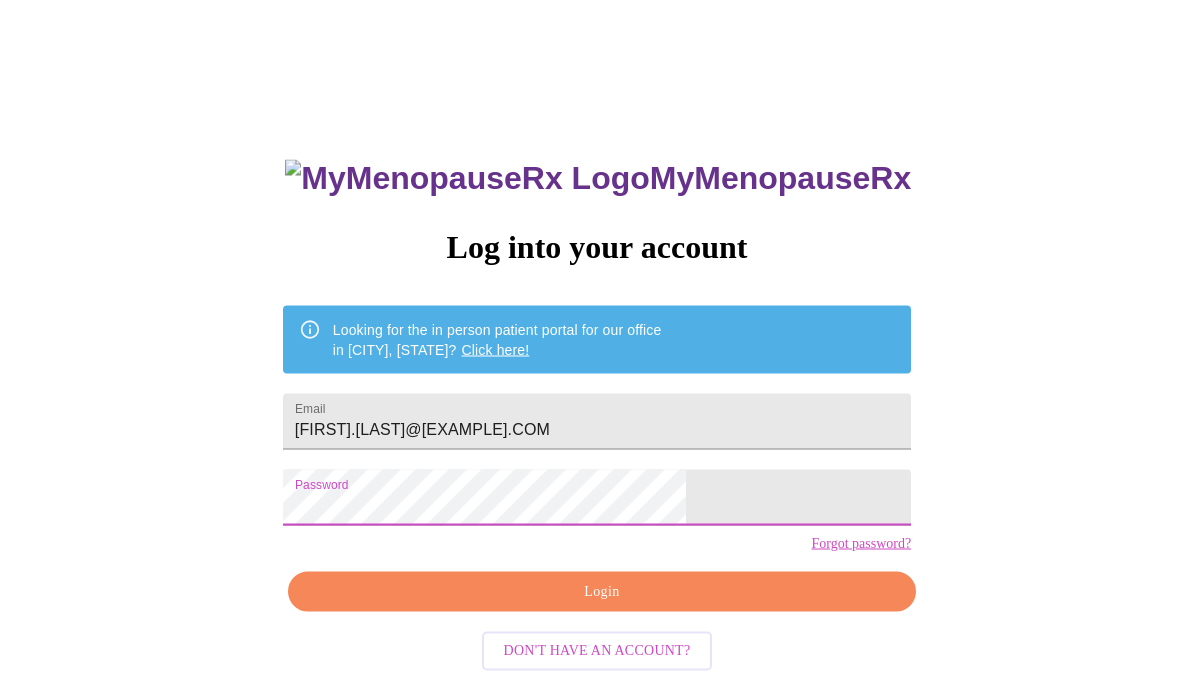 scroll, scrollTop: 20, scrollLeft: 0, axis: vertical 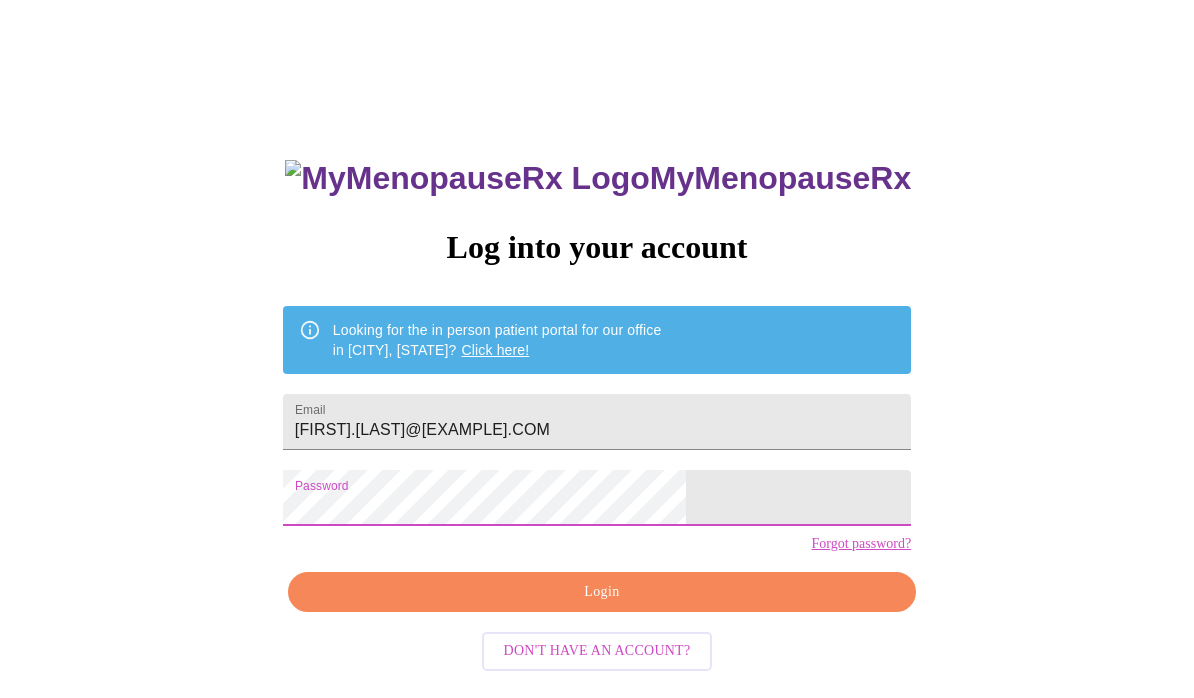 click on "Login" at bounding box center (602, 592) 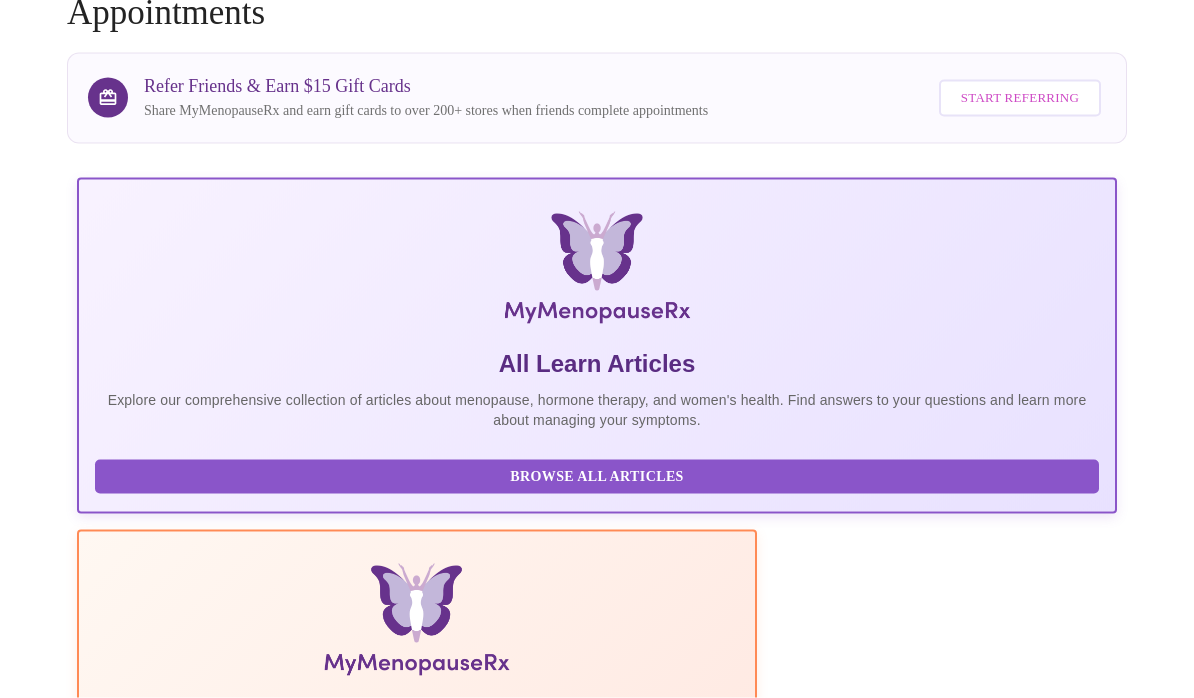 scroll, scrollTop: 0, scrollLeft: 0, axis: both 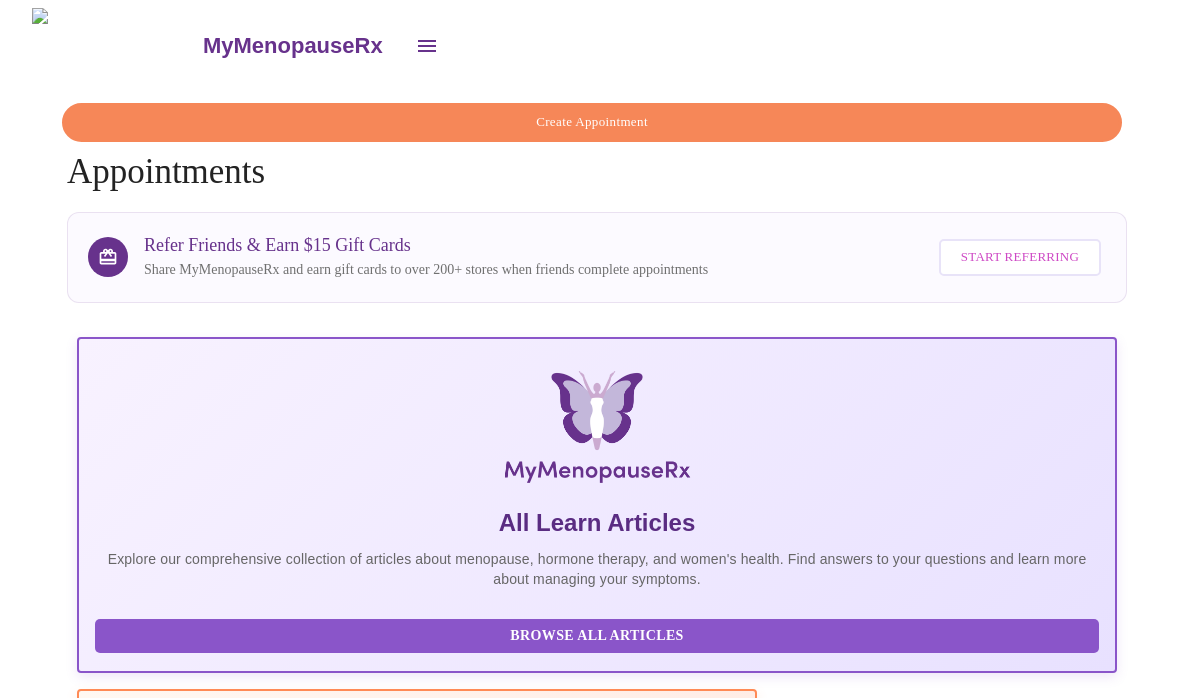 click at bounding box center (427, 46) 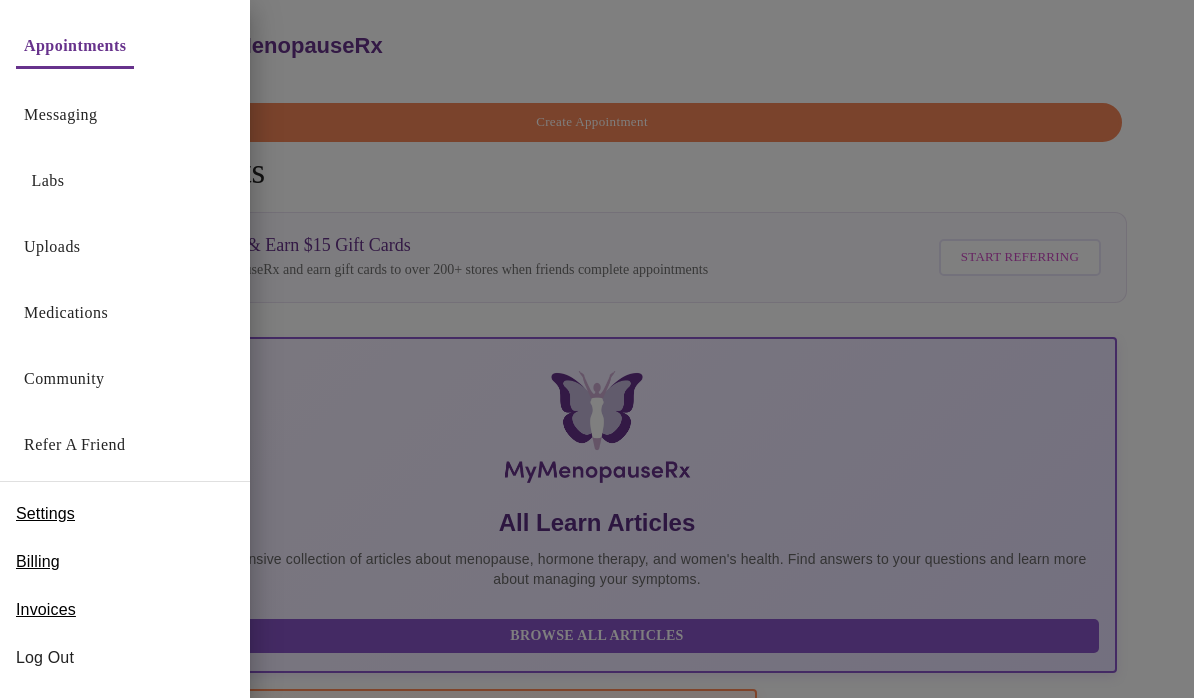 click on "Appointments" at bounding box center [75, 46] 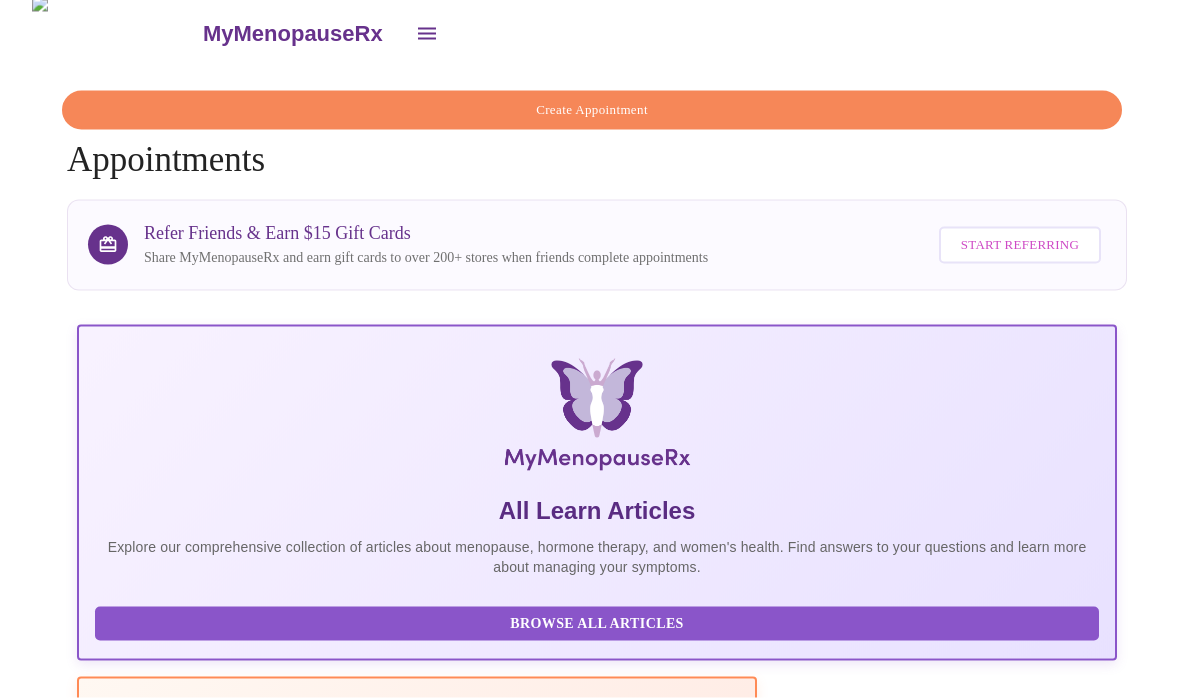 scroll, scrollTop: 15, scrollLeft: 0, axis: vertical 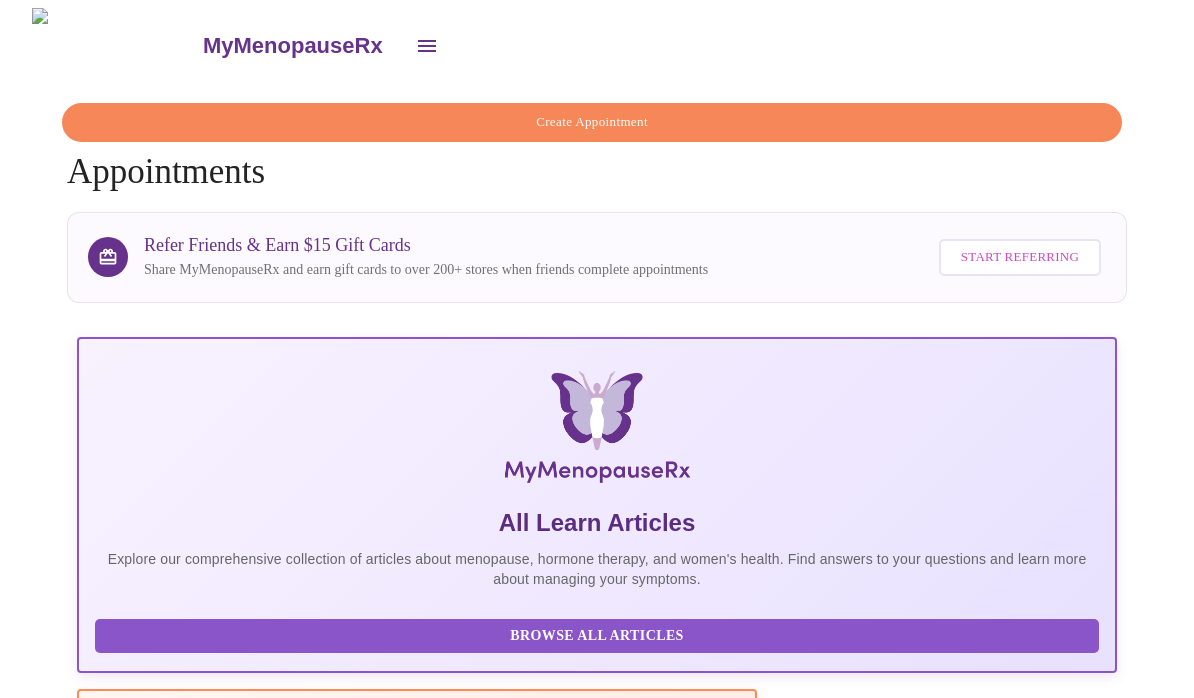 click on "Create Appointment" at bounding box center [592, 122] 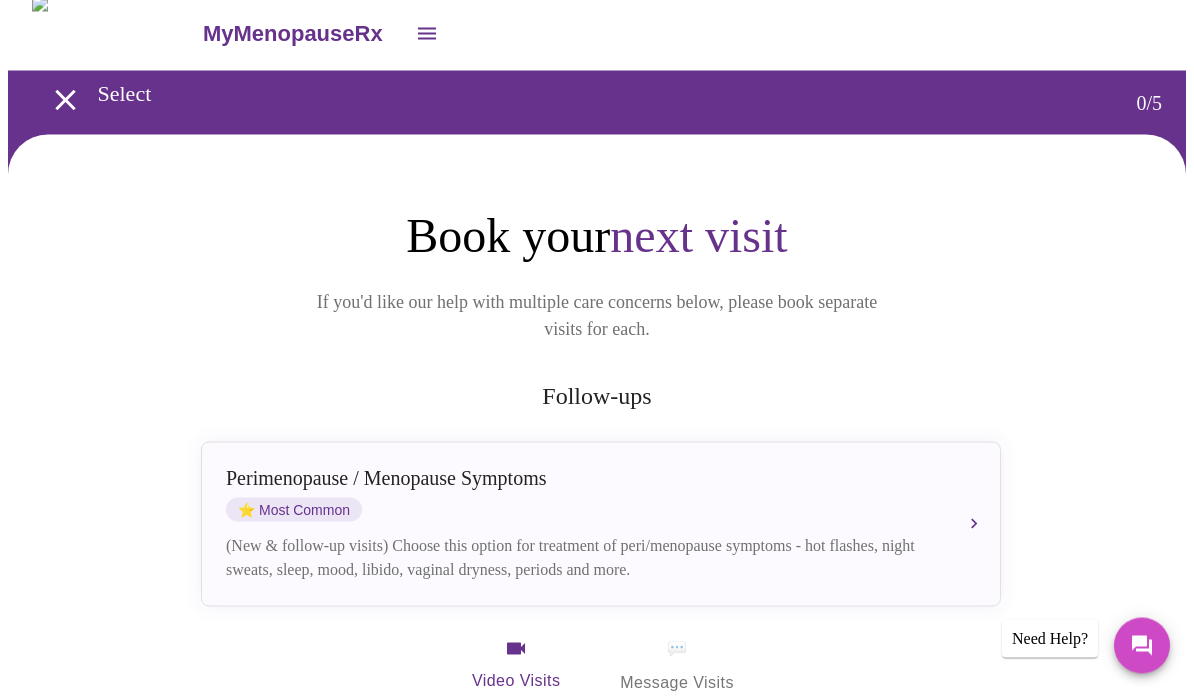 scroll, scrollTop: 13, scrollLeft: 0, axis: vertical 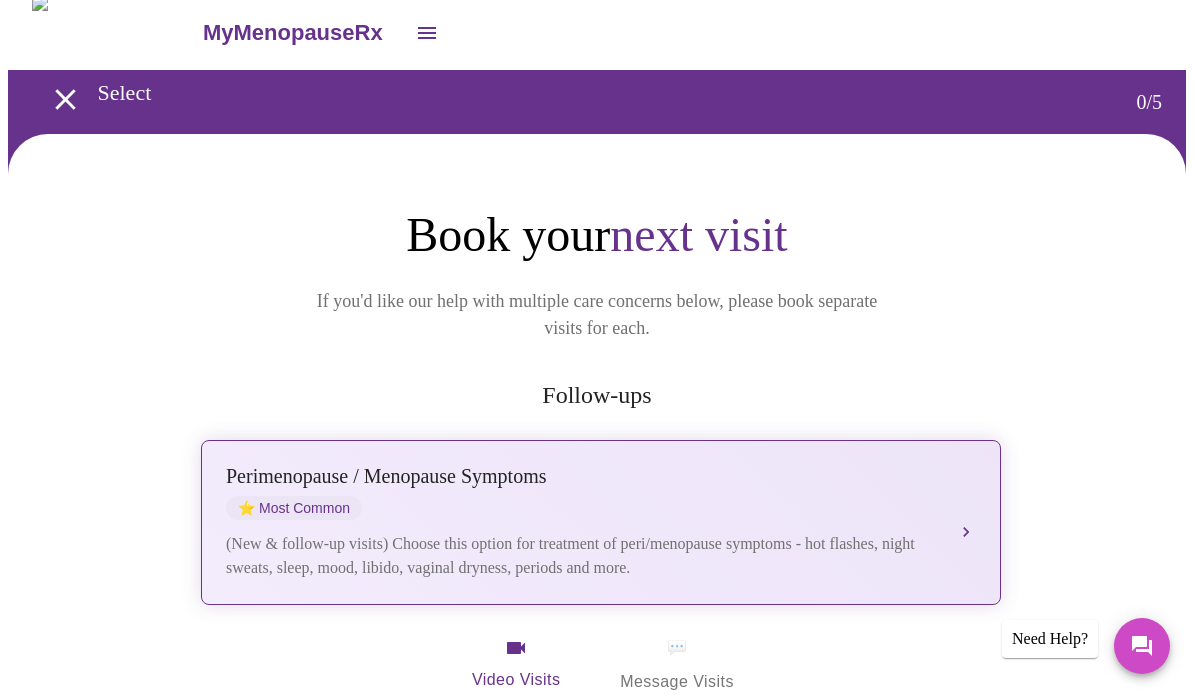 click on "Perimenopause / Menopause Symptoms  ⭐  Most Common (New & follow-up visits) Choose this option for treatment of peri/menopause symptoms - hot flashes, night sweats, sleep, mood, libido, vaginal dryness, periods and more." at bounding box center [601, 522] 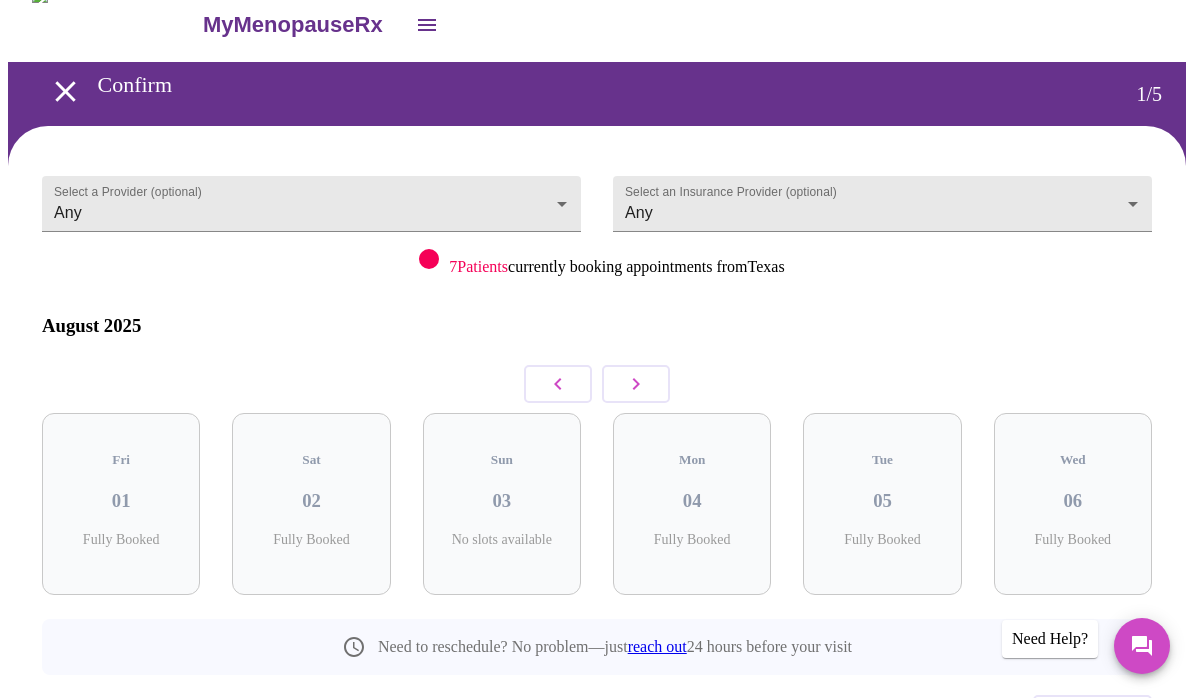 scroll, scrollTop: 20, scrollLeft: 0, axis: vertical 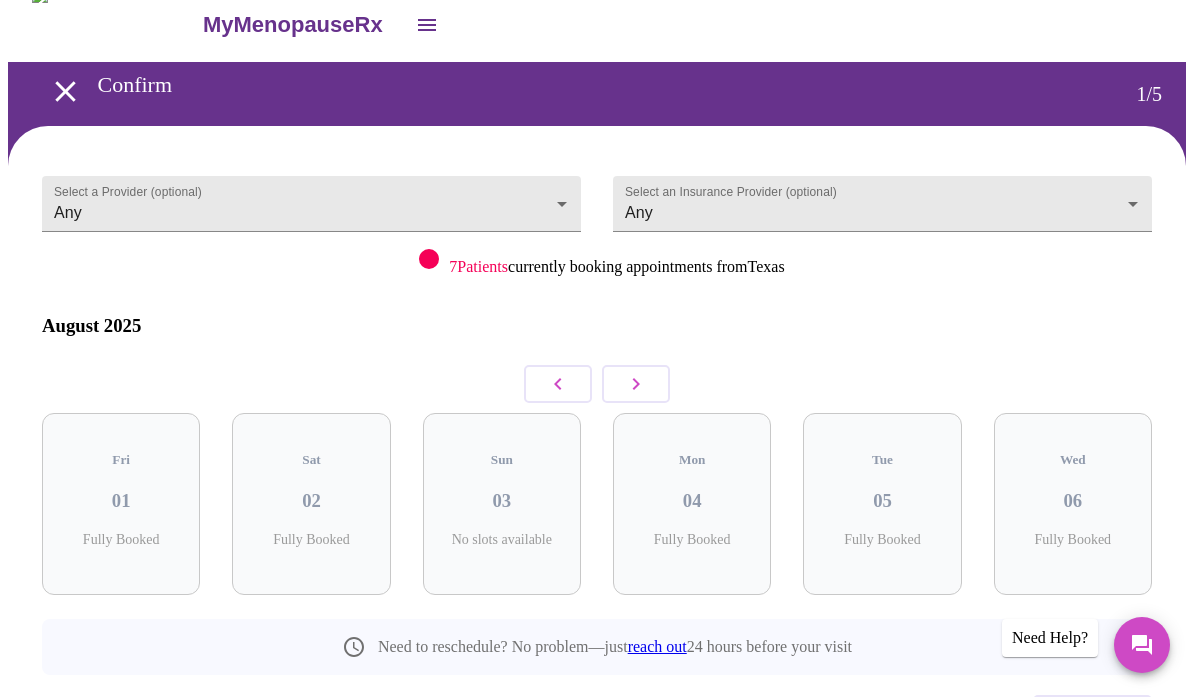 click at bounding box center [636, 385] 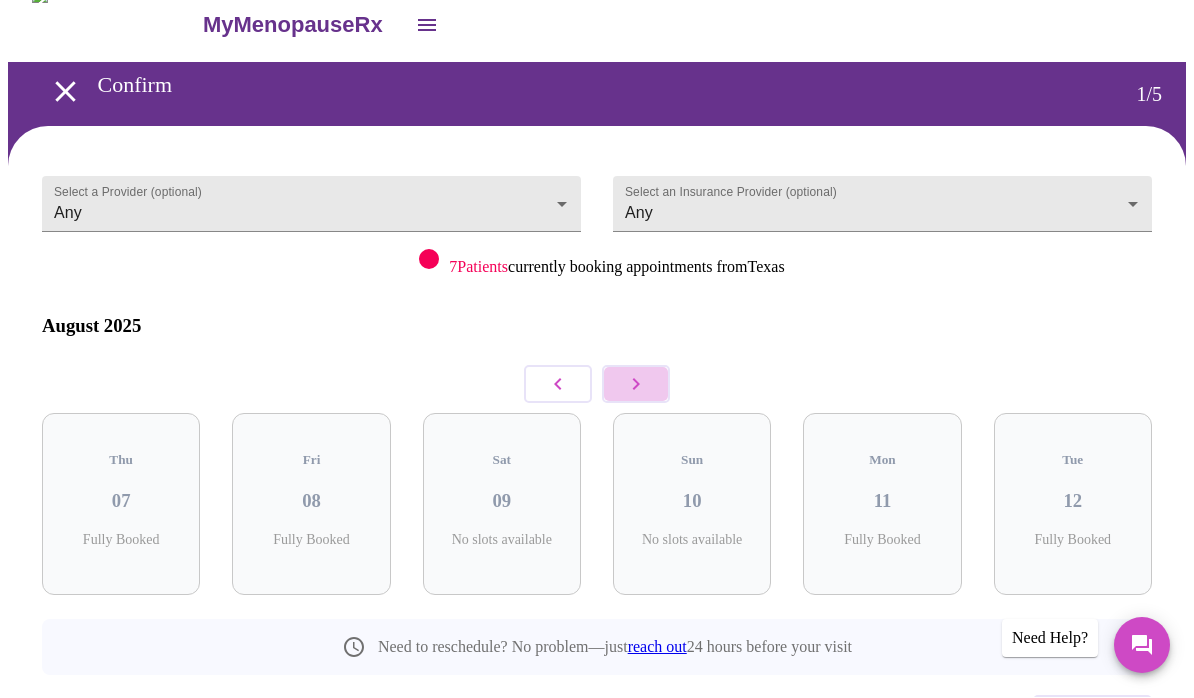 click 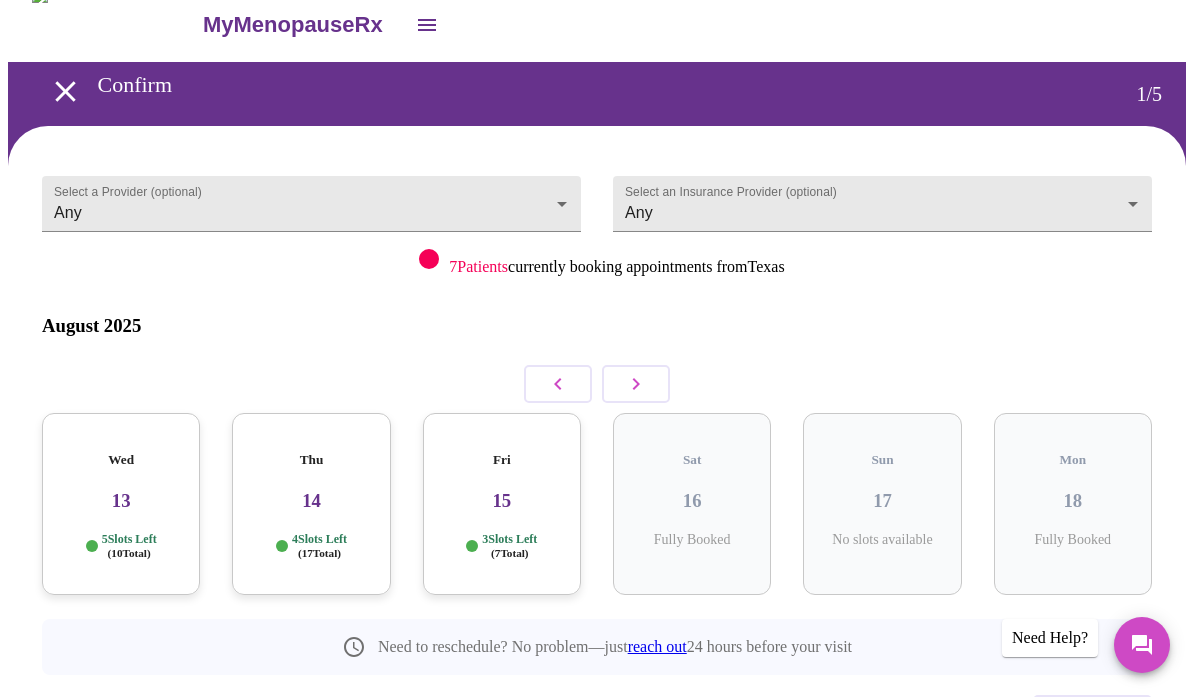 click on "13" at bounding box center (121, 502) 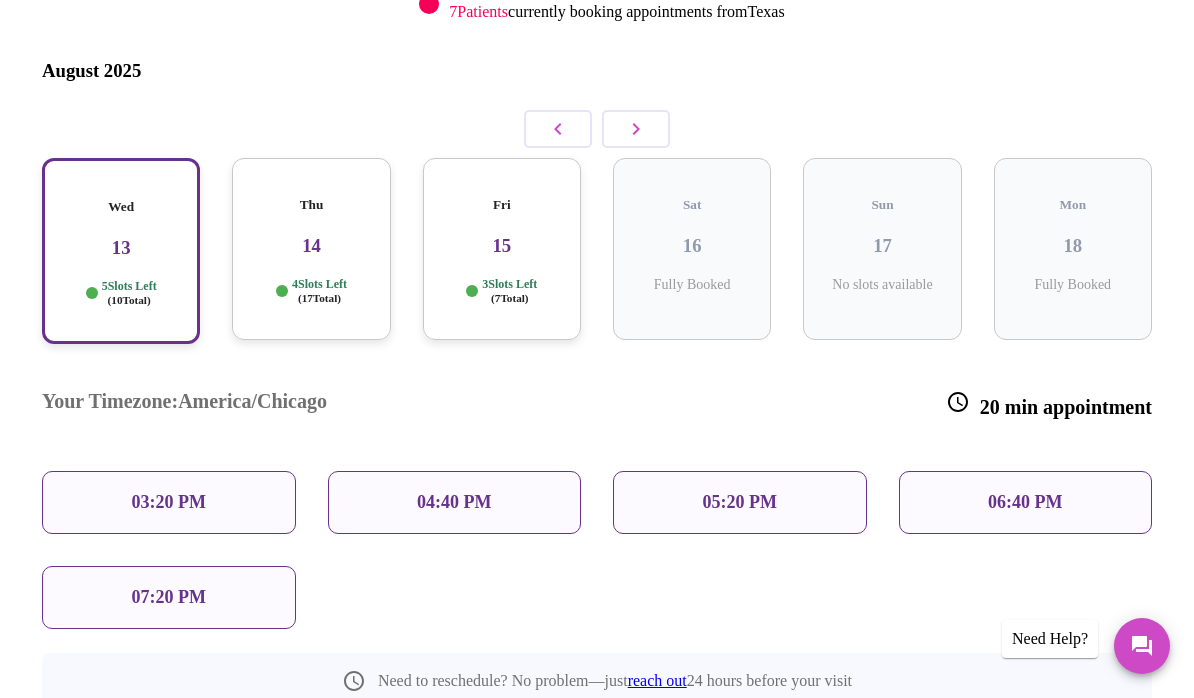scroll, scrollTop: 282, scrollLeft: 0, axis: vertical 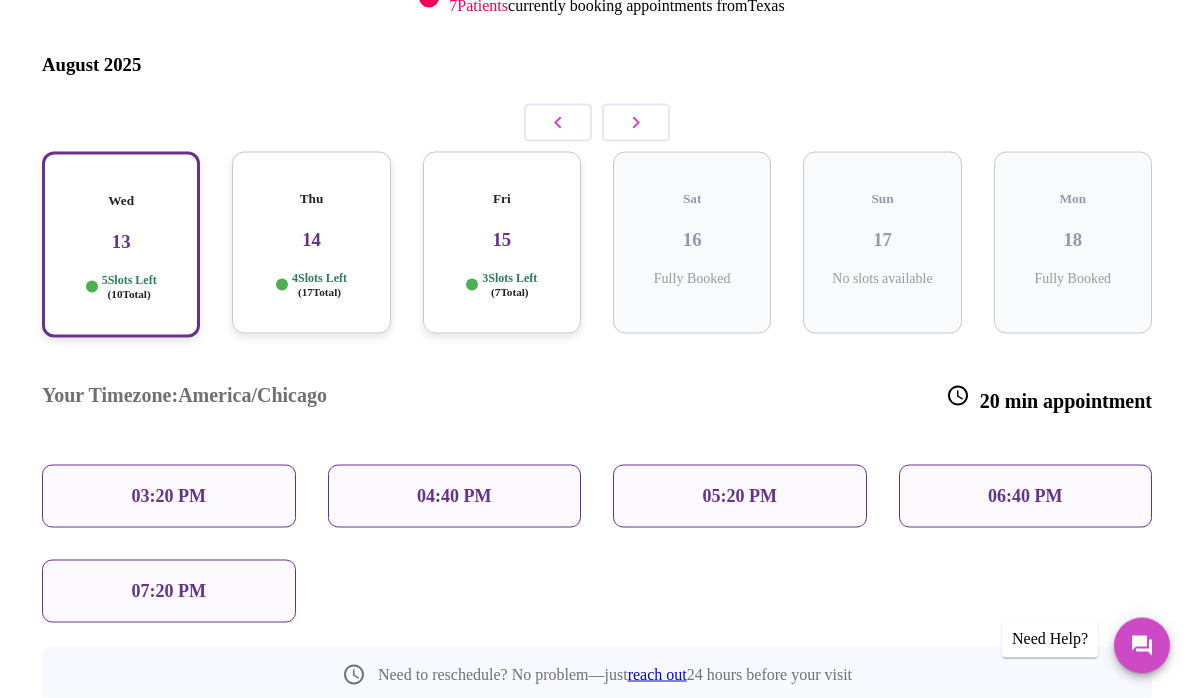 click on "03:20 PM" at bounding box center (169, 496) 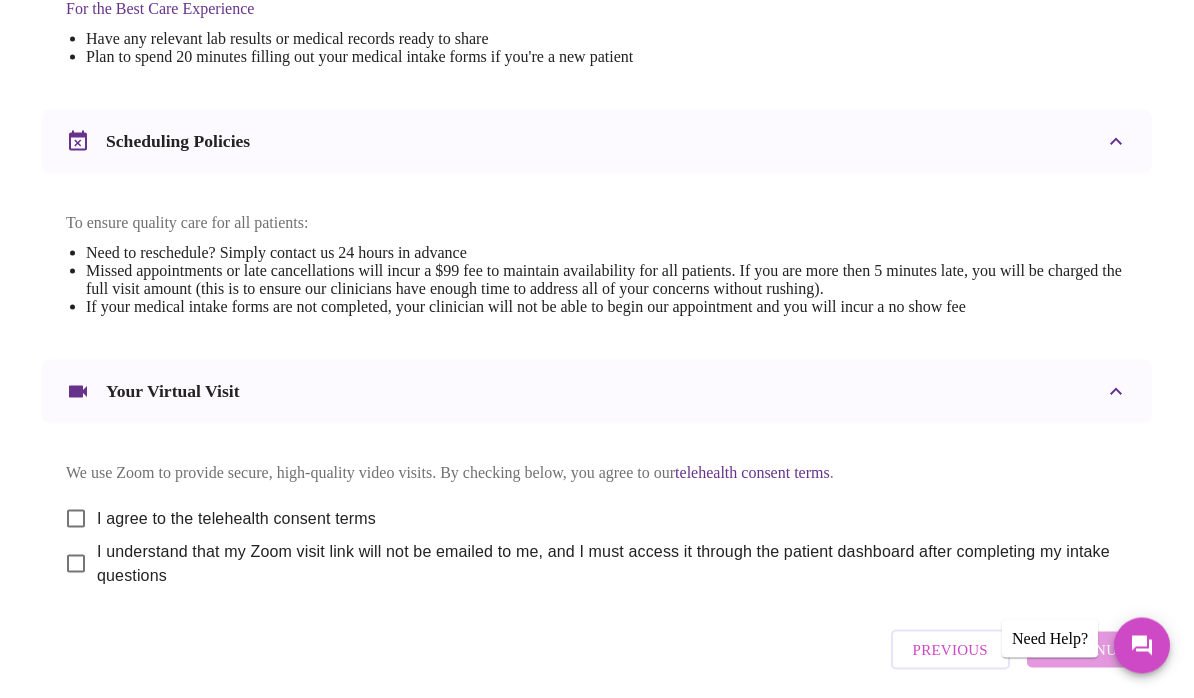 scroll, scrollTop: 677, scrollLeft: 0, axis: vertical 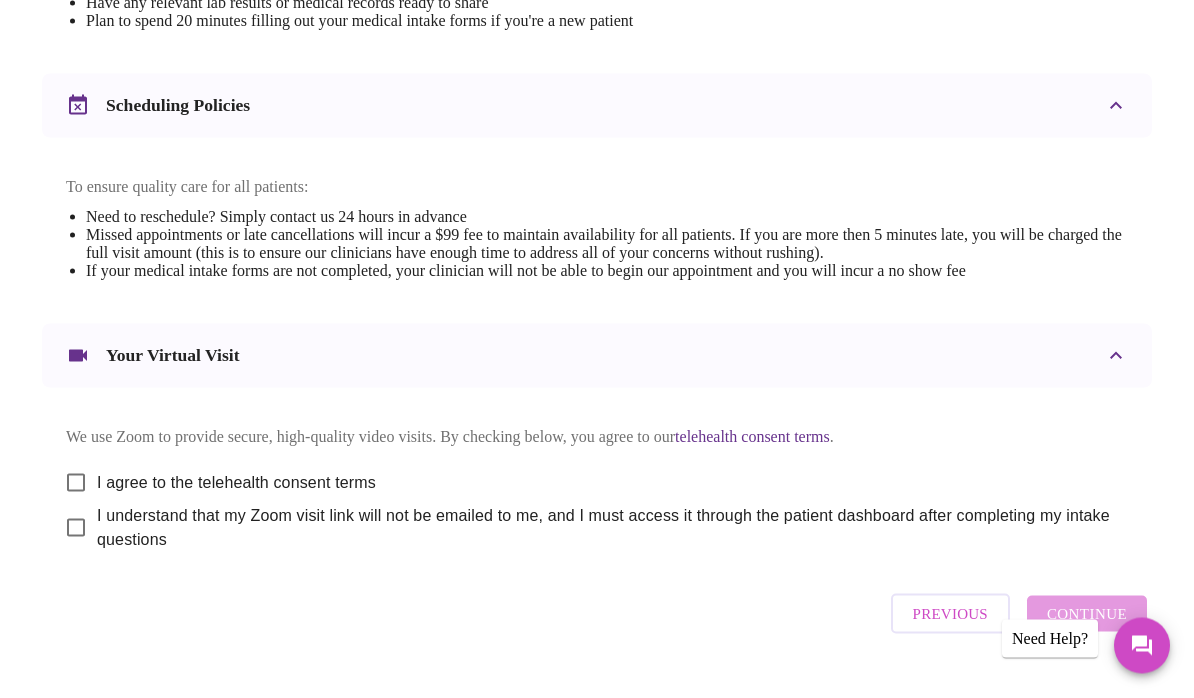 click on "I agree to the telehealth consent terms" at bounding box center [76, 483] 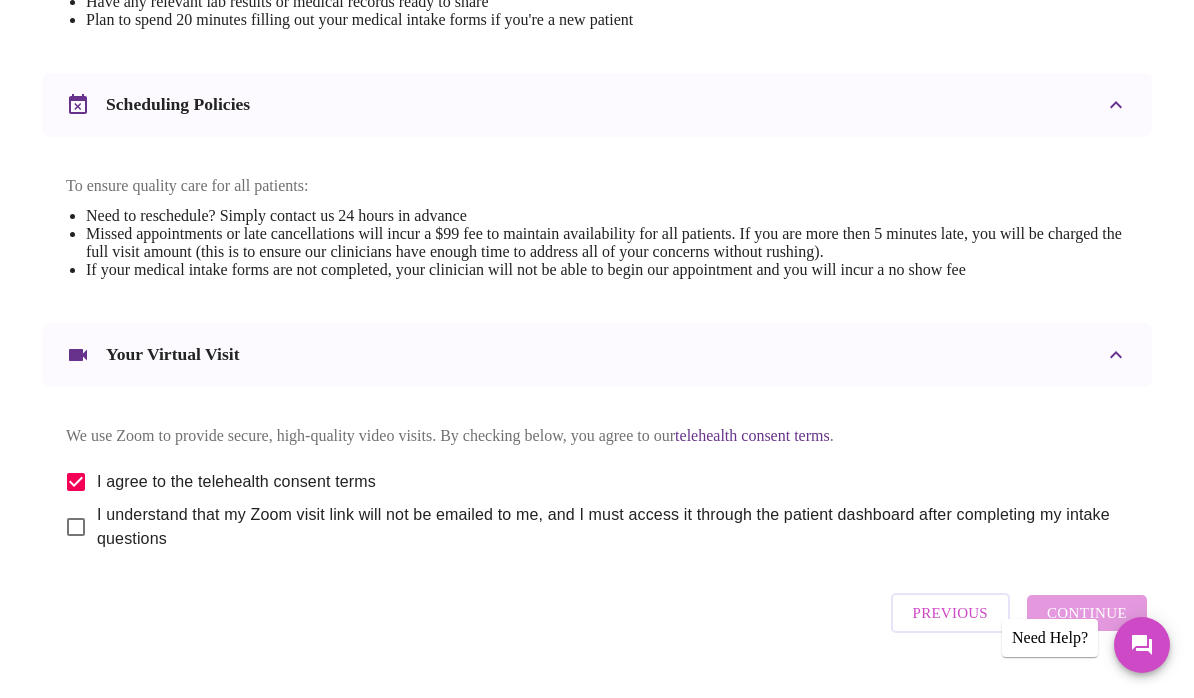 click on "I understand that my Zoom visit link will not be emailed to me, and I must access it through the patient dashboard after completing my intake questions" at bounding box center [76, 528] 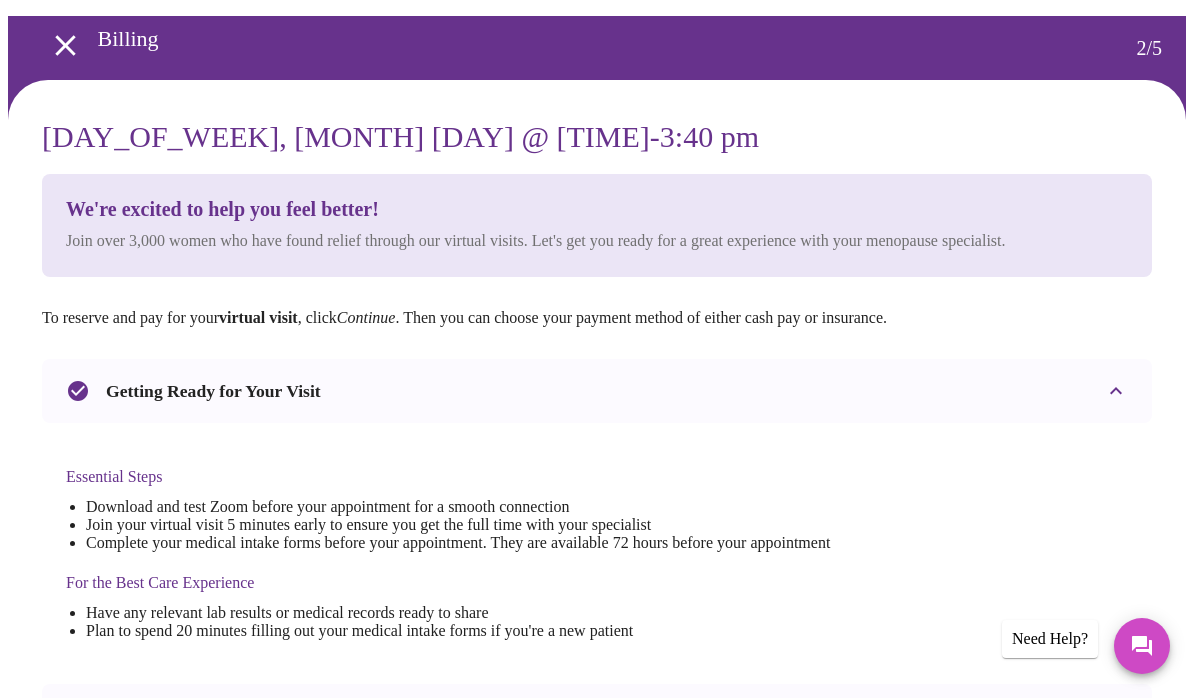 scroll, scrollTop: 0, scrollLeft: 0, axis: both 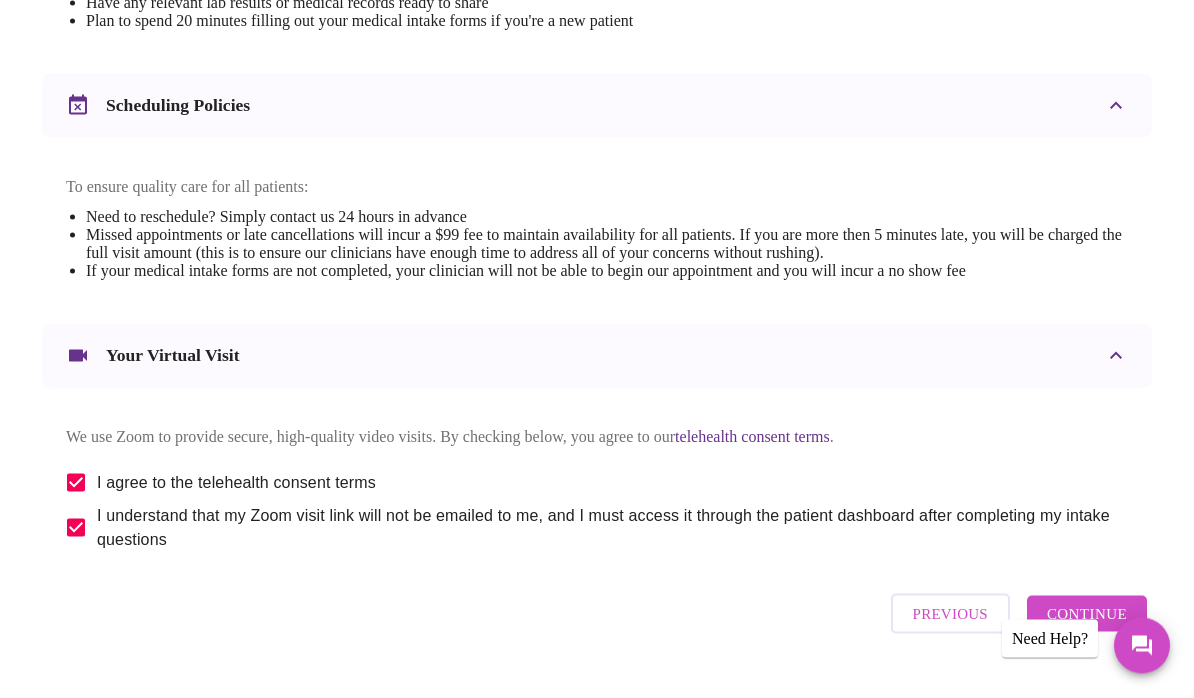 click on "Previous" at bounding box center (950, 614) 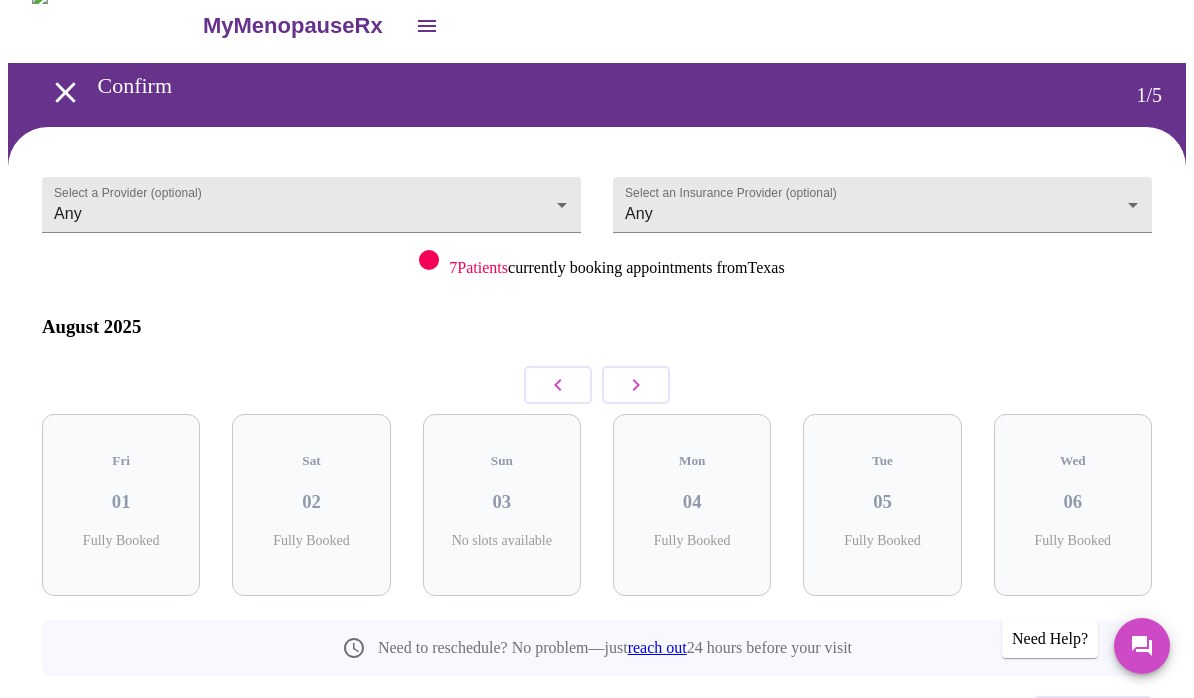 scroll, scrollTop: 20, scrollLeft: 0, axis: vertical 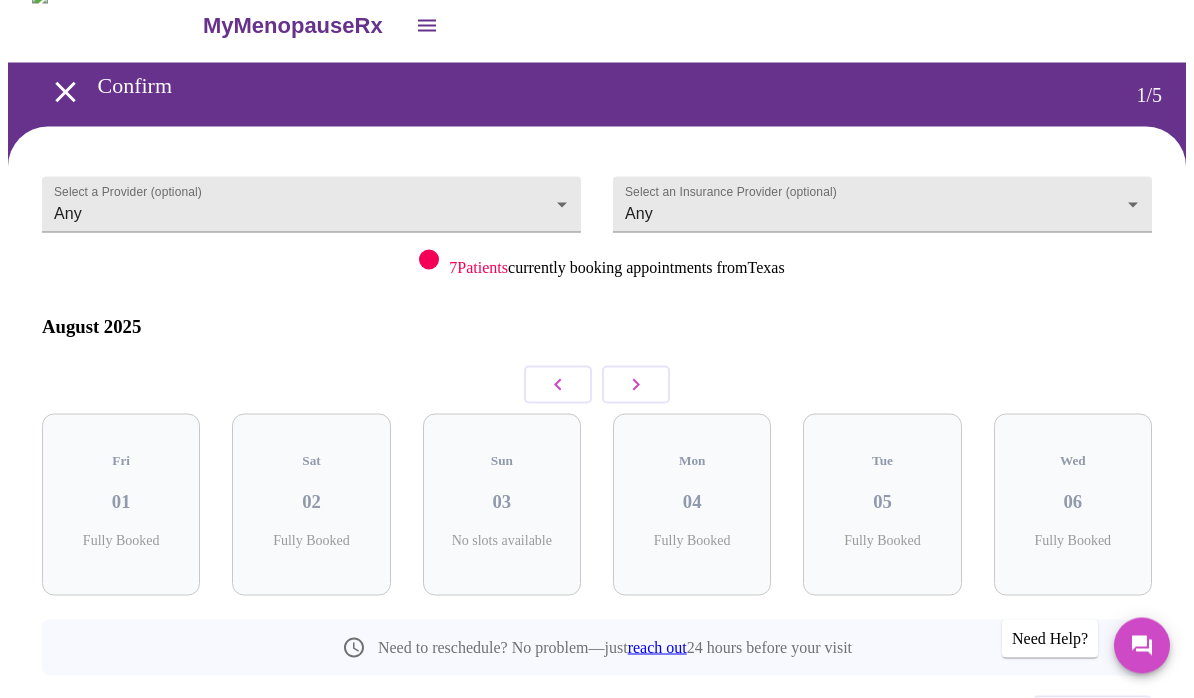 click on "Previous" at bounding box center [1092, 716] 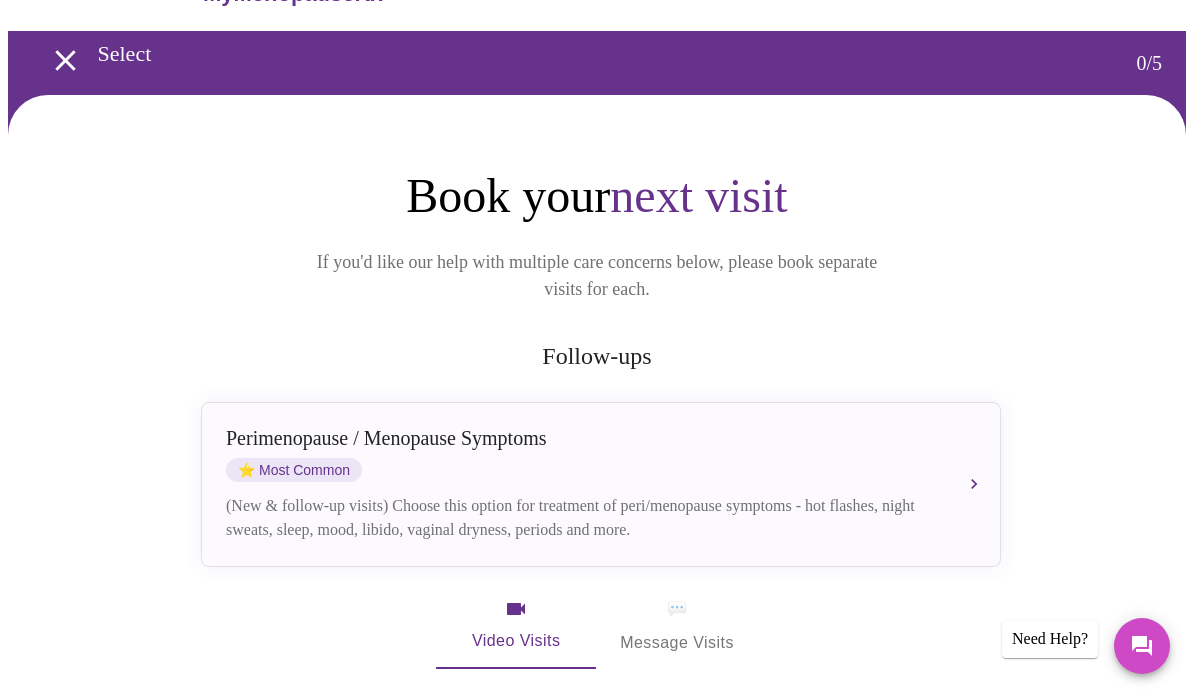 scroll, scrollTop: 51, scrollLeft: 0, axis: vertical 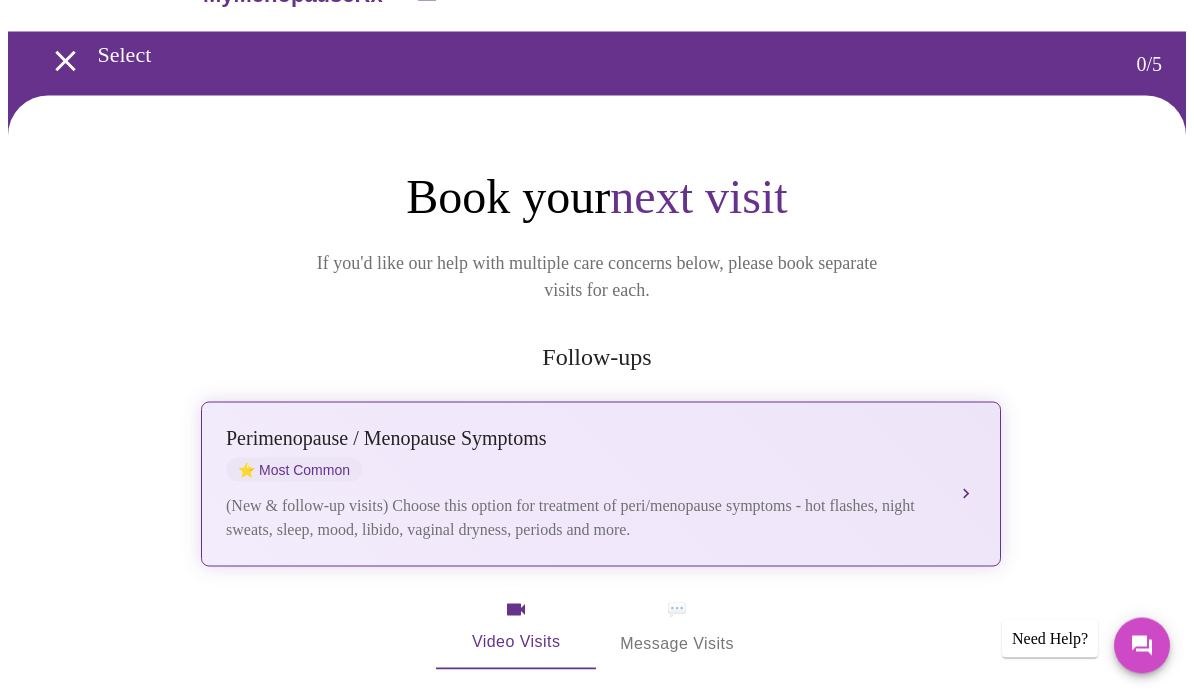 click on "Perimenopause / Menopause Symptoms  ⭐  Most Common (New & follow-up visits) Choose this option for treatment of peri/menopause symptoms - hot flashes, night sweats, sleep, mood, libido, vaginal dryness, periods and more." at bounding box center (601, 484) 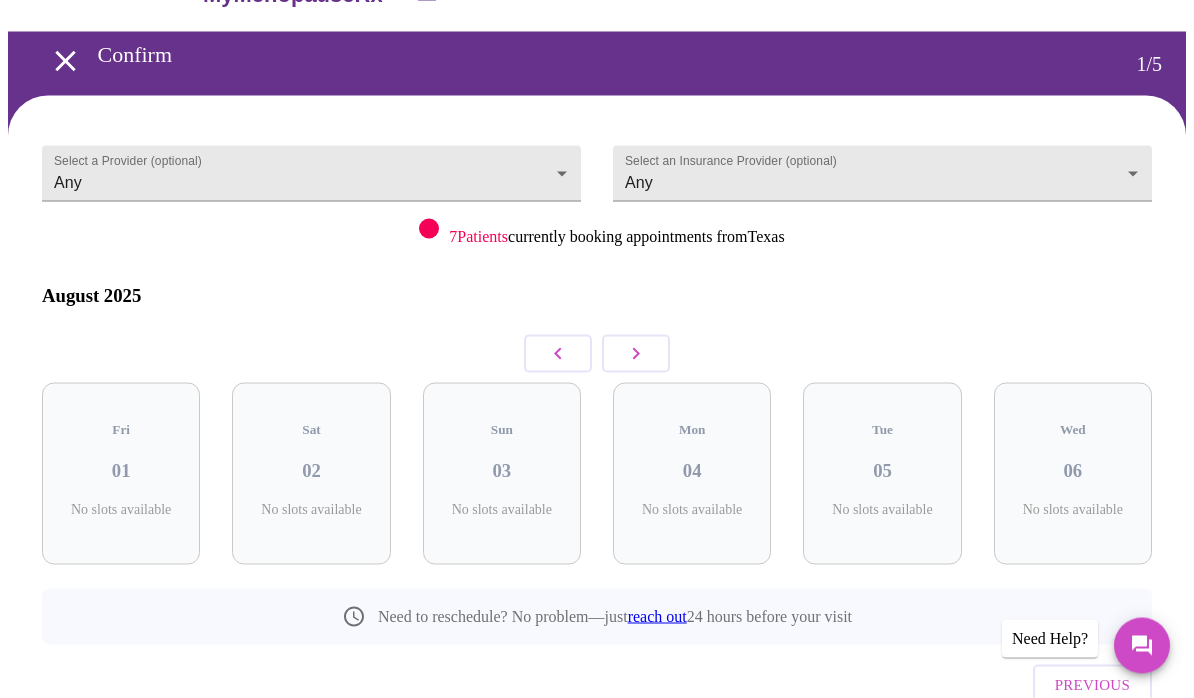 scroll, scrollTop: 52, scrollLeft: 0, axis: vertical 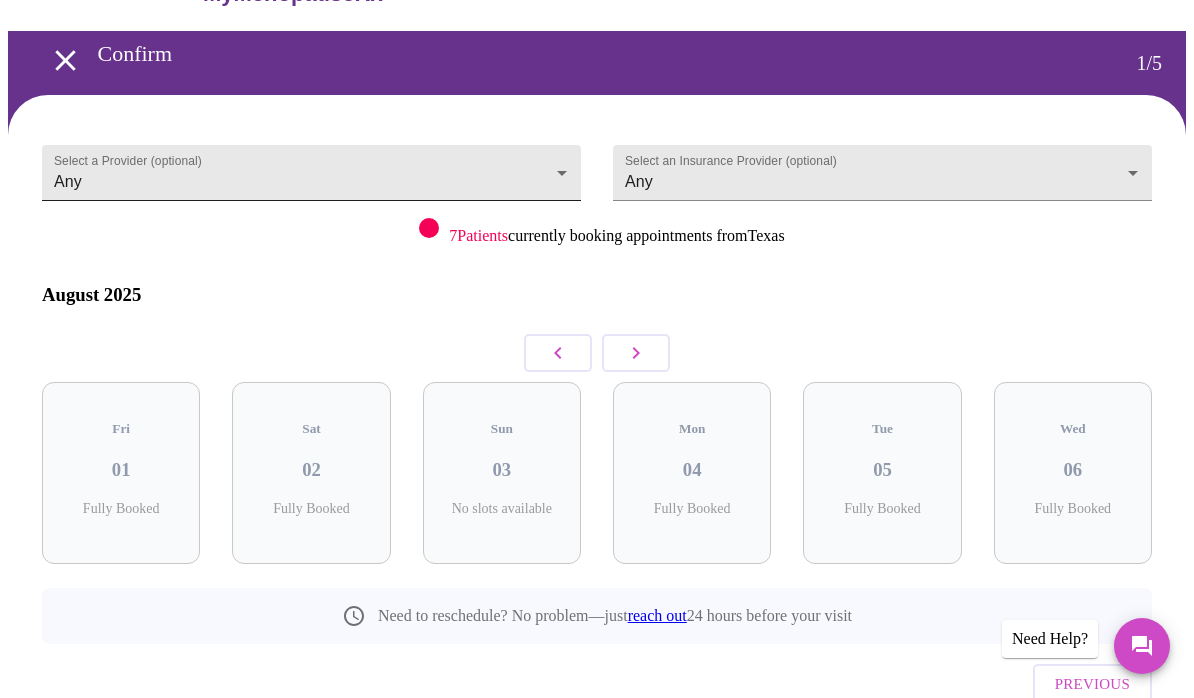 click on "MyMenopauseRx Confirm 1  /  5 Select a Provider (optional) Any Any Select an Insurance Provider (optional) Any Any 7  Patients  currently booking appointments from  [STATE] August 2025 Fri 01 Fully Booked Sat 02 Fully Booked Sun 03 No slots available Mon 04 Fully Booked Tue 05 Fully Booked Wed 06 Fully Booked Need to reschedule? No problem—just  reach out  24 hours before your visit Previous Need Help?" at bounding box center (597, 380) 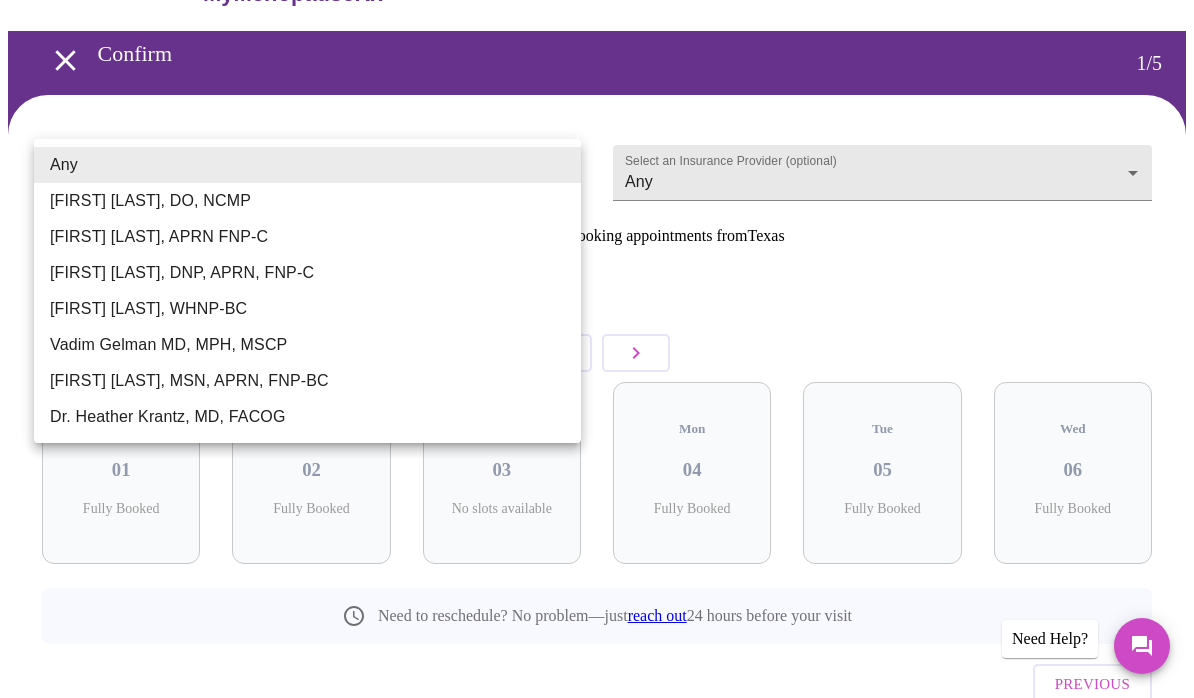 click on "Vadim Gelman MD, MPH, MSCP" at bounding box center (307, 345) 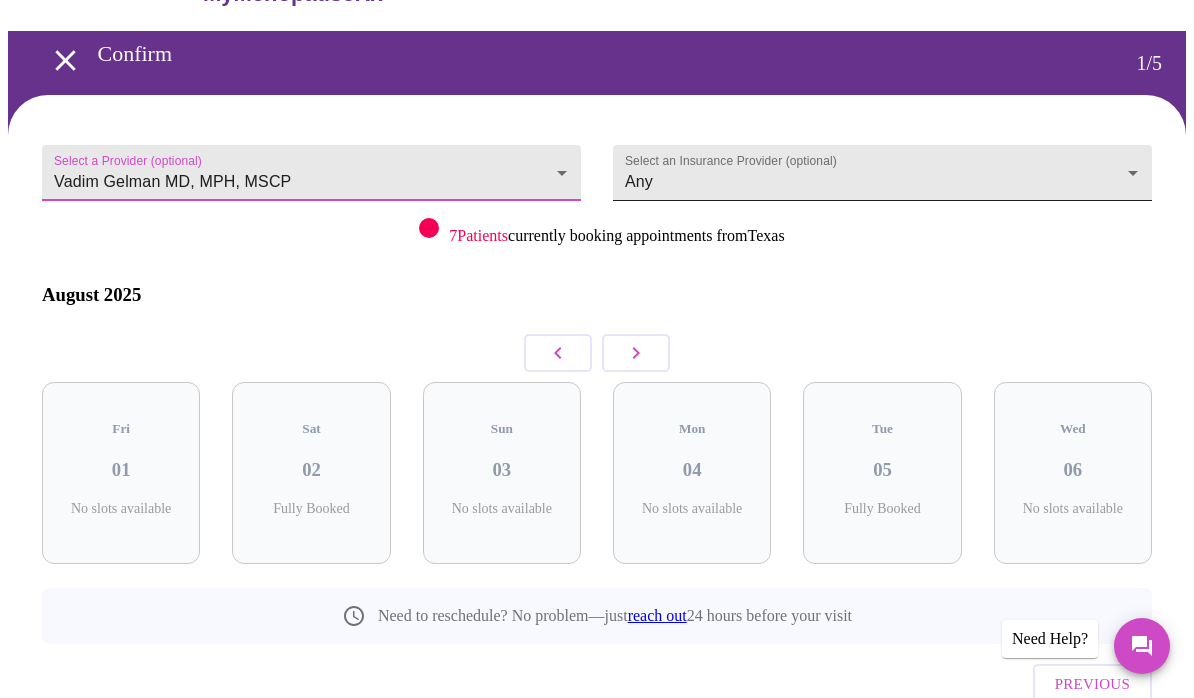 click on "MyMenopauseRx Confirm 1  /  5 Select a Provider (optional) [FIRST] [LAST] MD, MPH, MSCP [FIRST] [LAST] MD, MPH, MSCP Select an Insurance Provider (optional) Any Any 7  Patients  currently booking appointments from  [STATE] August 2025 Fri 01 No slots available Sat 02 Fully Booked Sun 03 No slots available Mon 04 No slots available Tue 05 Fully Booked Wed 06 No slots available Need to reschedule? No problem—just  reach out  24 hours before your visit Previous Need Help?" at bounding box center [597, 380] 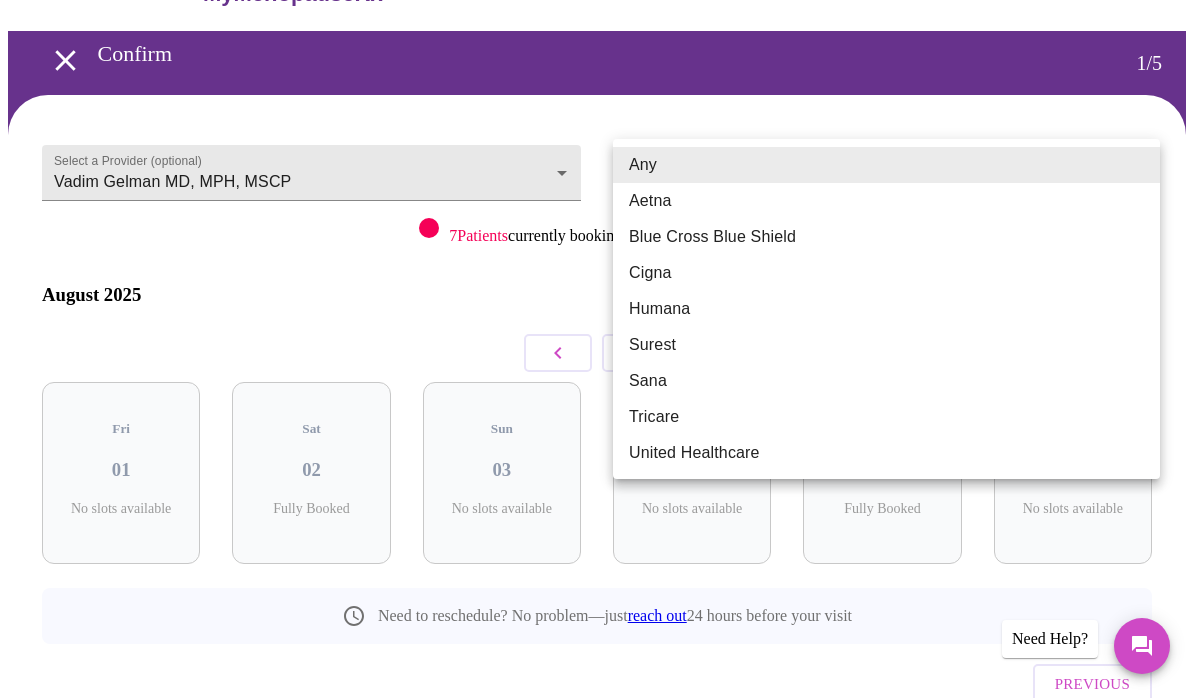 click on "Tricare" at bounding box center (886, 417) 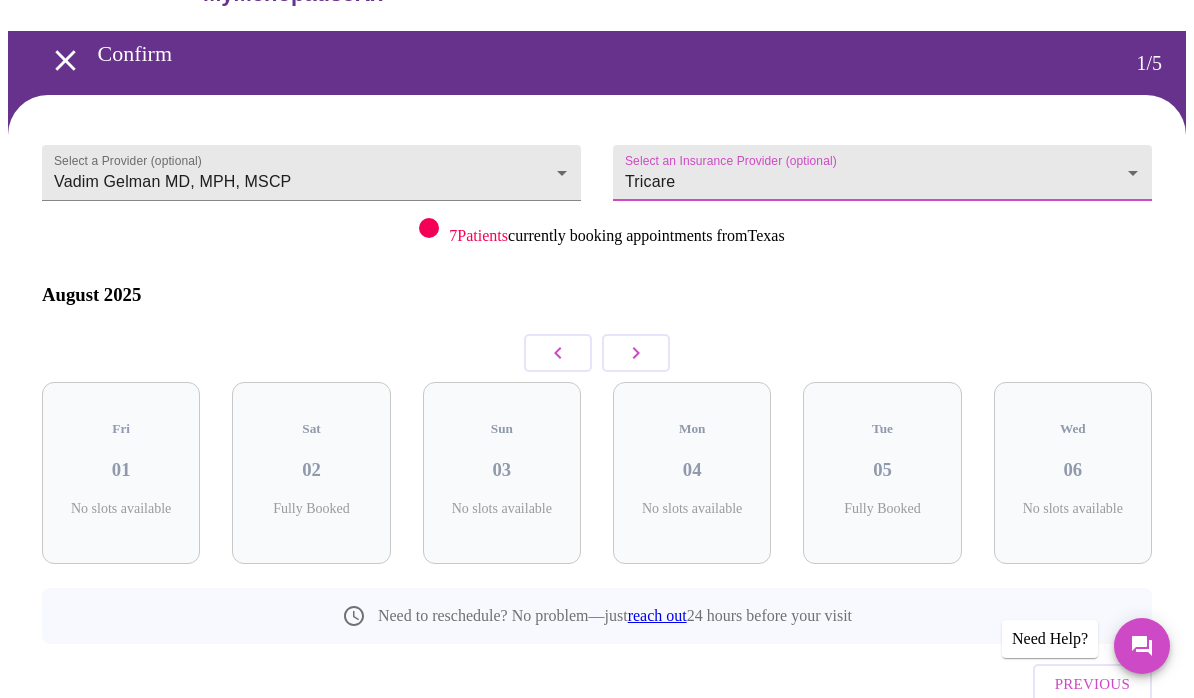 click at bounding box center [636, 353] 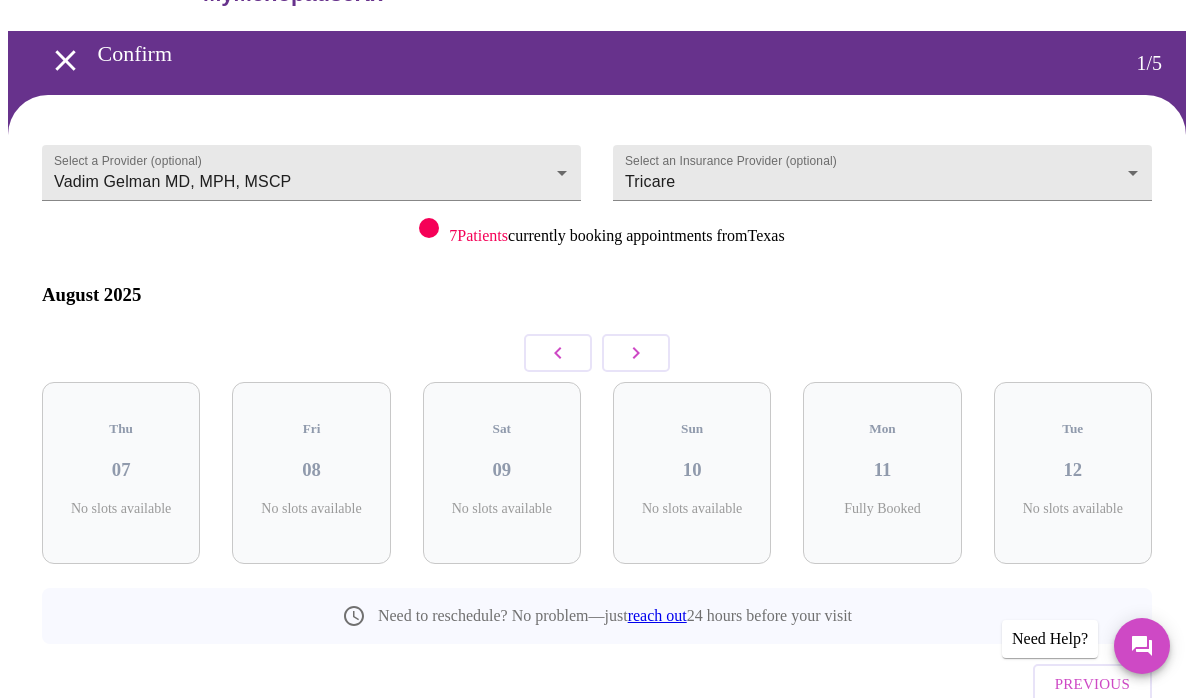 click at bounding box center [636, 353] 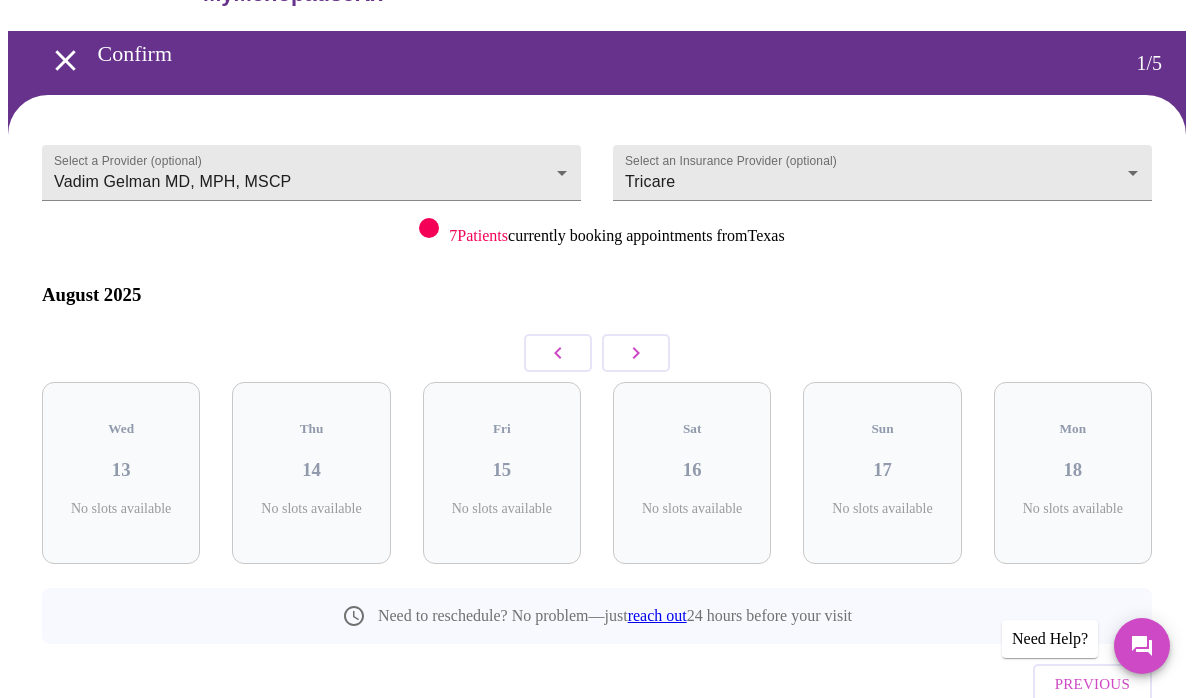 click 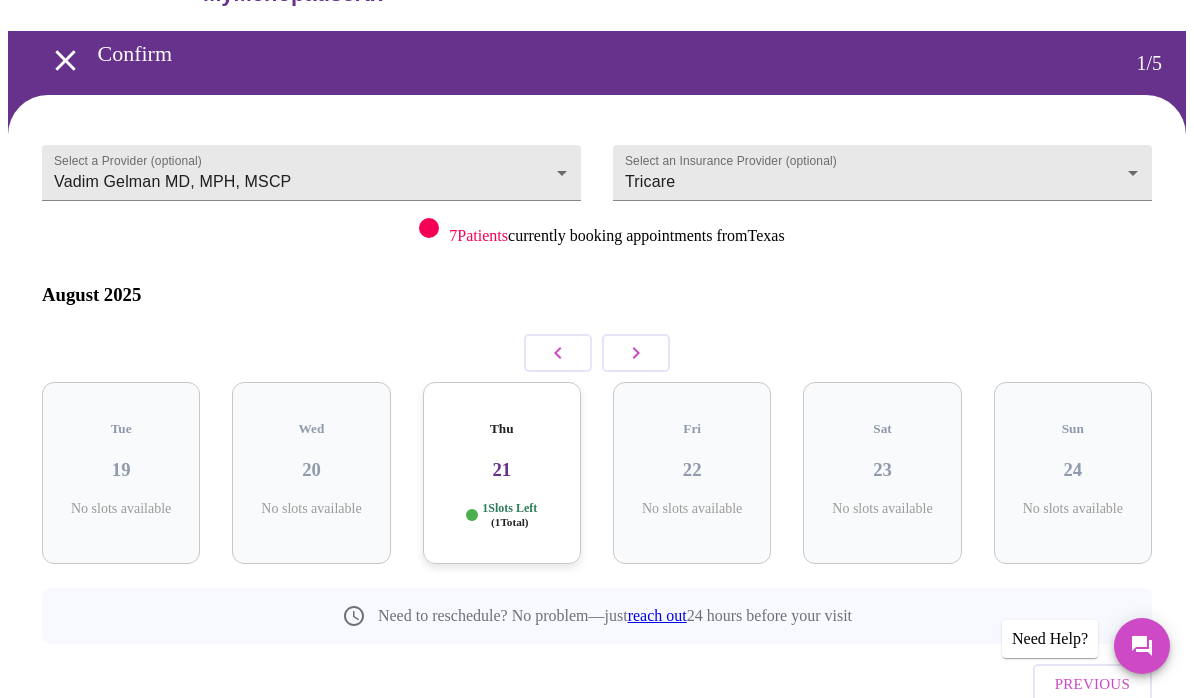 click on "Thu 21 1  Slots Left ( 1  Total)" at bounding box center [502, 473] 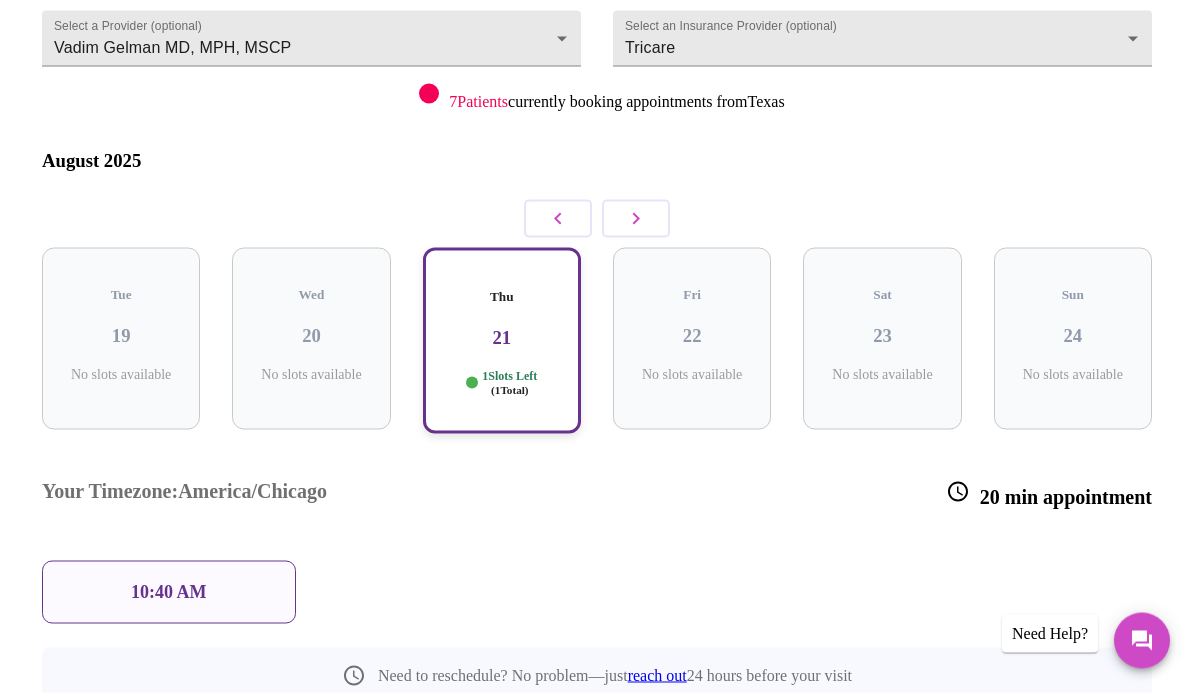 scroll, scrollTop: 180, scrollLeft: 0, axis: vertical 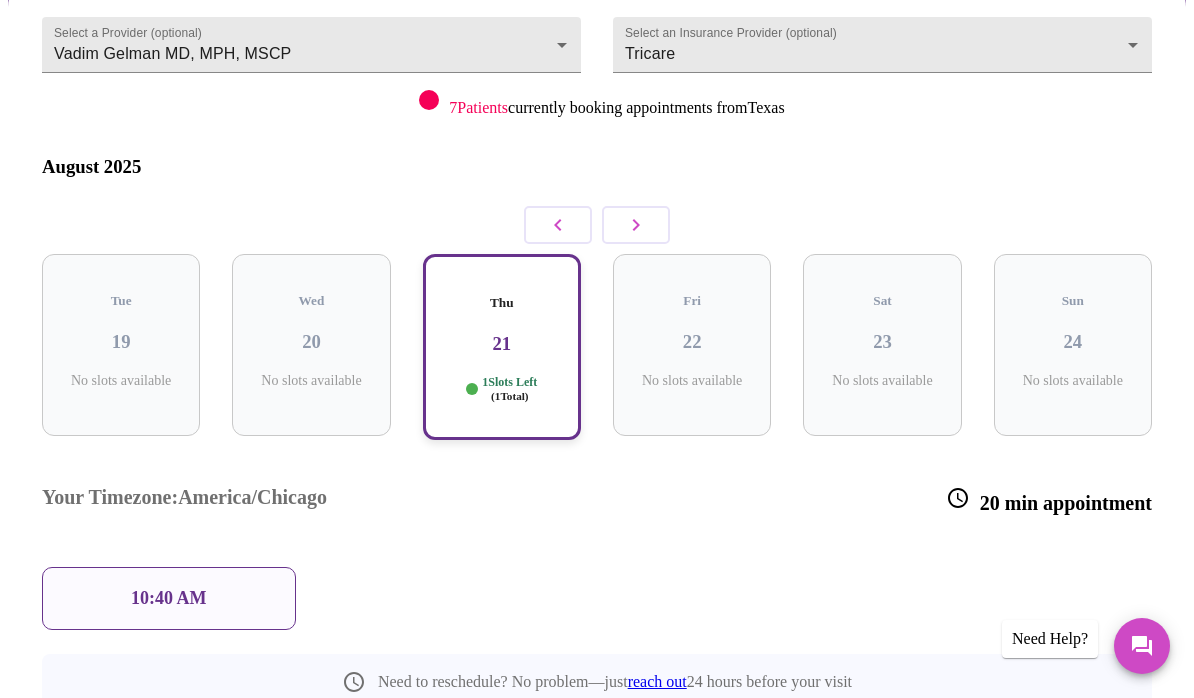 click on "10:40 AM" at bounding box center [169, 598] 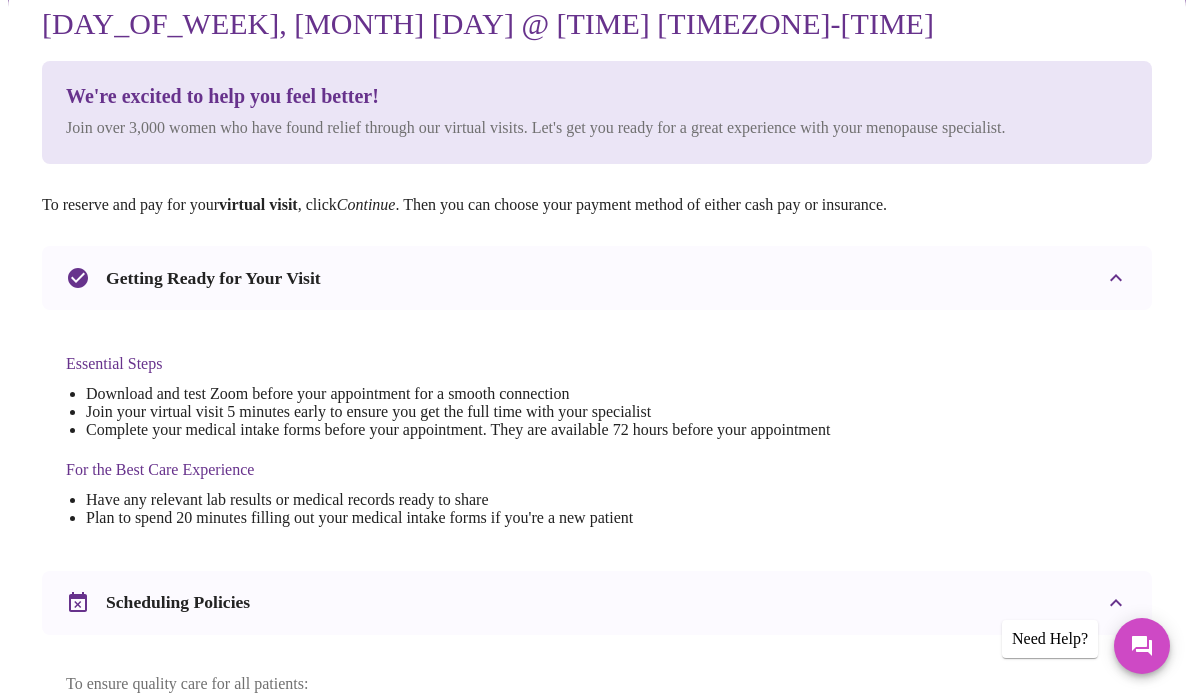 scroll, scrollTop: 0, scrollLeft: 0, axis: both 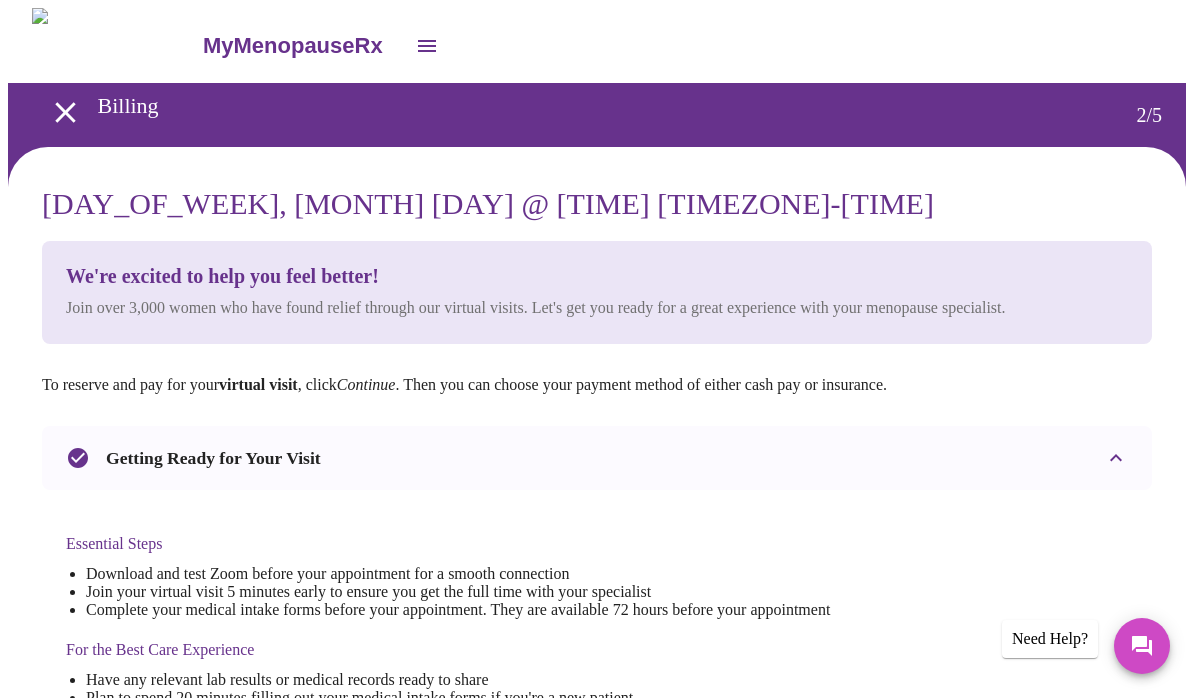 click 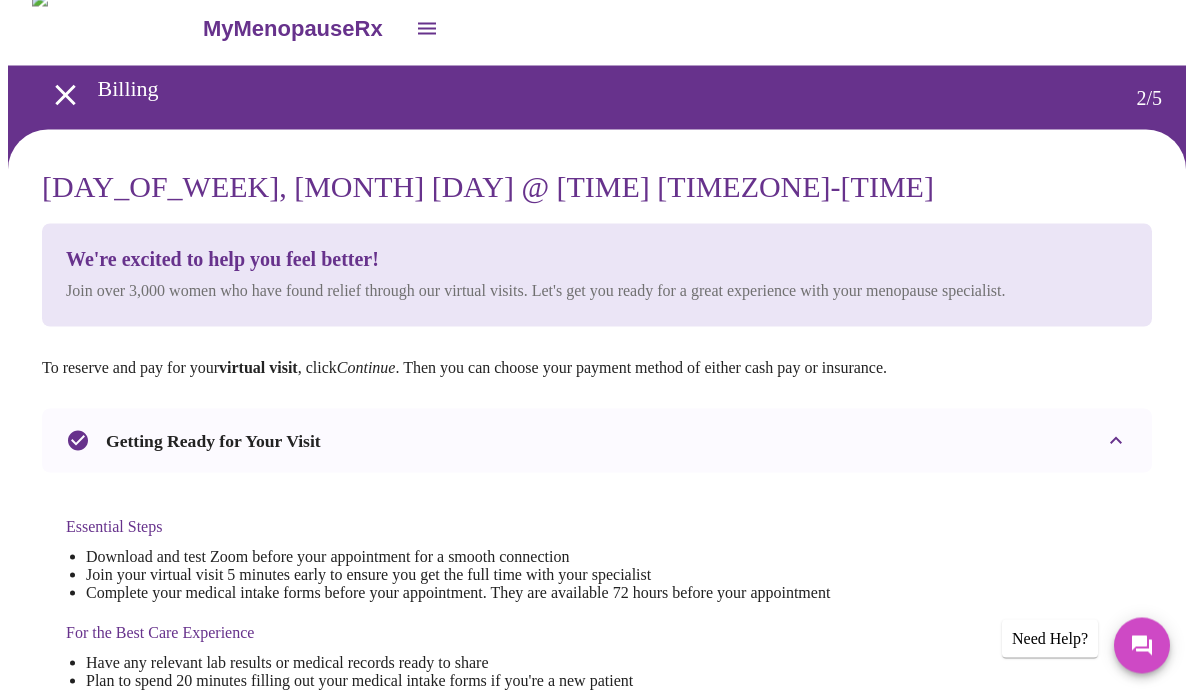 scroll, scrollTop: 0, scrollLeft: 0, axis: both 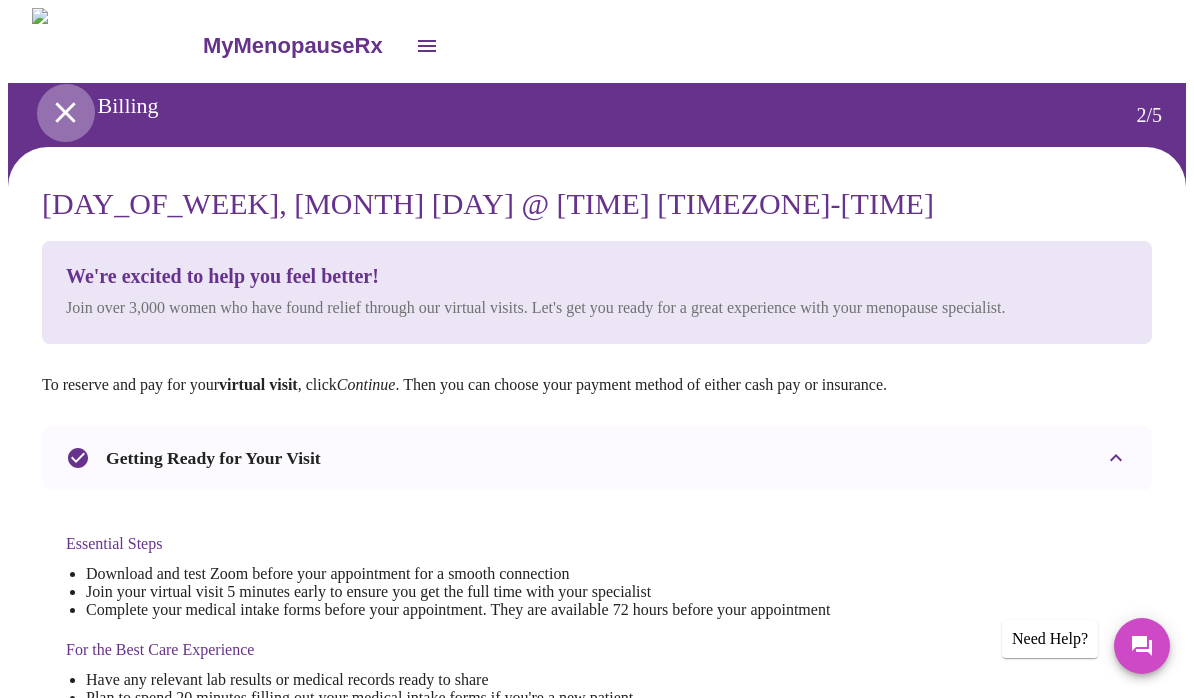 click 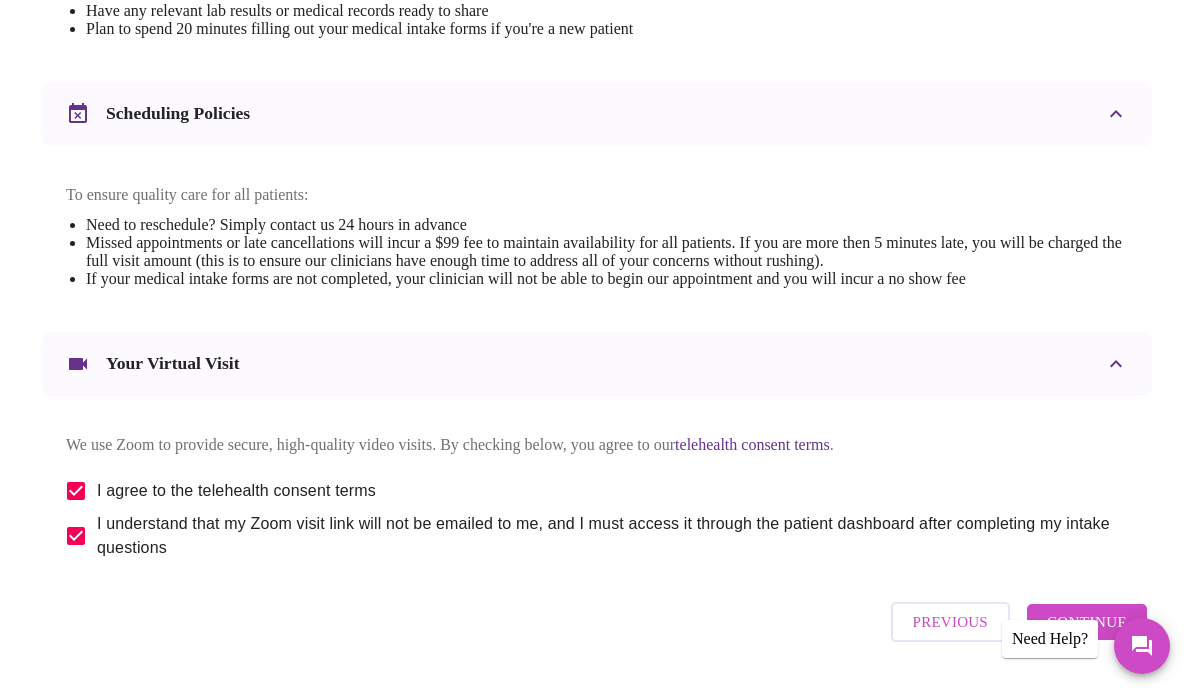 scroll, scrollTop: 677, scrollLeft: 0, axis: vertical 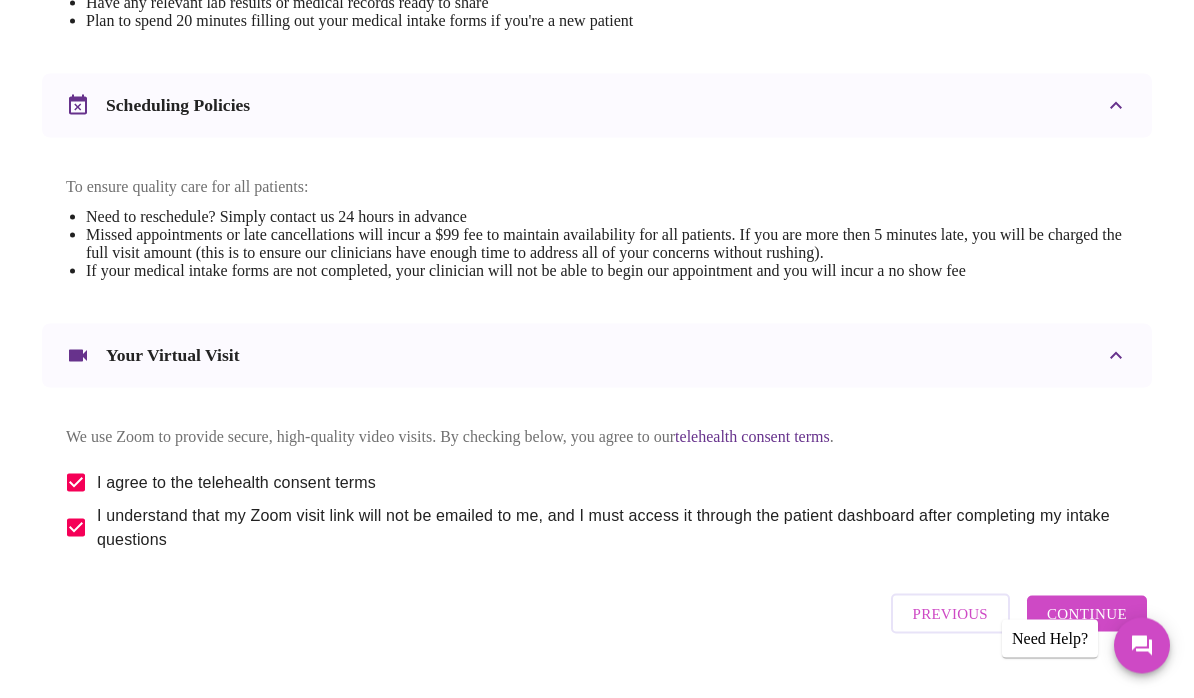 click on "Previous" at bounding box center (950, 614) 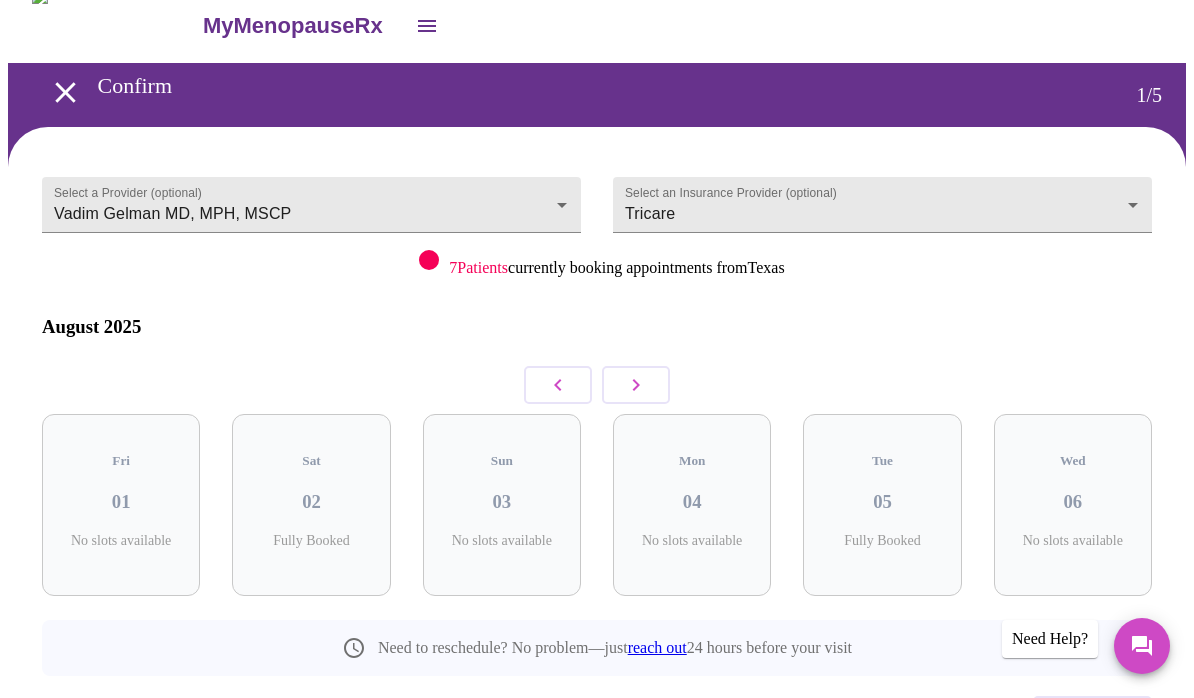 click on "Previous" at bounding box center (1092, 716) 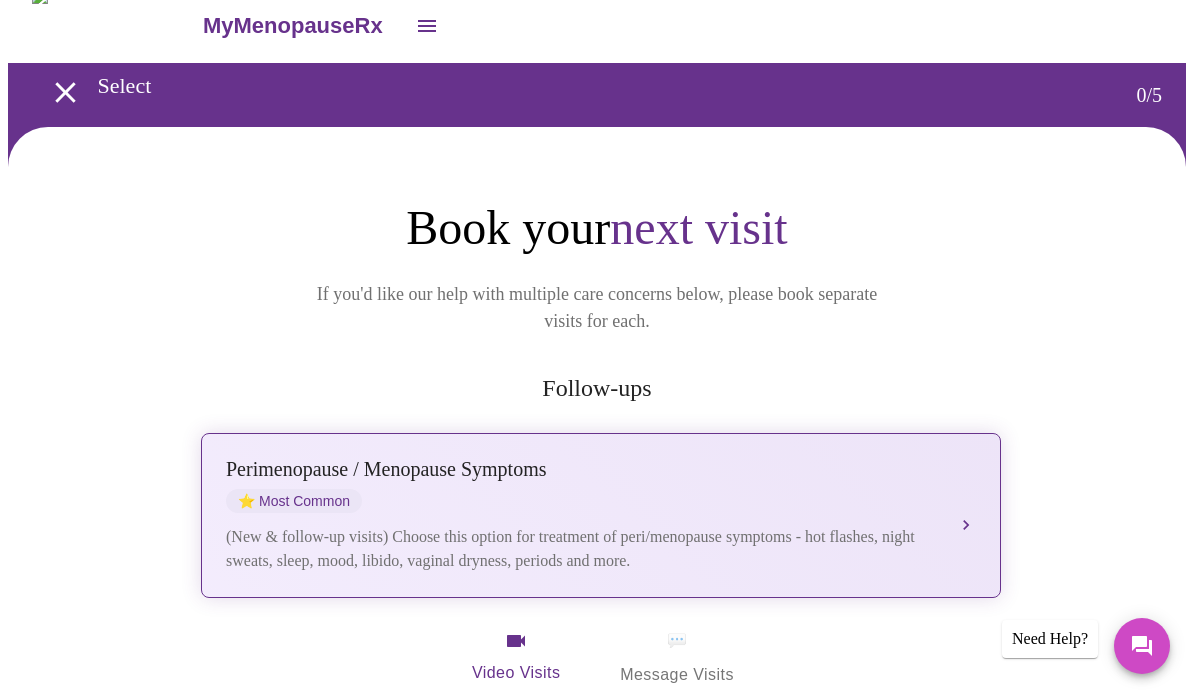 click on "(New & follow-up visits) Choose this option for treatment of peri/menopause symptoms - hot flashes, night sweats, sleep, mood, libido, vaginal dryness, periods and more." at bounding box center [581, 549] 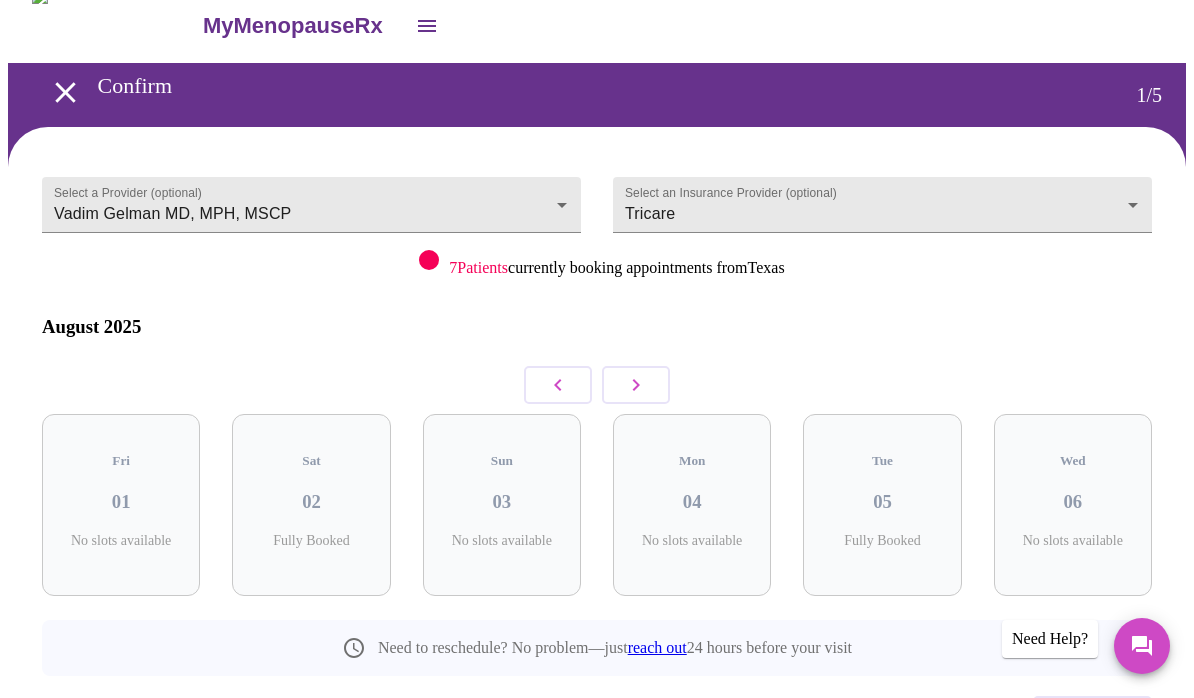 click at bounding box center [636, 385] 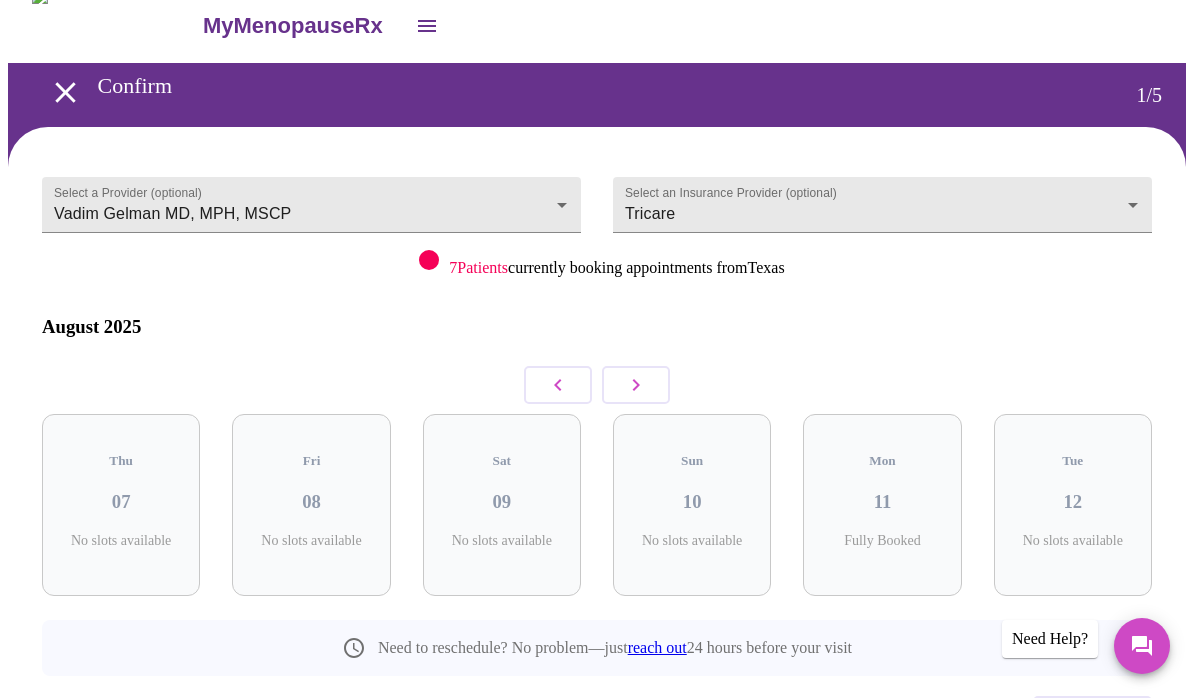 click at bounding box center [636, 385] 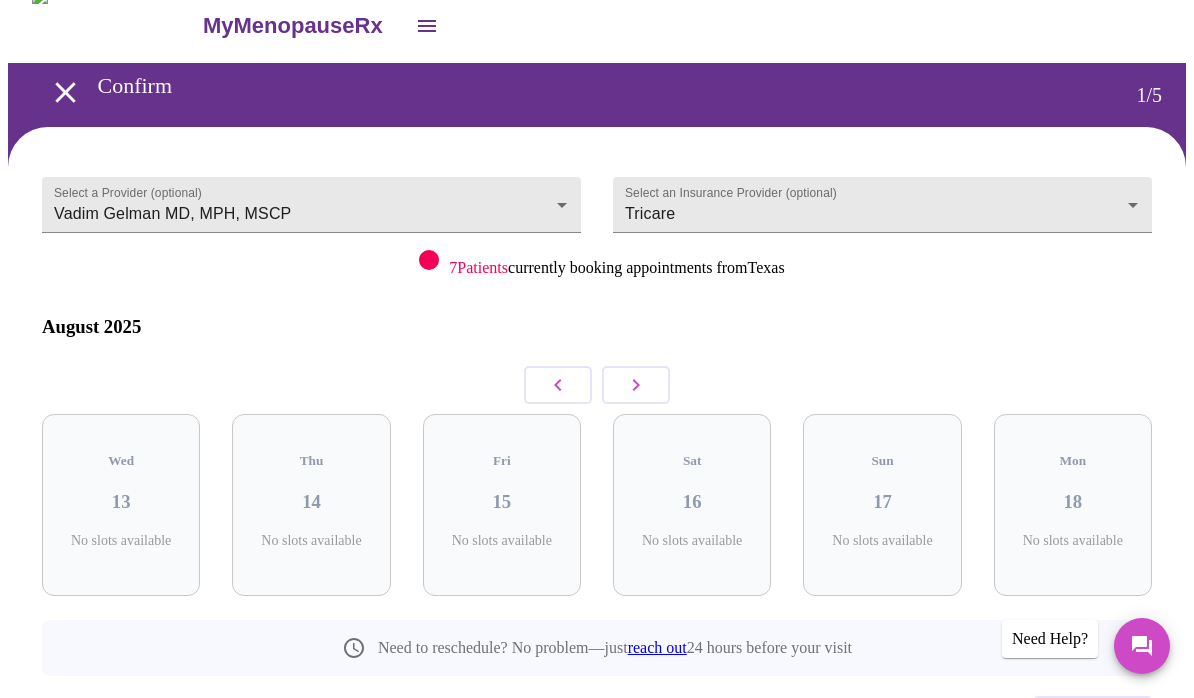 click at bounding box center [636, 385] 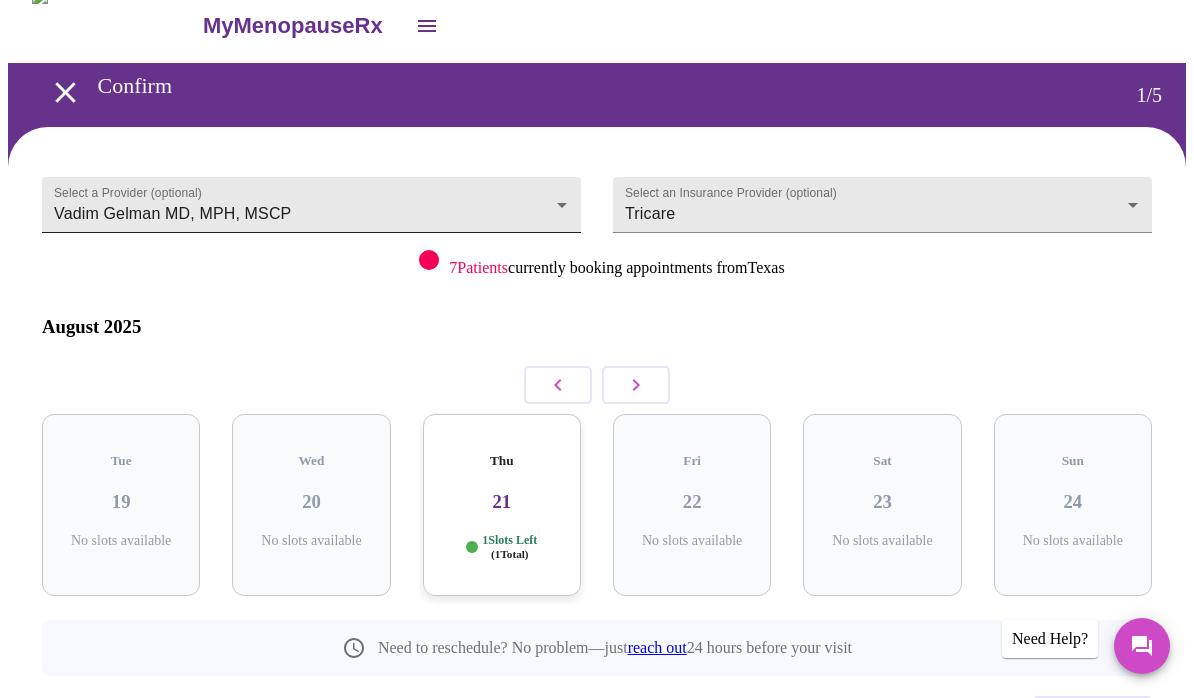 click on "MyMenopauseRx Confirm 1  /  5 Select a Provider (optional) [FIRST] [LAST] MD, MPH, MSCP [FIRST] [LAST] MD, MPH, MSCP Select an Insurance Provider (optional) Tricare Tricare 7  Patients  currently booking appointments from  [STATE] August 2025 Tue 19 No slots available Wed 20 No slots available Thu 21 1  Slots Left ( 1  Total) Fri 22 No slots available Sat 23 No slots available Sun 24 No slots available Need to reschedule? No problem—just  reach out  24 hours before your visit Previous Need Help?" at bounding box center (597, 412) 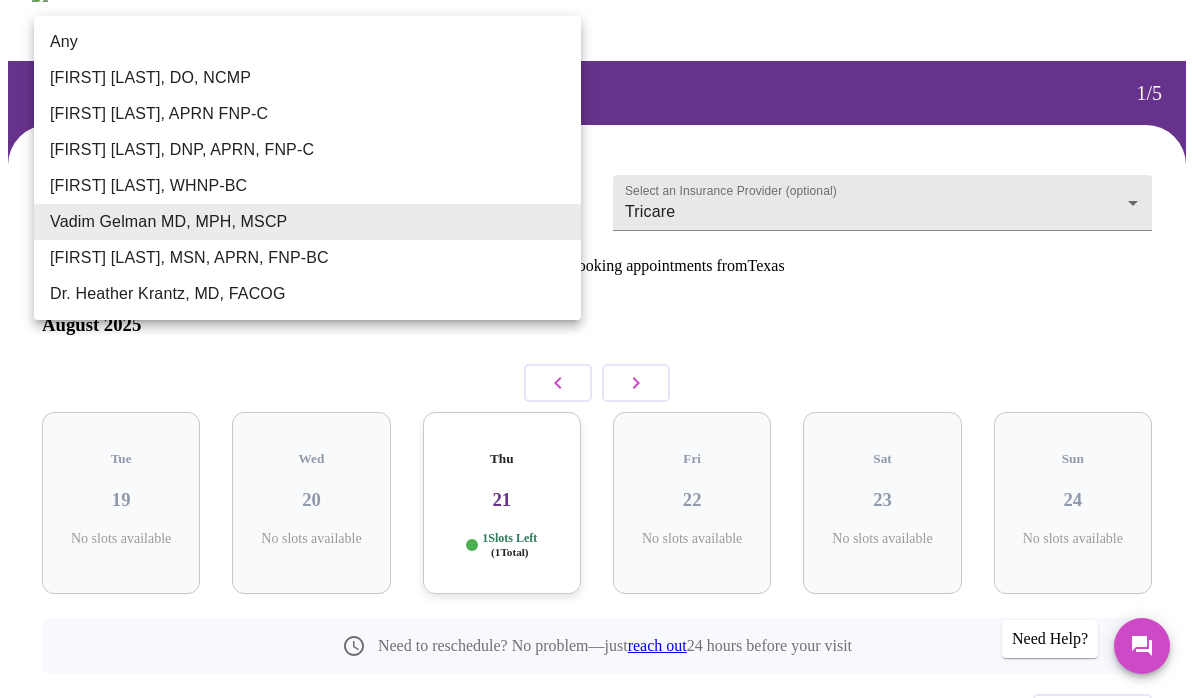 scroll, scrollTop: 0, scrollLeft: 0, axis: both 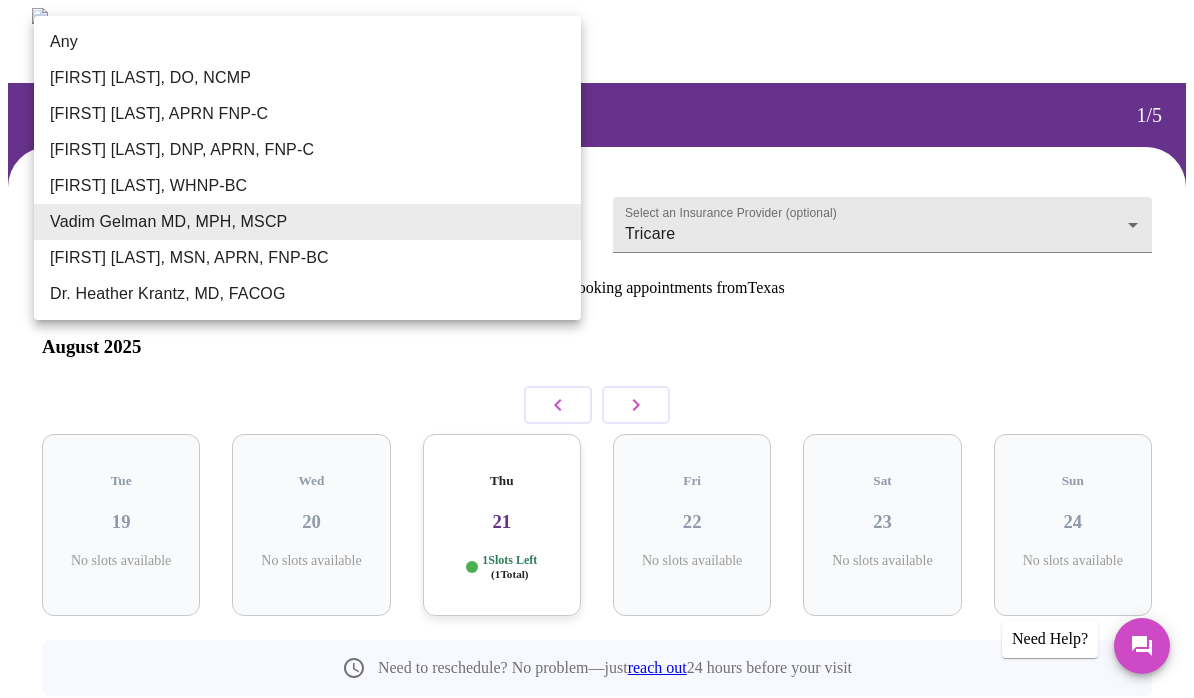 click on "Any" at bounding box center [307, 42] 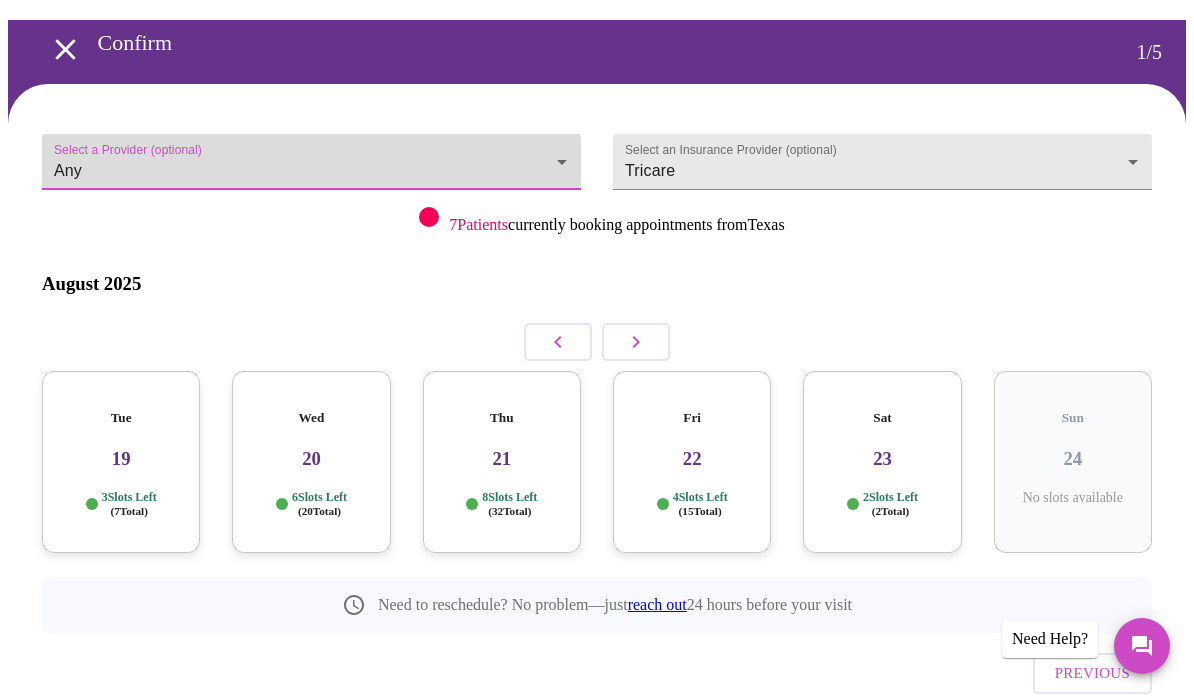 scroll, scrollTop: 72, scrollLeft: 0, axis: vertical 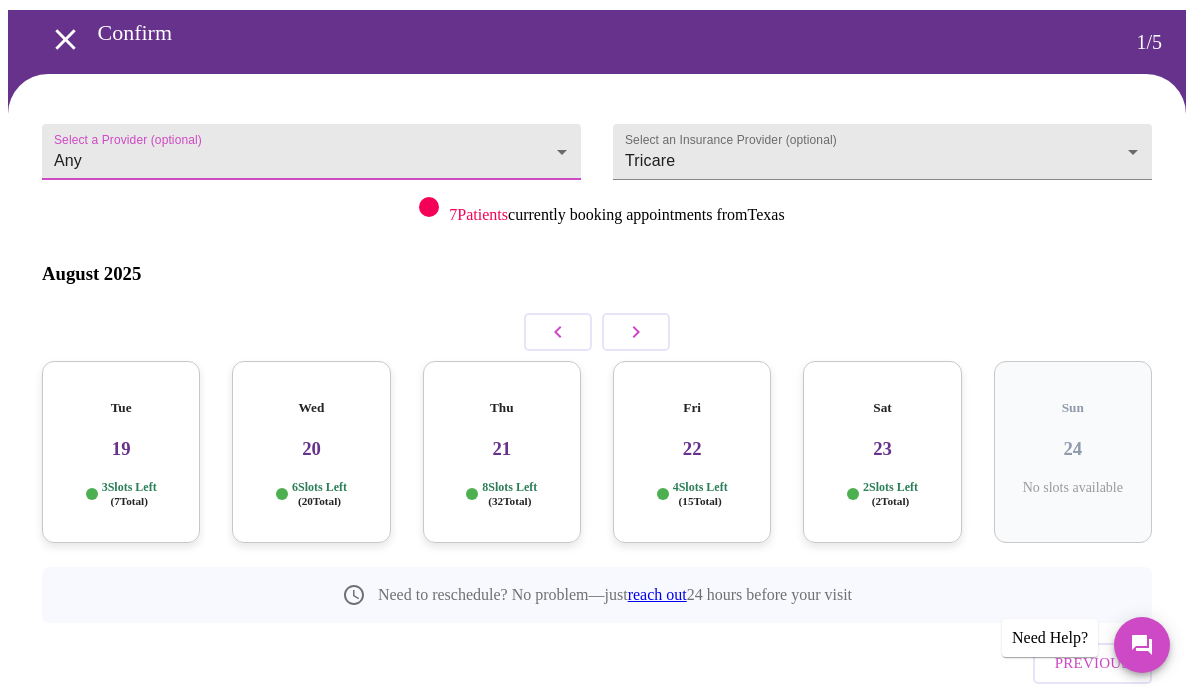click 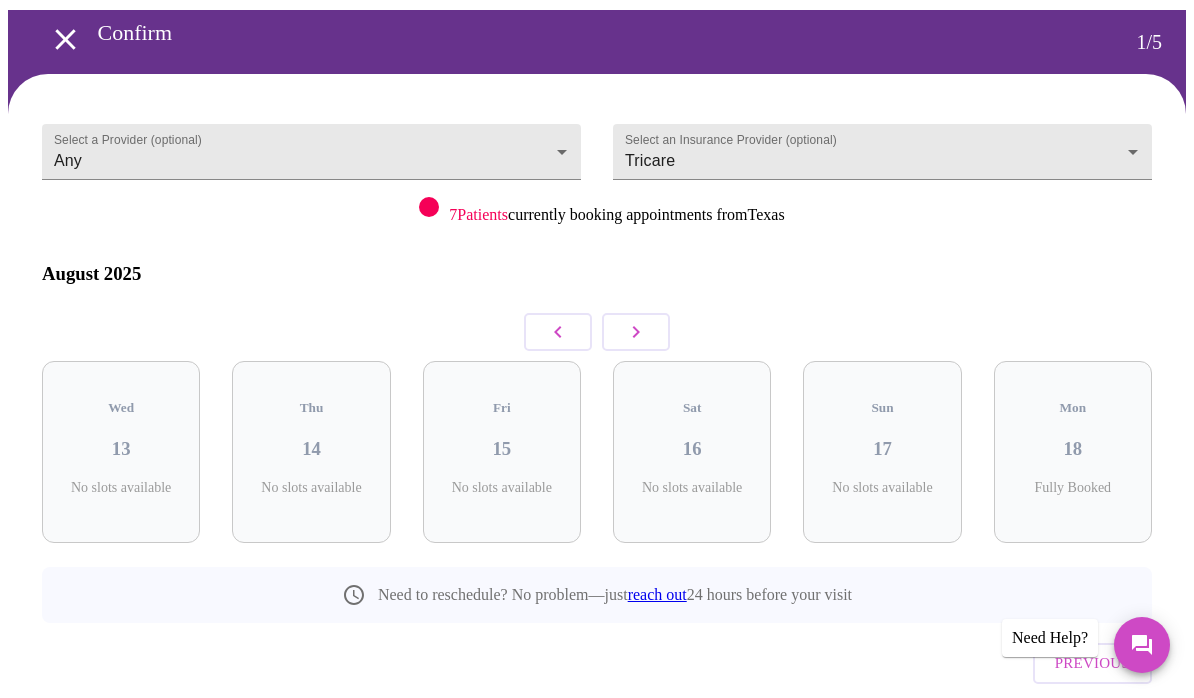 scroll, scrollTop: 73, scrollLeft: 0, axis: vertical 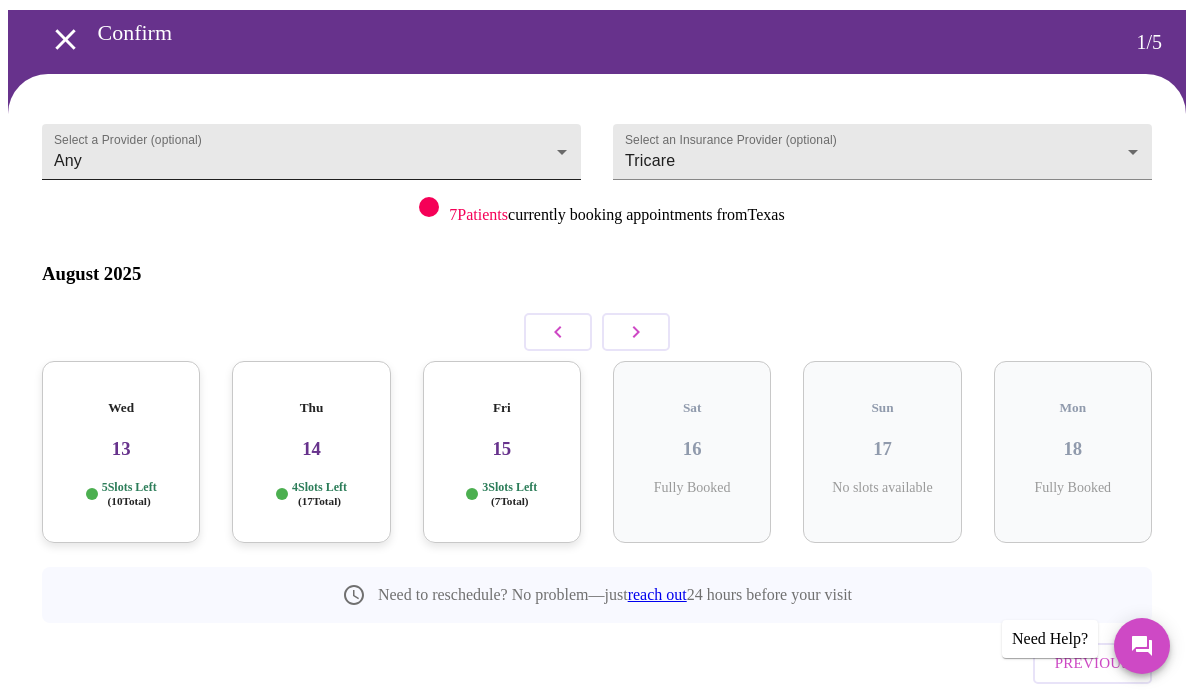 click on "MyMenopauseRx Confirm 1  /  5 Select a Provider (optional) Any Any Select an Insurance Provider (optional) Tricare Tricare 7  Patients  currently booking appointments from  [STATE] August 2025 Wed 13 5  Slots Left ( 10  Total) Thu 14 4  Slots Left ( 17  Total) Fri 15 3  Slots Left ( 7  Total) Sat 16 Fully Booked Sun 17 No slots available Mon 18 Fully Booked Need to reschedule? No problem—just  reach out  24 hours before your visit Previous Need Help?" at bounding box center (597, 359) 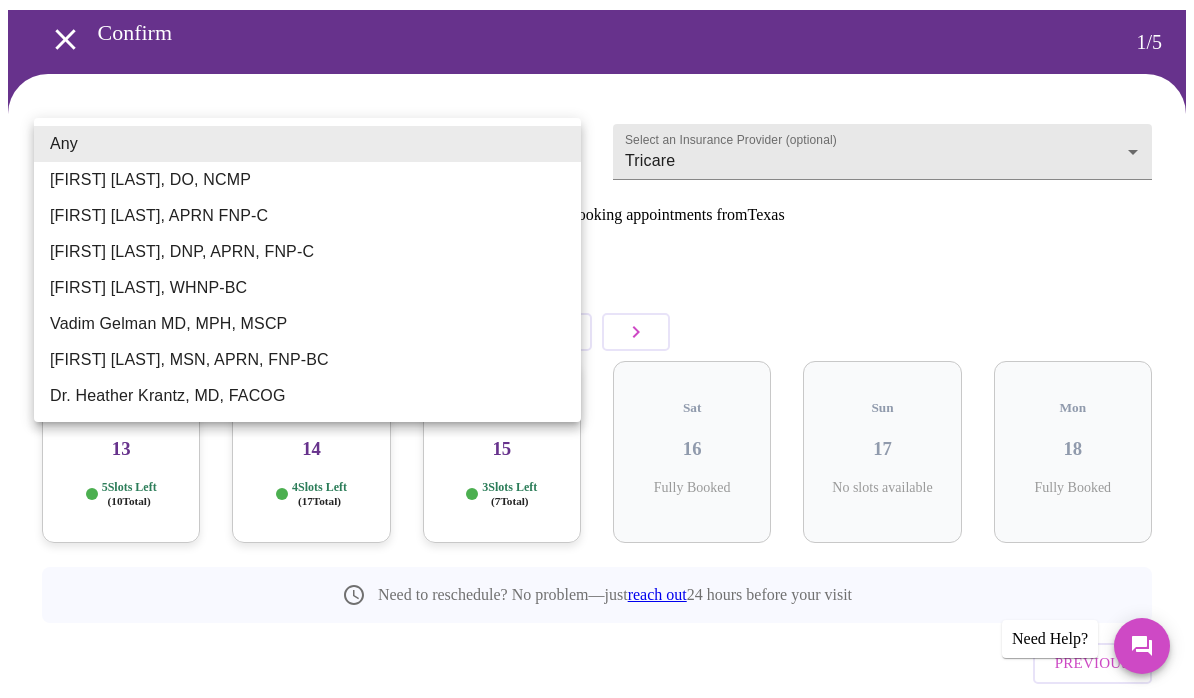 click on "Dr. Heather Krantz, MD, FACOG" at bounding box center [307, 396] 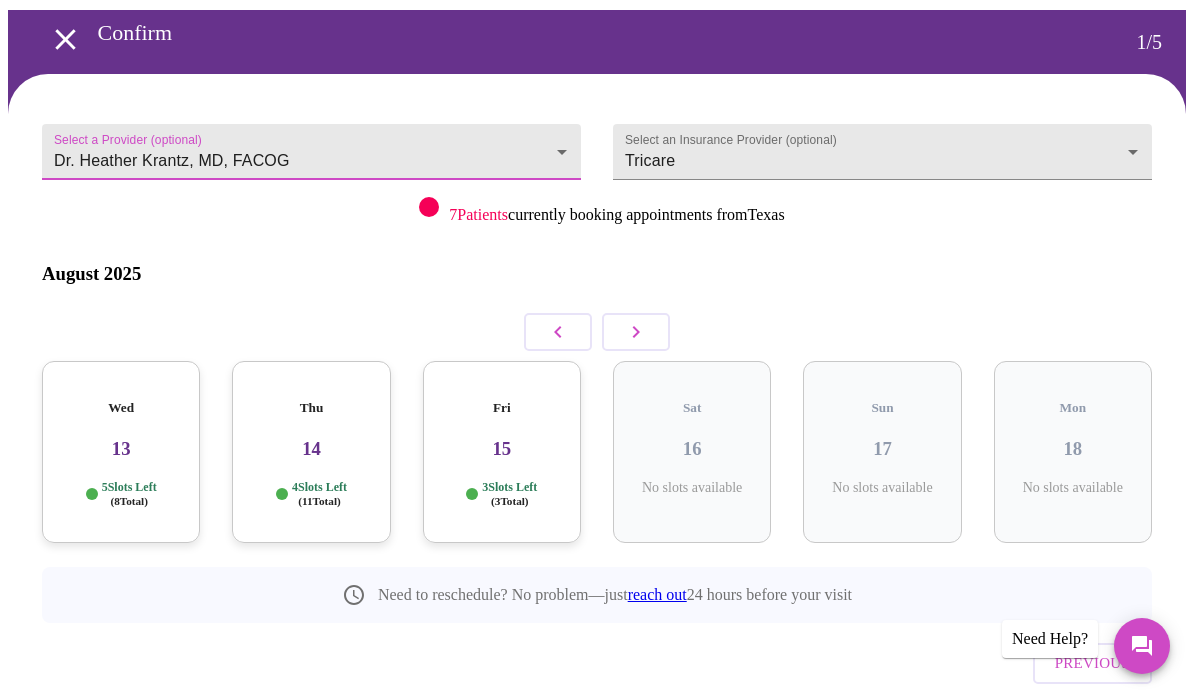 click on "MyMenopauseRx Confirm 1  /  5 Select a Provider (optional) [FIRST] [LAST], MD, FACOG [FIRST] [LAST], MD, FACOG Select an Insurance Provider (optional) Tricare Tricare 7  Patients  currently booking appointments from  [STATE] August 2025 Wed 13 5  Slots Left ( 8  Total) Thu 14 4  Slots Left ( 11  Total) Fri 15 3  Slots Left ( 3  Total) Sat 16 No slots available Sun 17 No slots available Mon 18 No slots available Need to reschedule? No problem—just  reach out  24 hours before your visit Previous Need Help?" at bounding box center (597, 359) 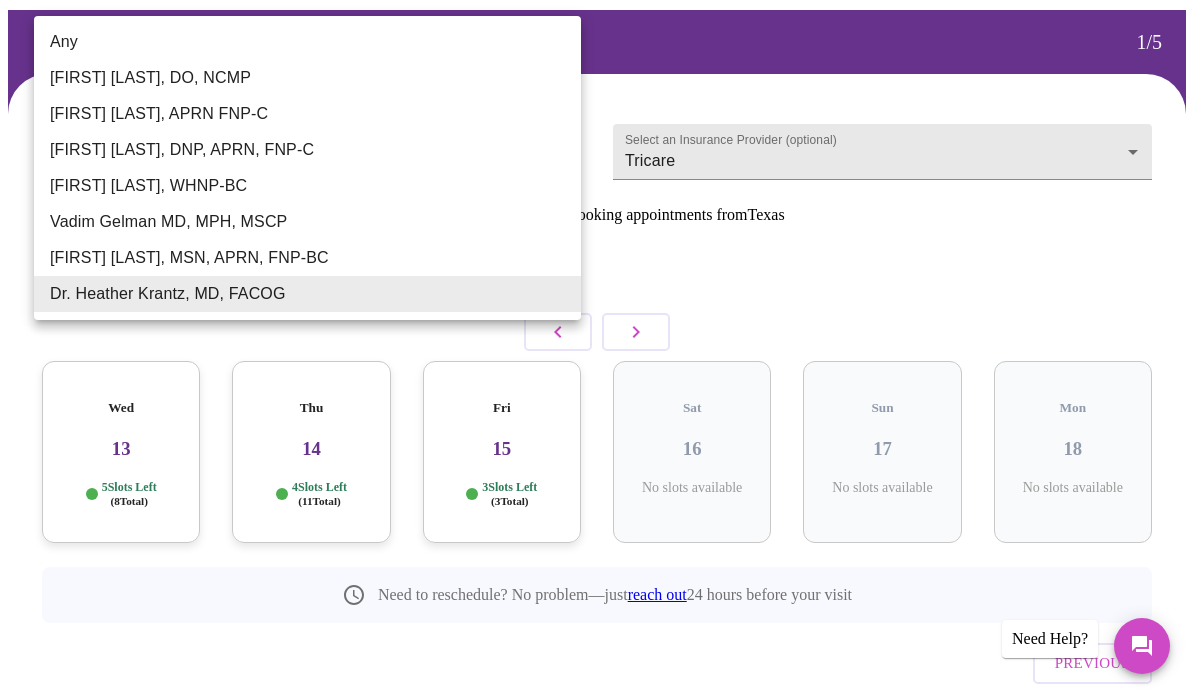 click on "Any" at bounding box center [307, 42] 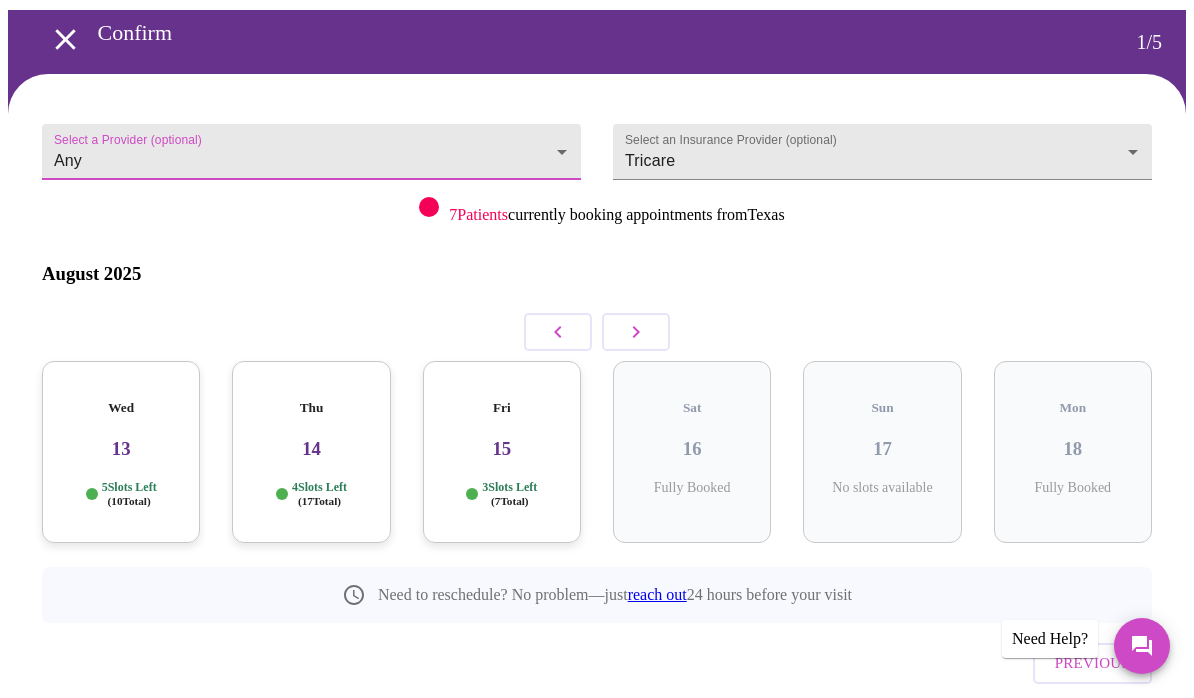 click on "MyMenopauseRx Confirm 1  /  5 Select a Provider (optional) Any Any Select an Insurance Provider (optional) Tricare Tricare 7  Patients  currently booking appointments from  [STATE] August 2025 Wed 13 5  Slots Left ( 10  Total) Thu 14 4  Slots Left ( 17  Total) Fri 15 3  Slots Left ( 7  Total) Sat 16 Fully Booked Sun 17 No slots available Mon 18 Fully Booked Need to reschedule? No problem—just  reach out  24 hours before your visit Previous Need Help?" at bounding box center (597, 359) 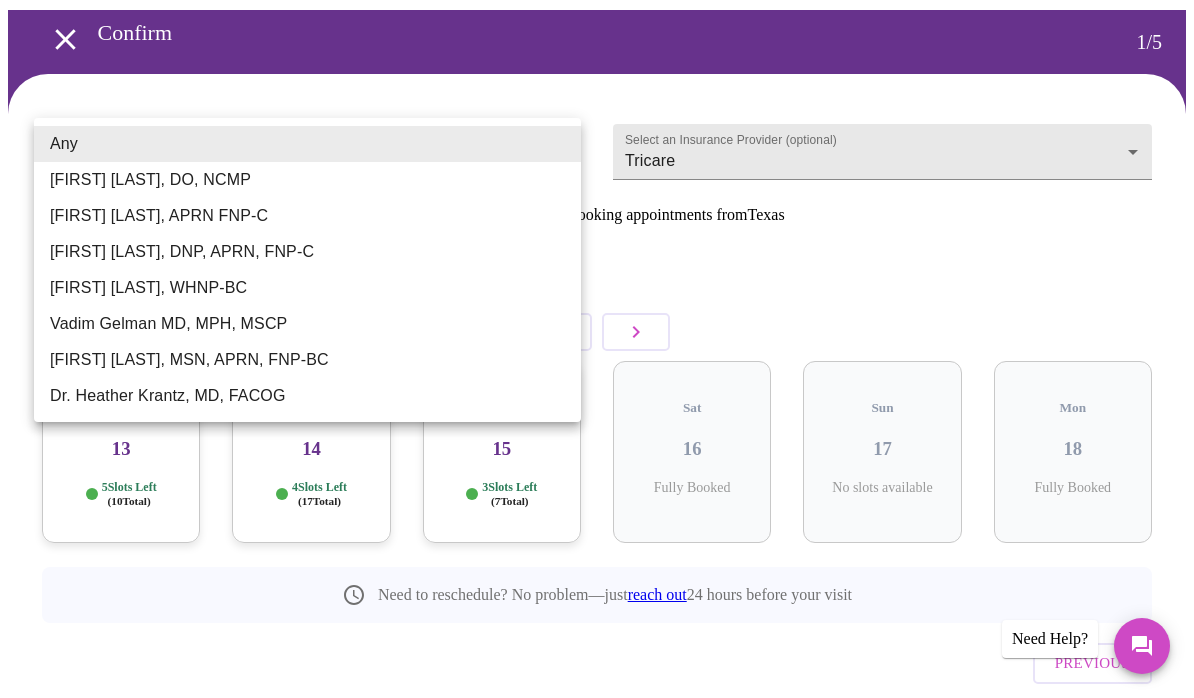 click on "Vadim Gelman MD, MPH, MSCP" at bounding box center (307, 324) 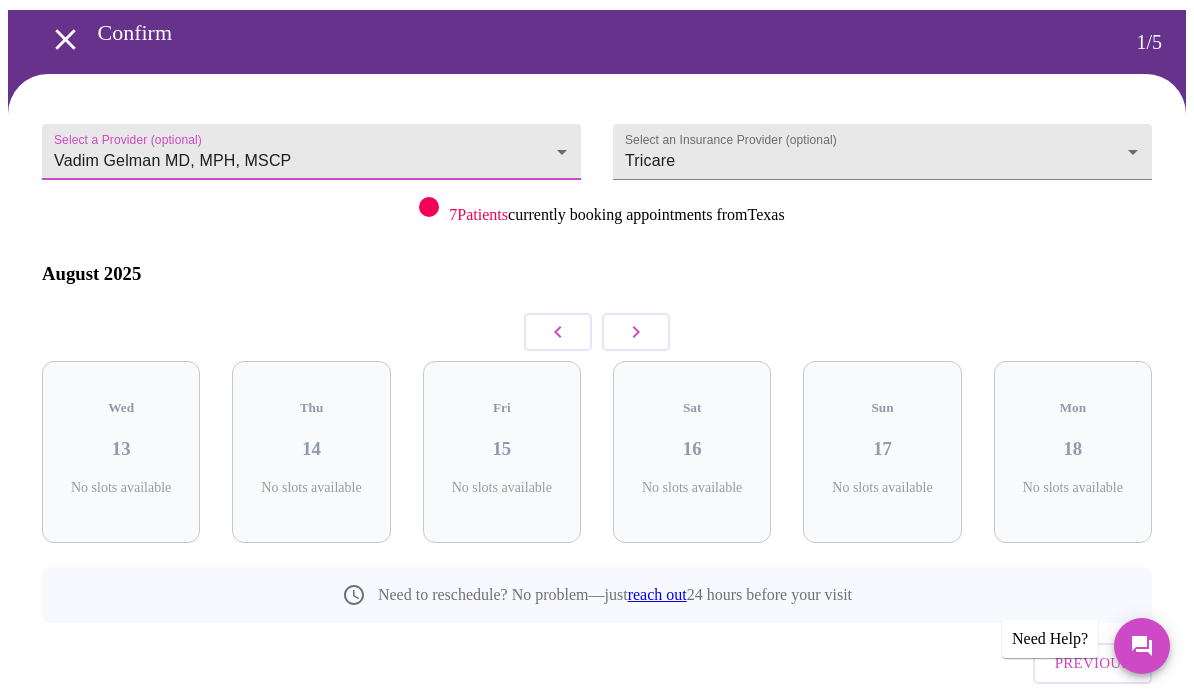 click at bounding box center (636, 332) 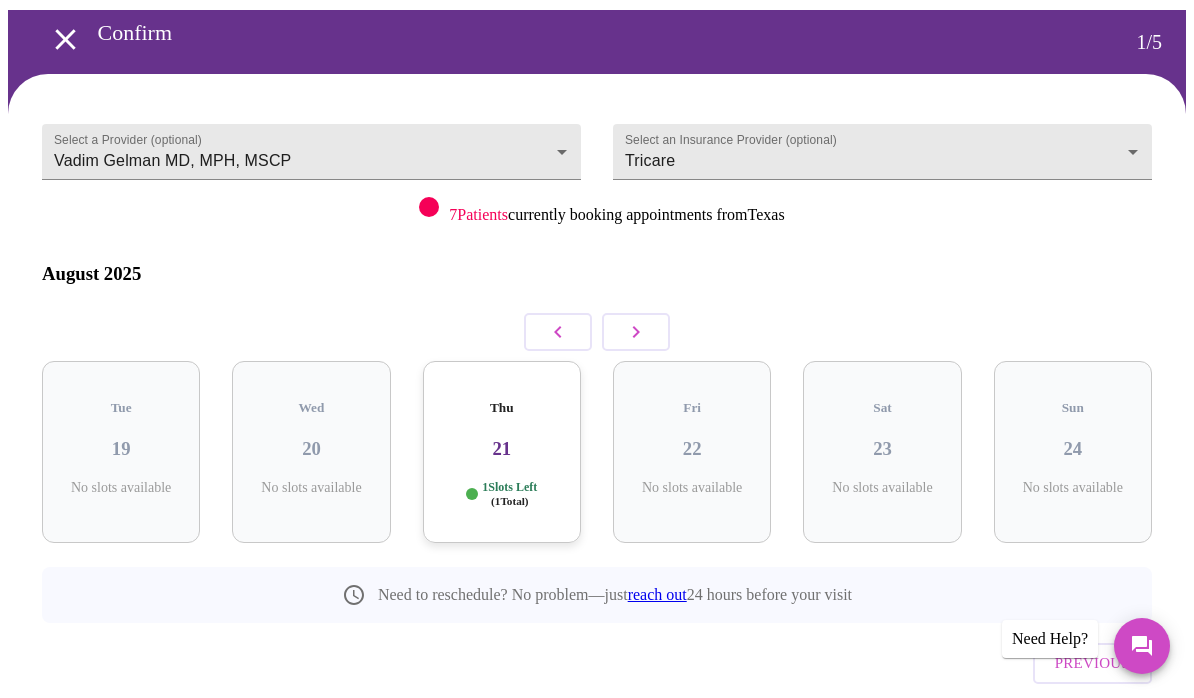 click at bounding box center (636, 332) 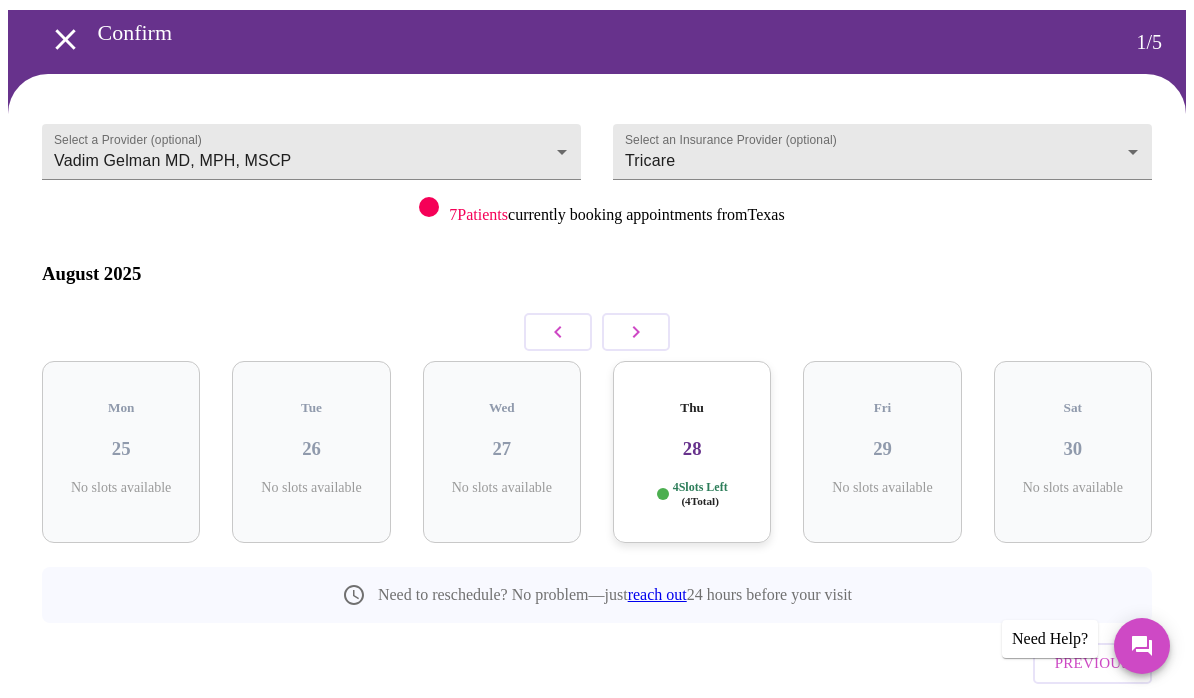 click 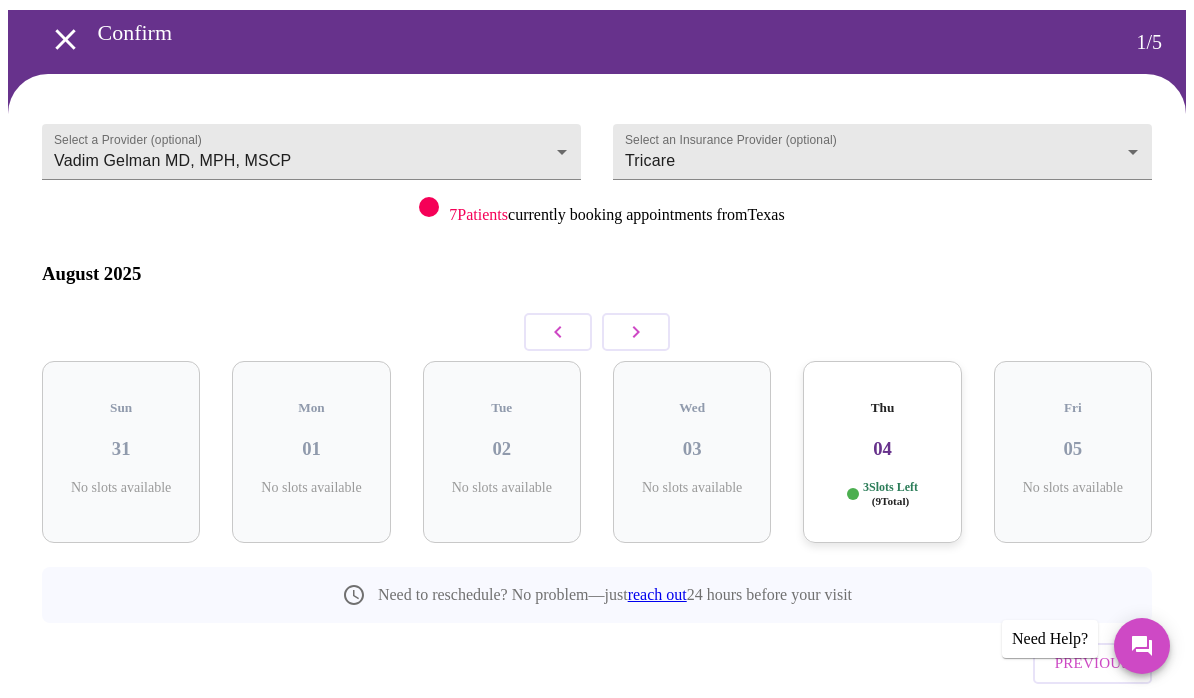 click 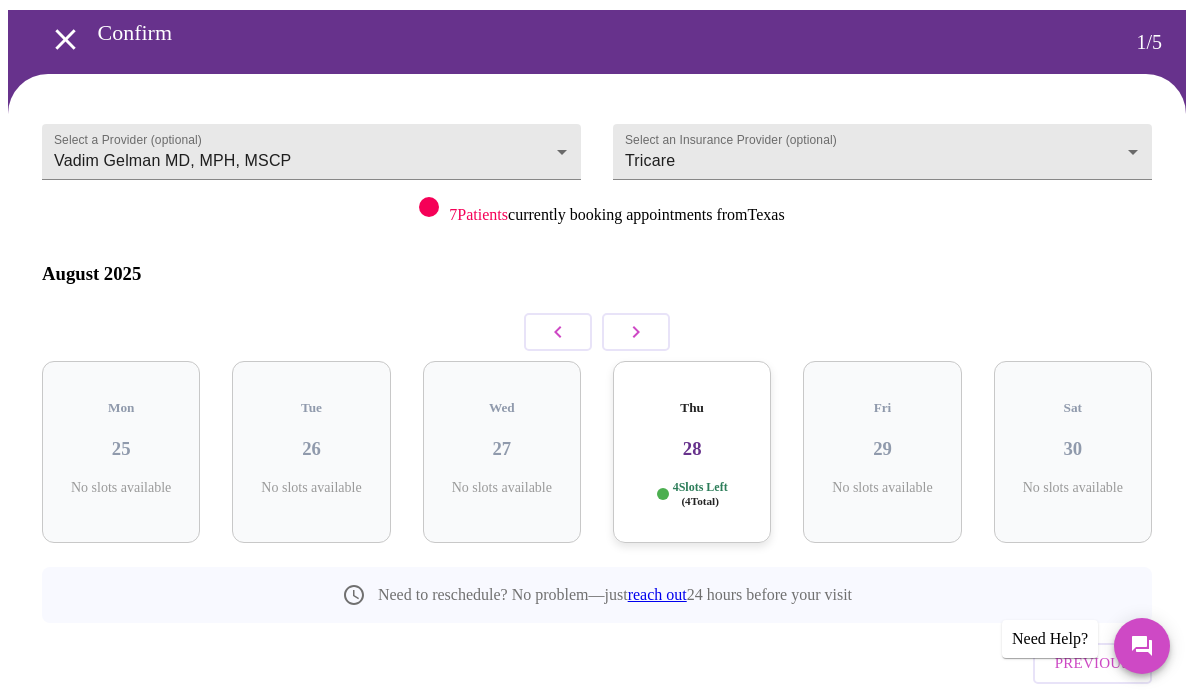 click 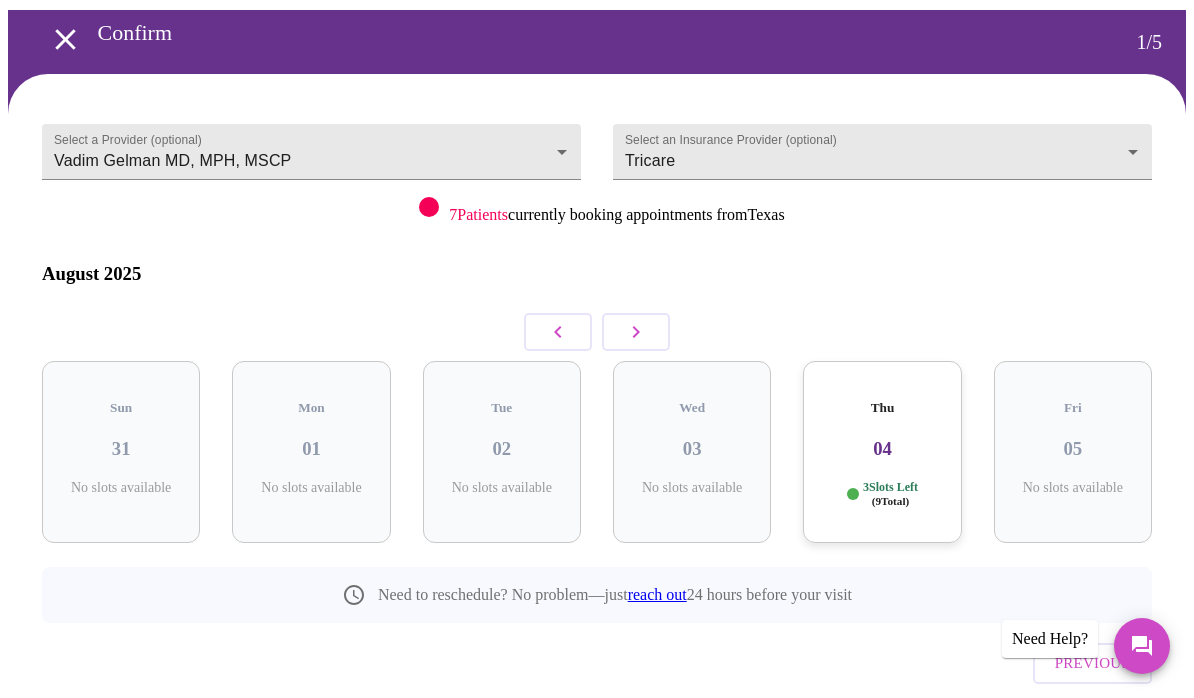 click 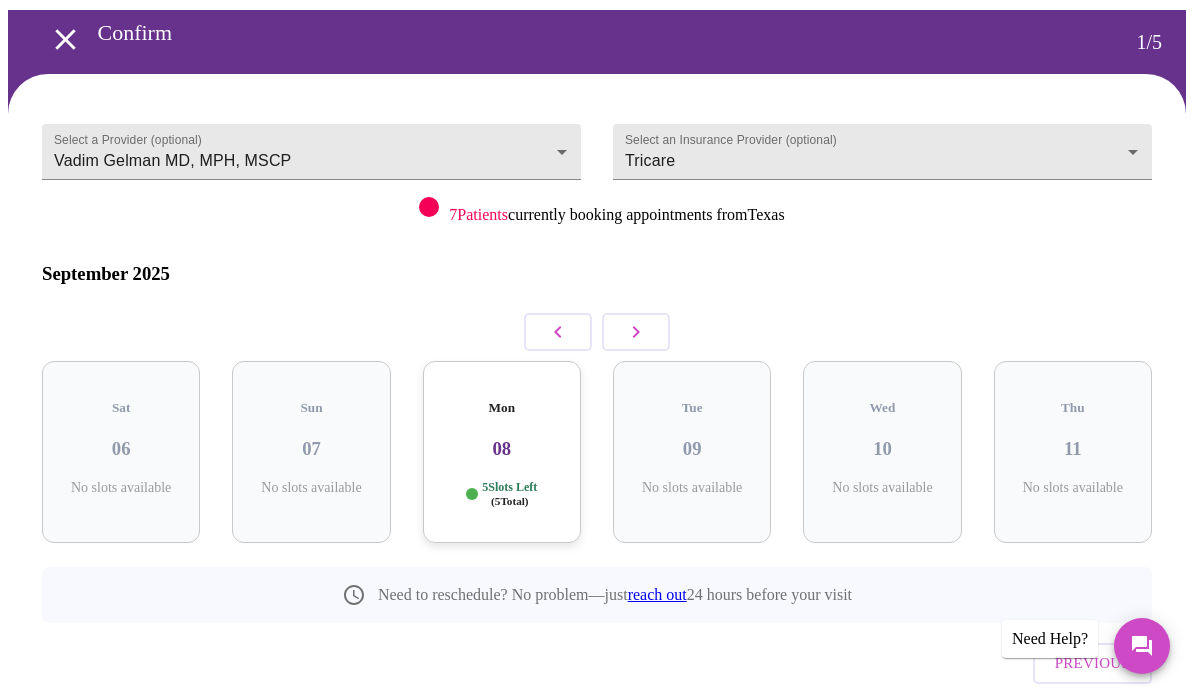 click 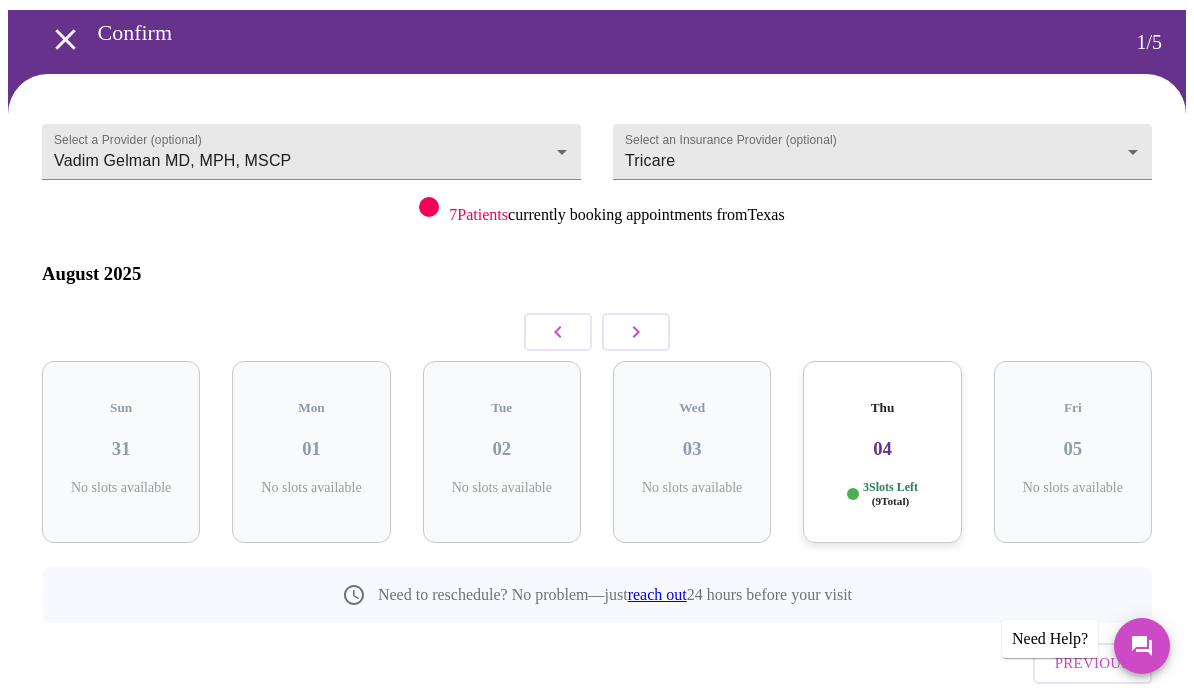 click on "04" at bounding box center (882, 449) 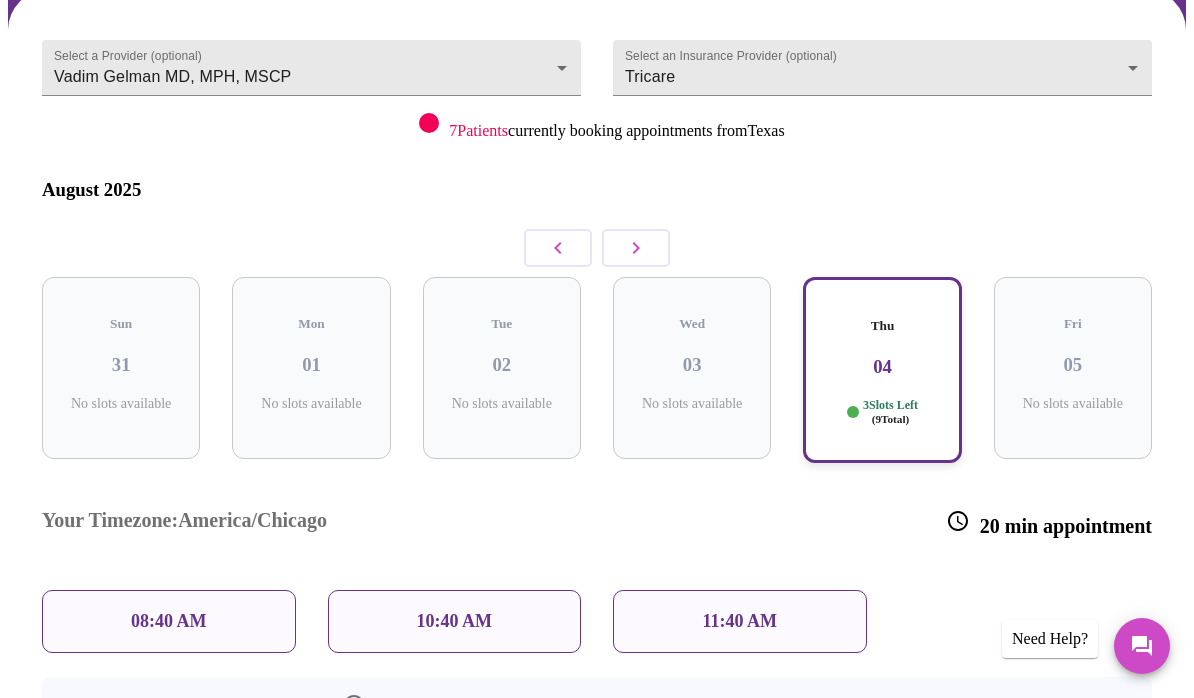 scroll, scrollTop: 181, scrollLeft: 0, axis: vertical 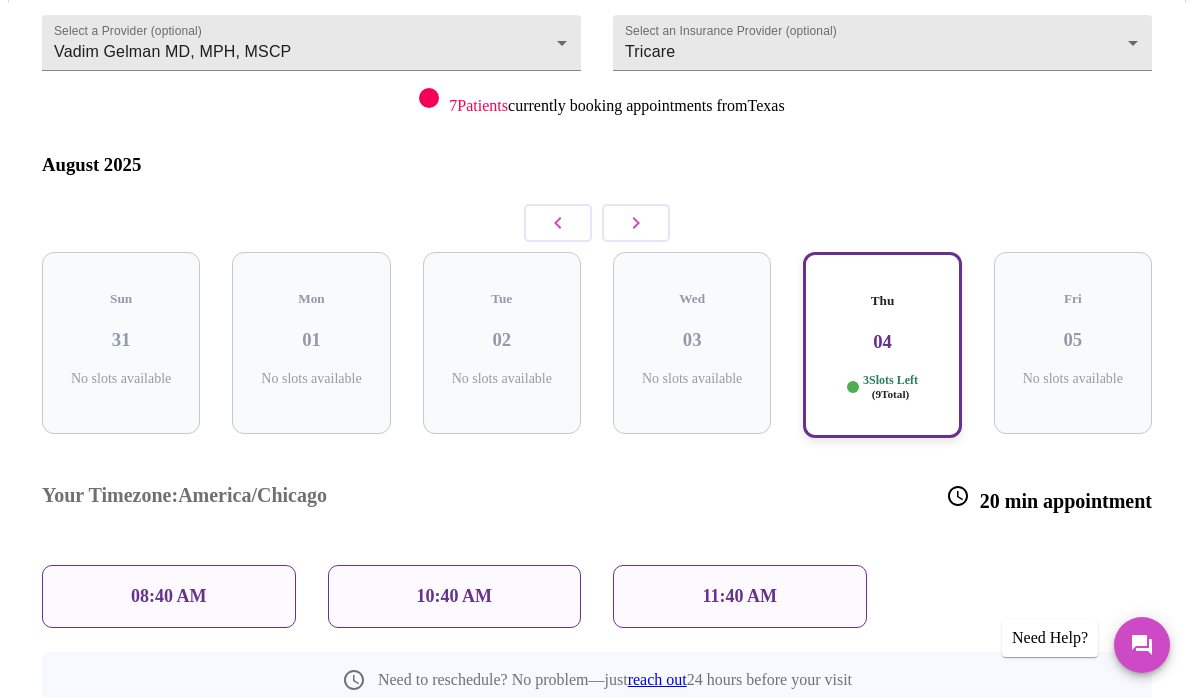click at bounding box center [558, 224] 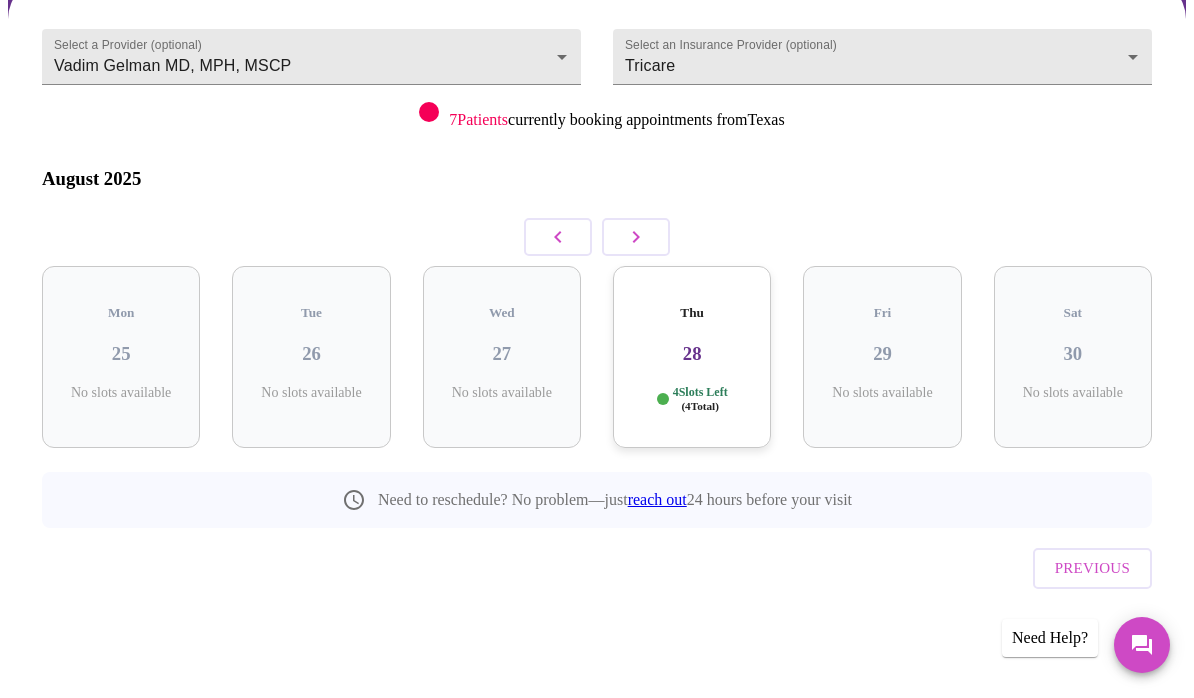 scroll, scrollTop: 20, scrollLeft: 0, axis: vertical 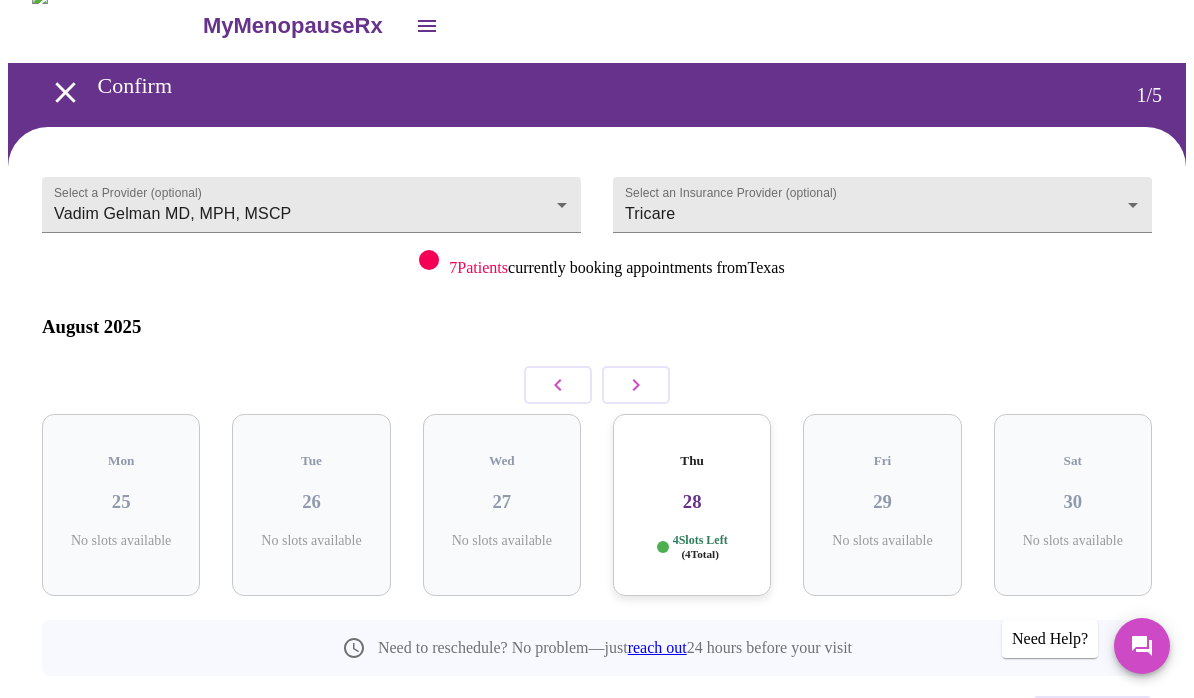 click 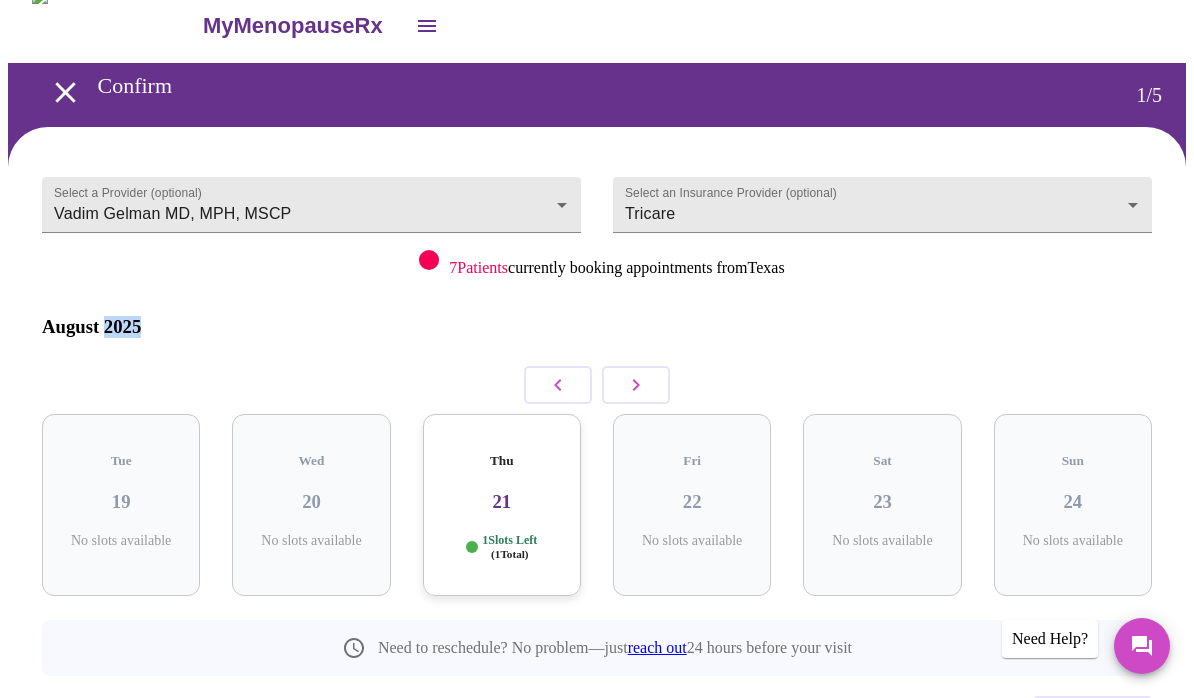 click at bounding box center (597, 385) 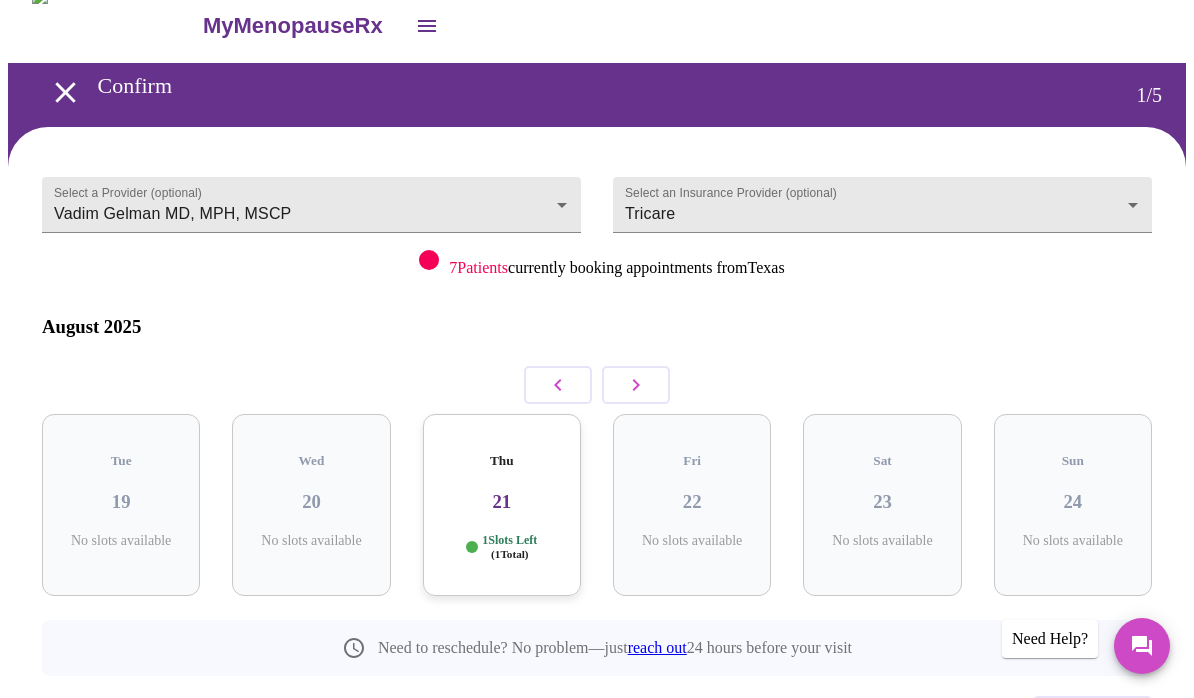click 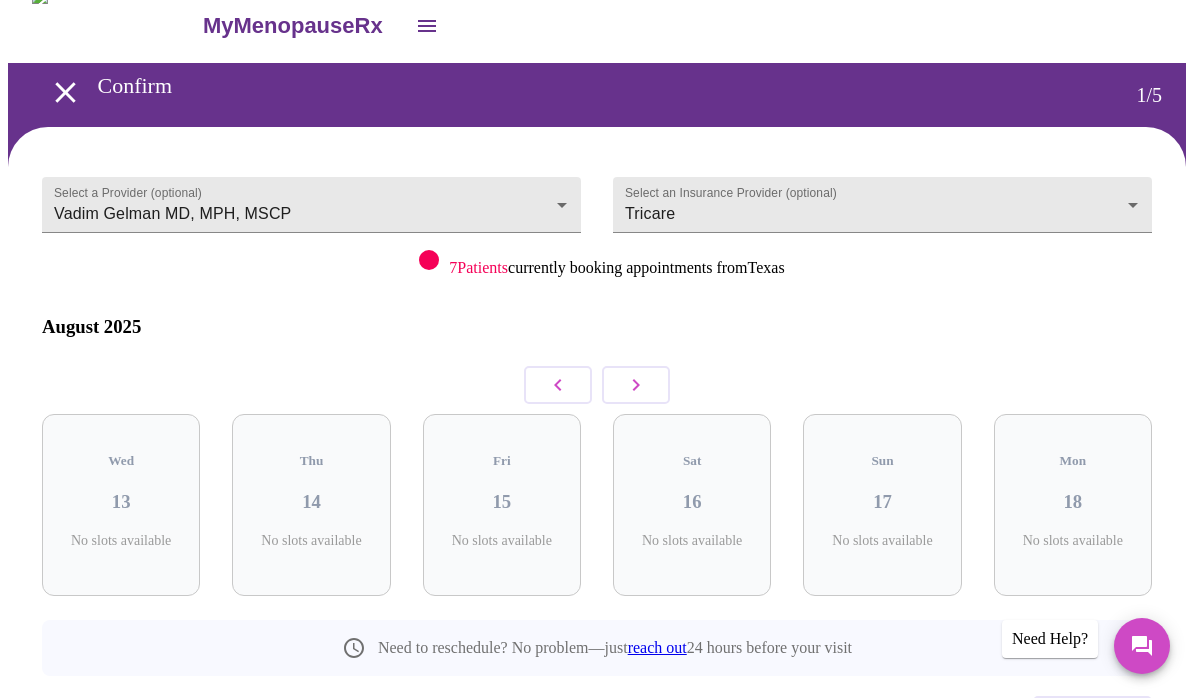 click 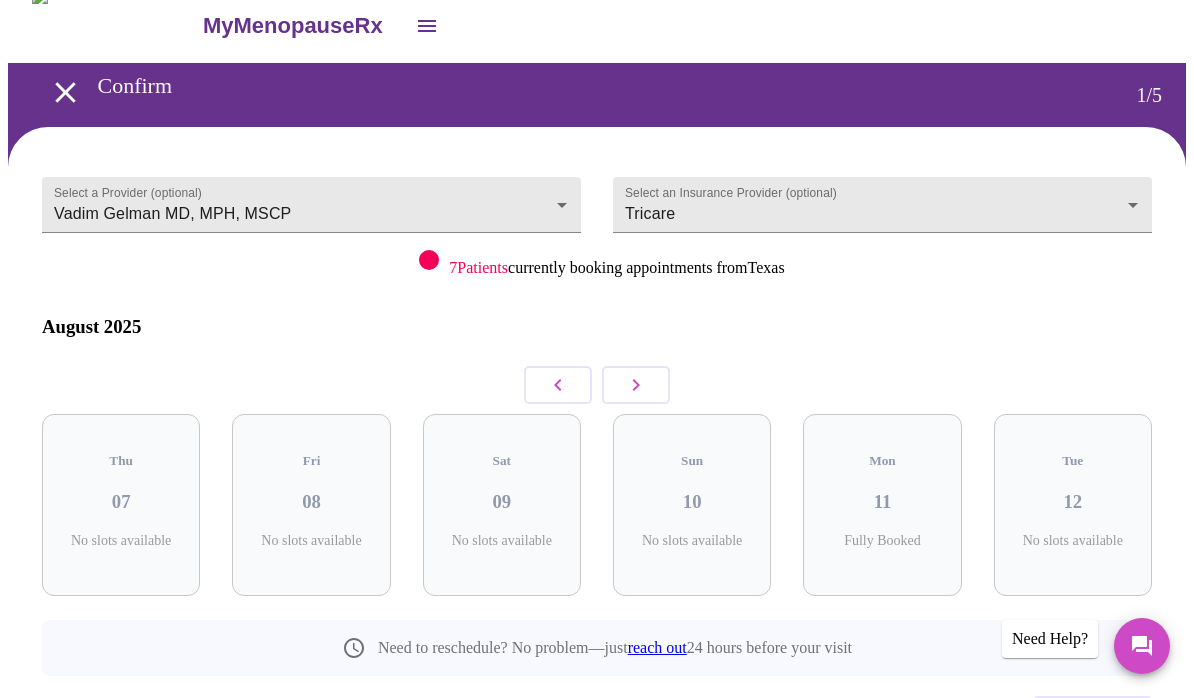 click at bounding box center (558, 385) 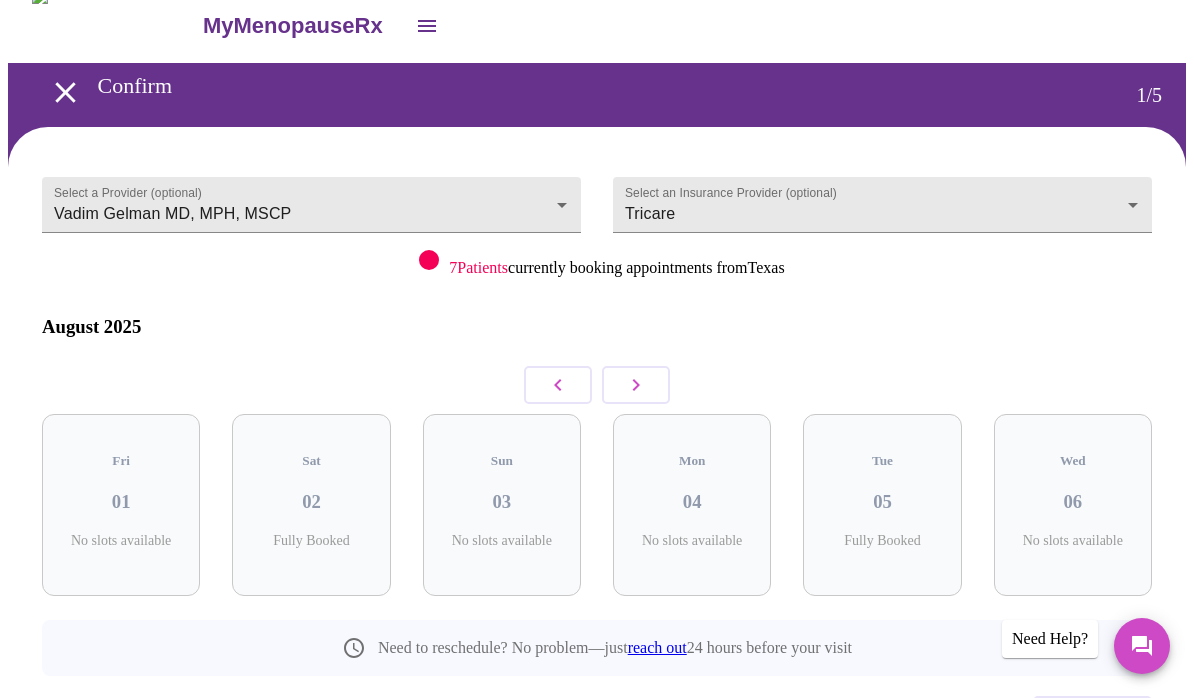 click at bounding box center [558, 385] 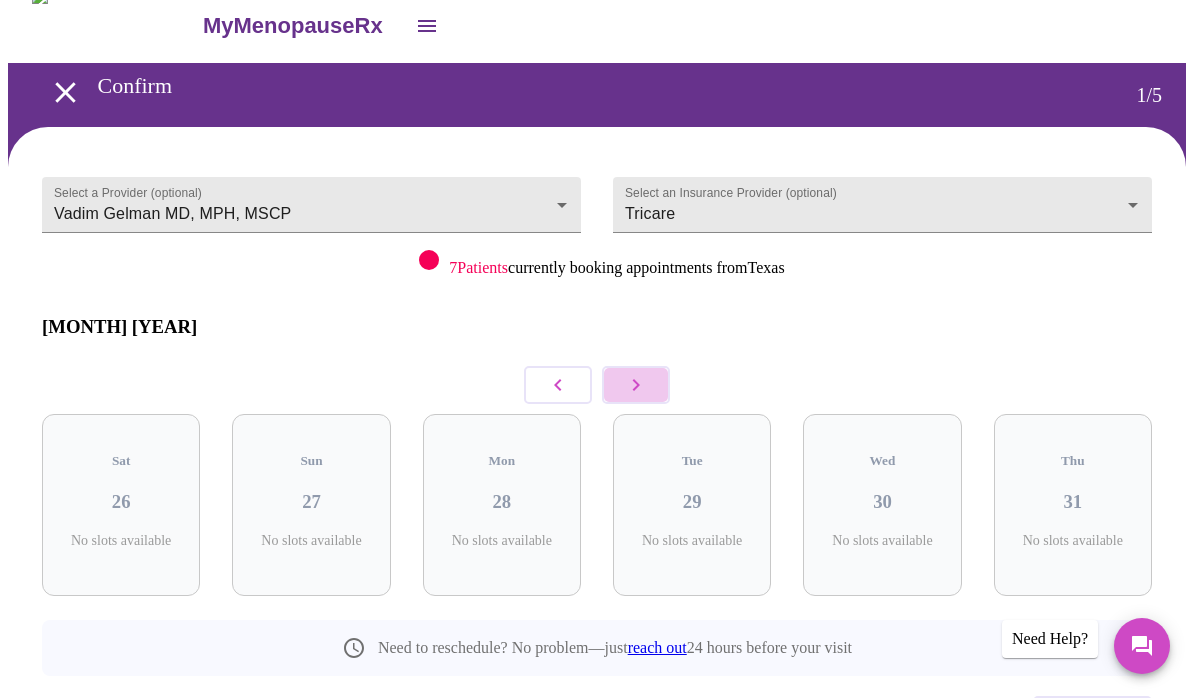 click 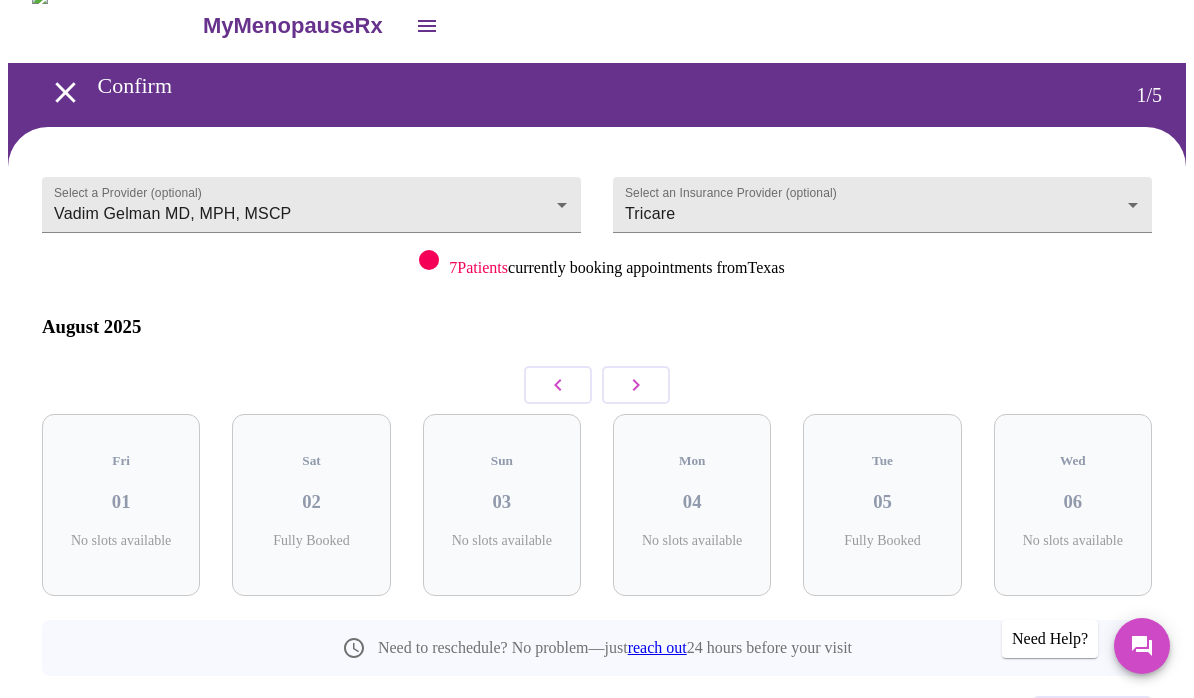 click 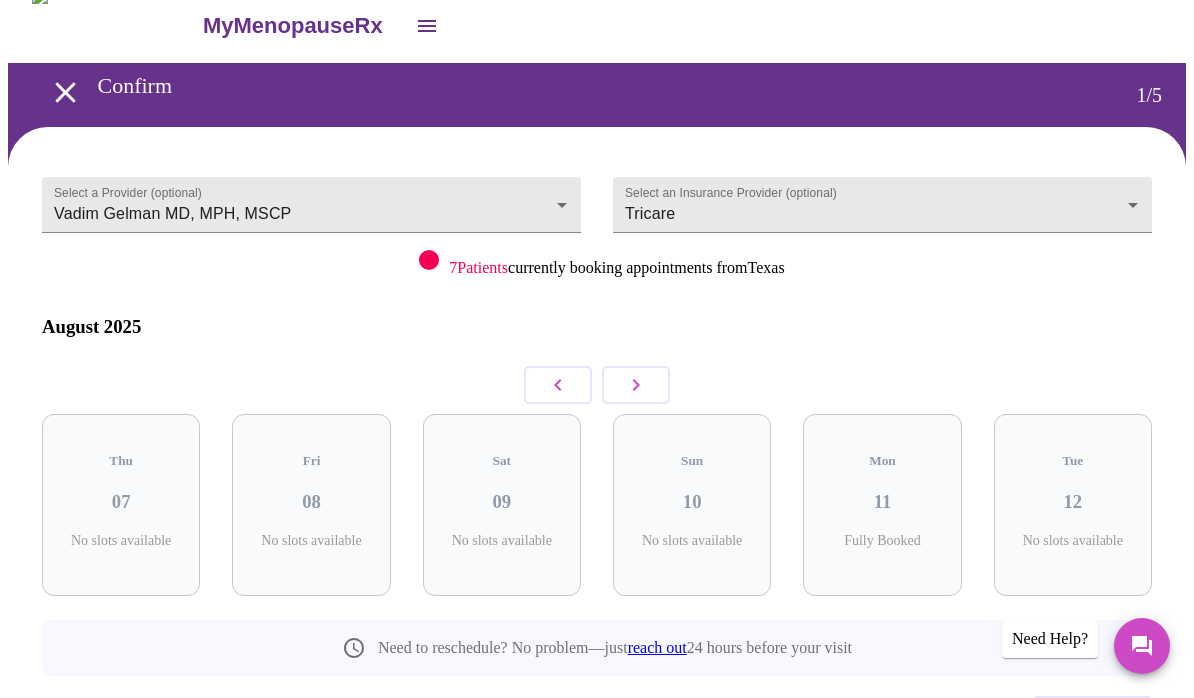 click at bounding box center (636, 385) 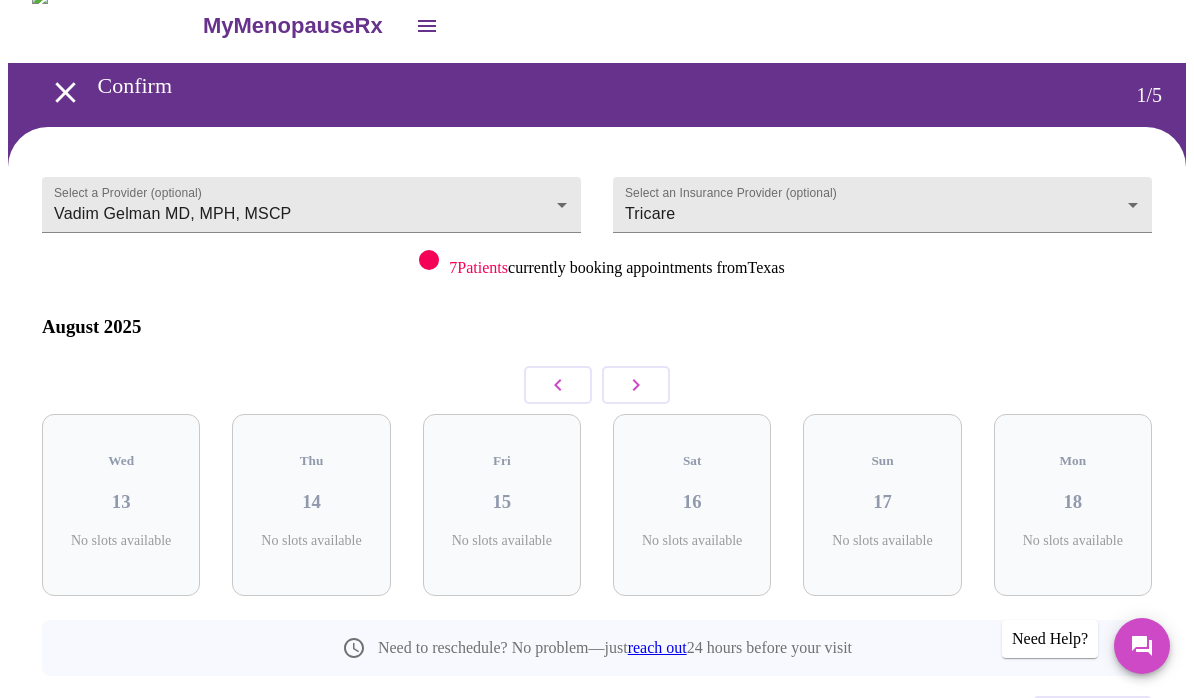 click at bounding box center (636, 385) 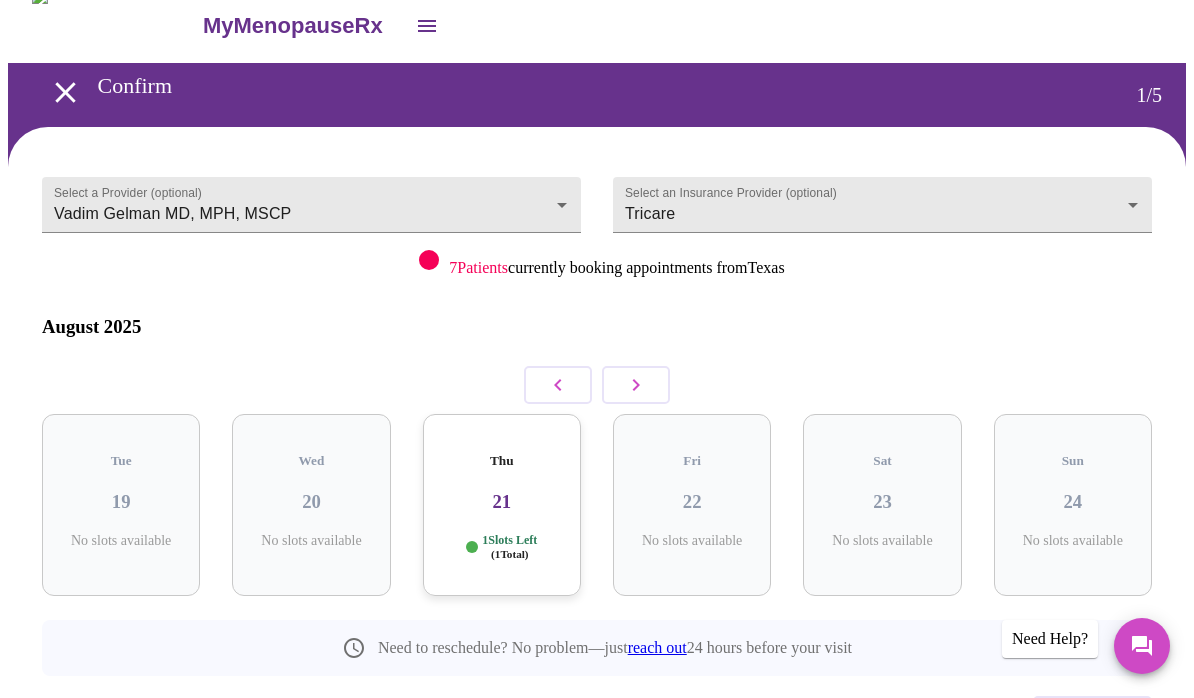 click 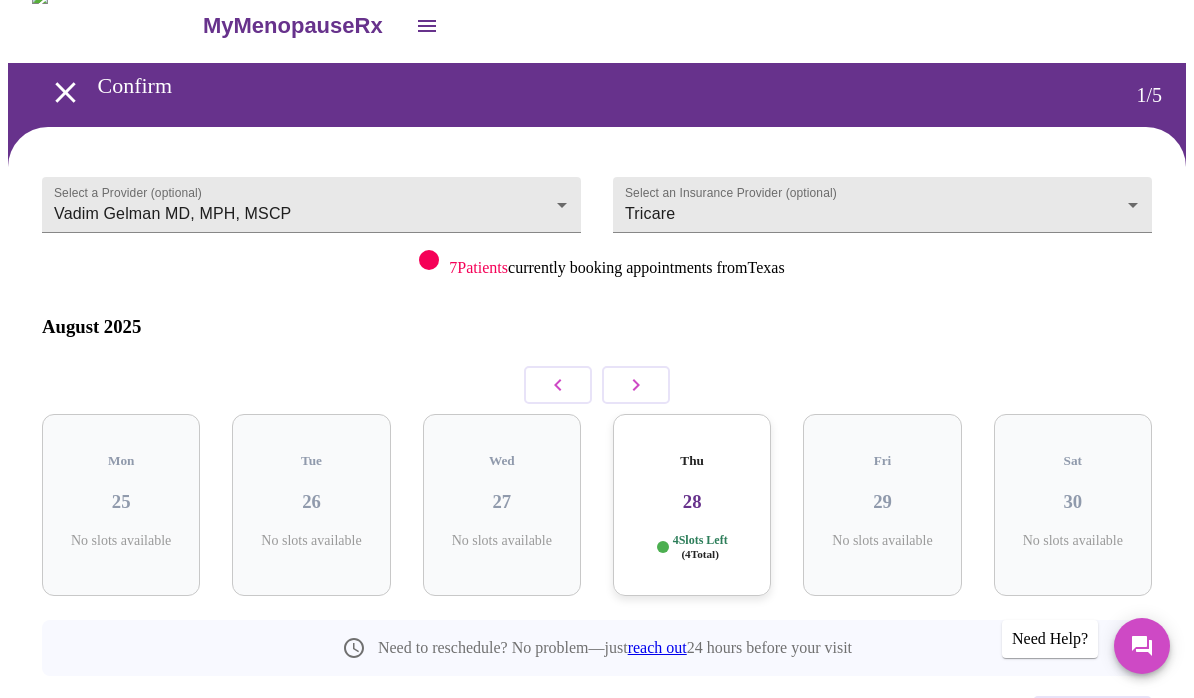 click 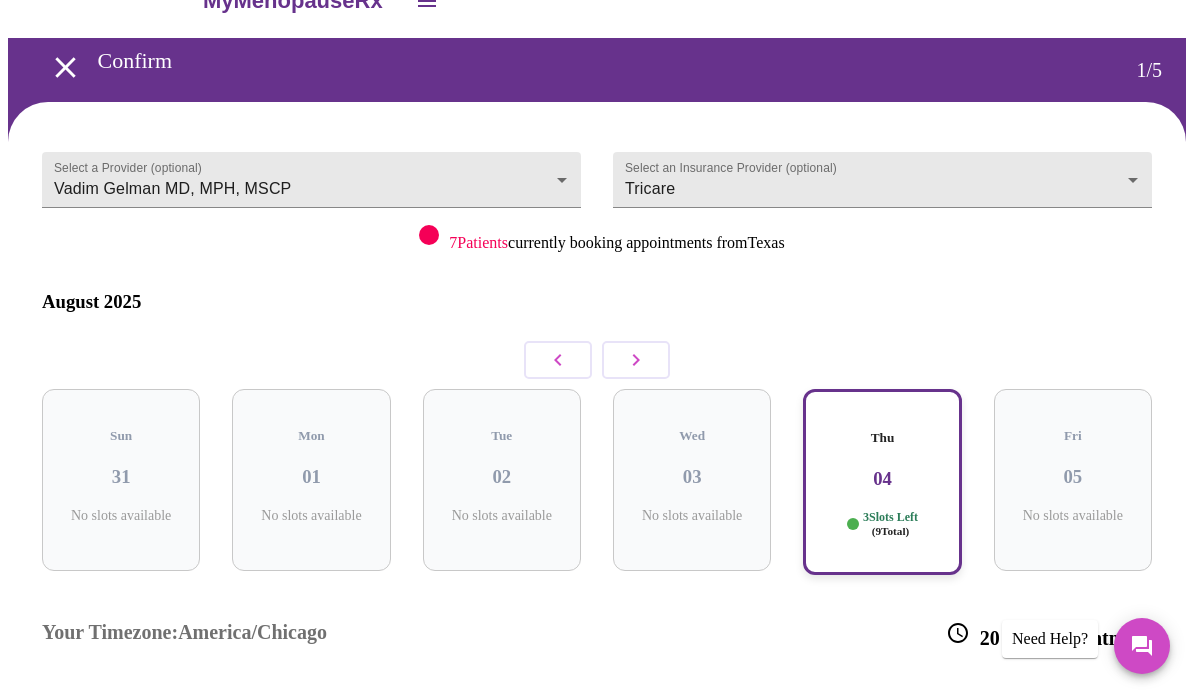 scroll, scrollTop: 0, scrollLeft: 0, axis: both 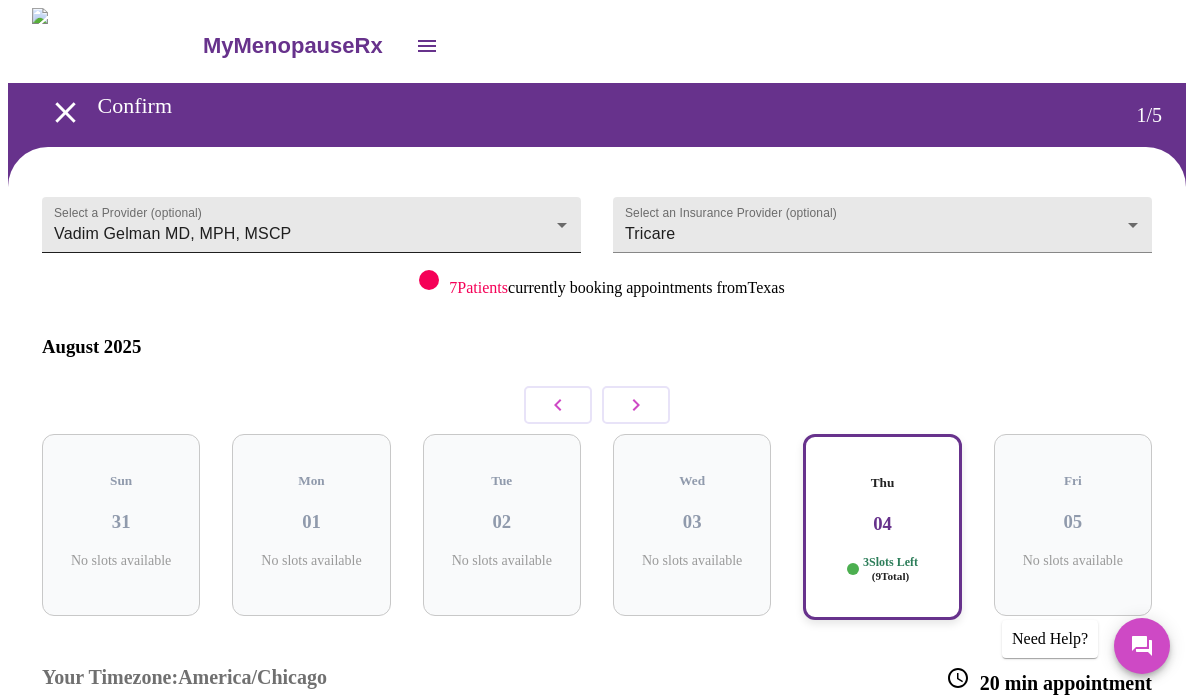 click on "MyMenopauseRx Confirm 1  /  5 Select a Provider (optional) [FIRST] [LAST] MD, MPH, MSCP [FIRST] [LAST] MD, MPH, MSCP Select an Insurance Provider (optional) Tricare Tricare 7  Patients  currently booking appointments from  [STATE] August 2025 Sun 31 No slots available Mon 01 No slots available Tue 02 No slots available Wed 03 No slots available Thu 04 3  Slots Left ( 9  Total) Fri 05 No slots available Your Timezone:  America/Chicago 20 min appointment 08:40 AM 10:40 AM 11:40 AM Need to reschedule? No problem—just  reach out  24 hours before your visit Previous Need Help?" at bounding box center (597, 529) 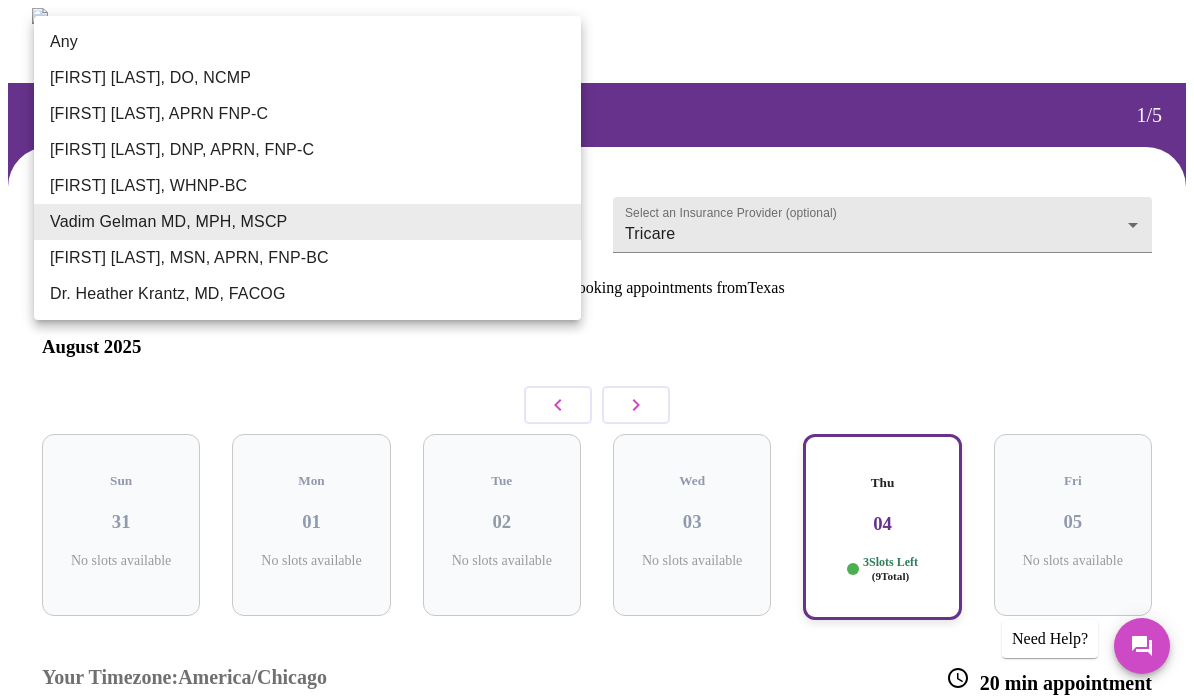 click on "Any" at bounding box center [307, 42] 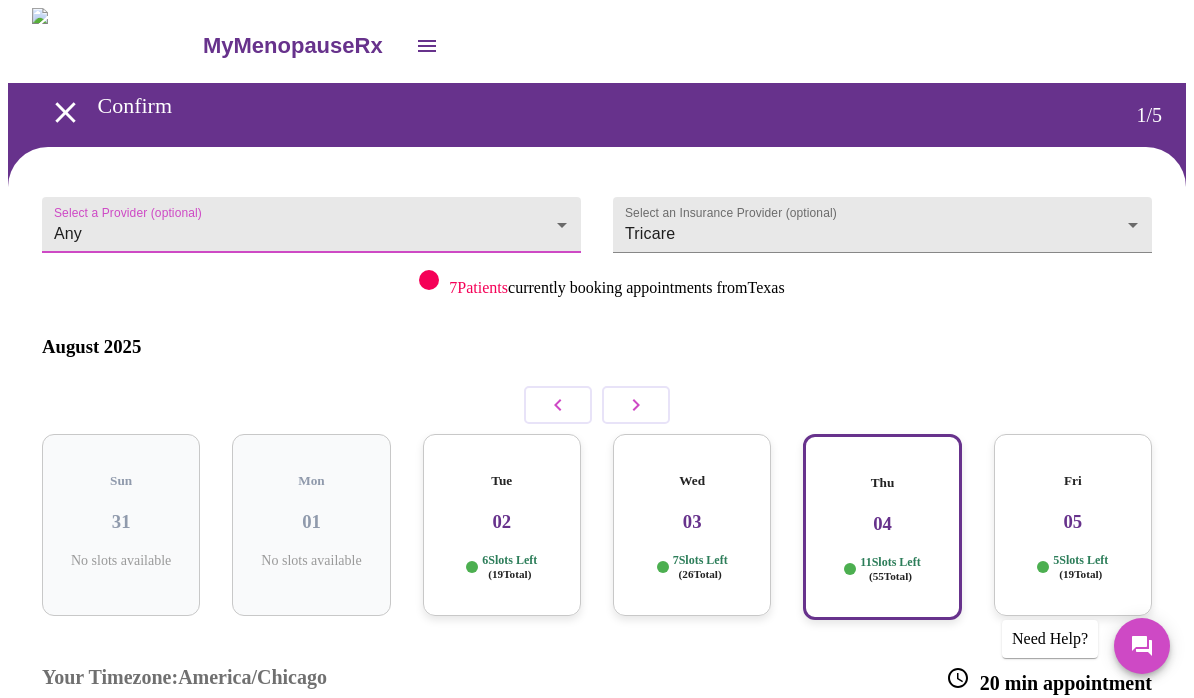 click 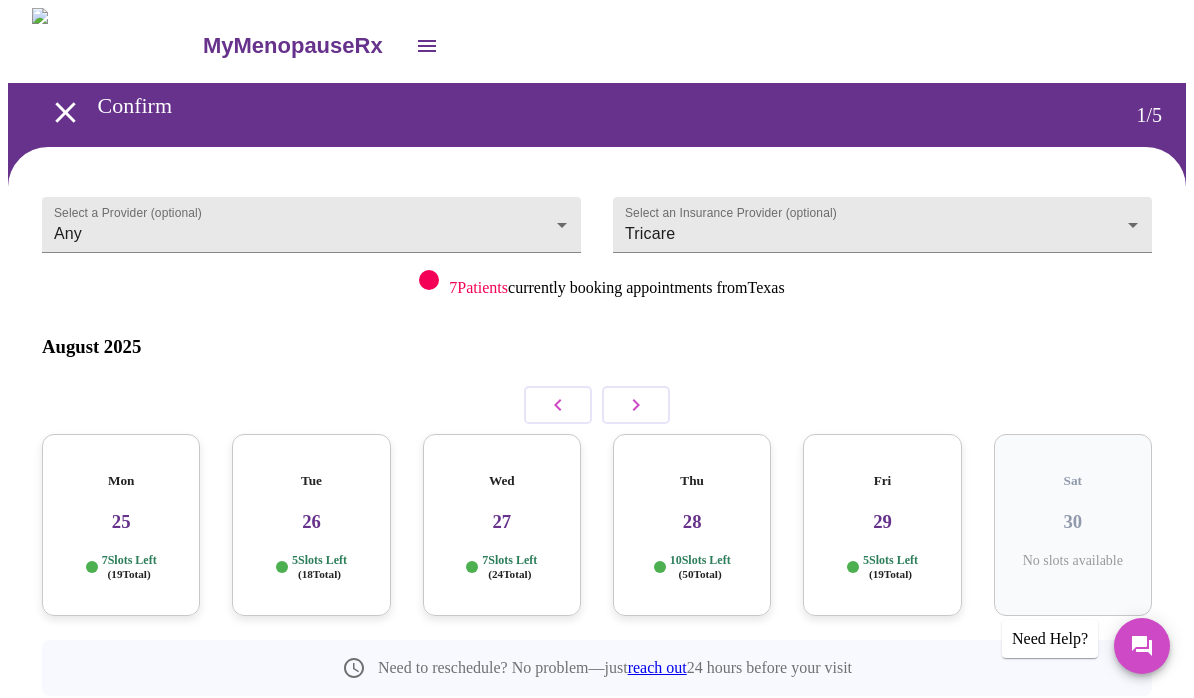 click at bounding box center (558, 405) 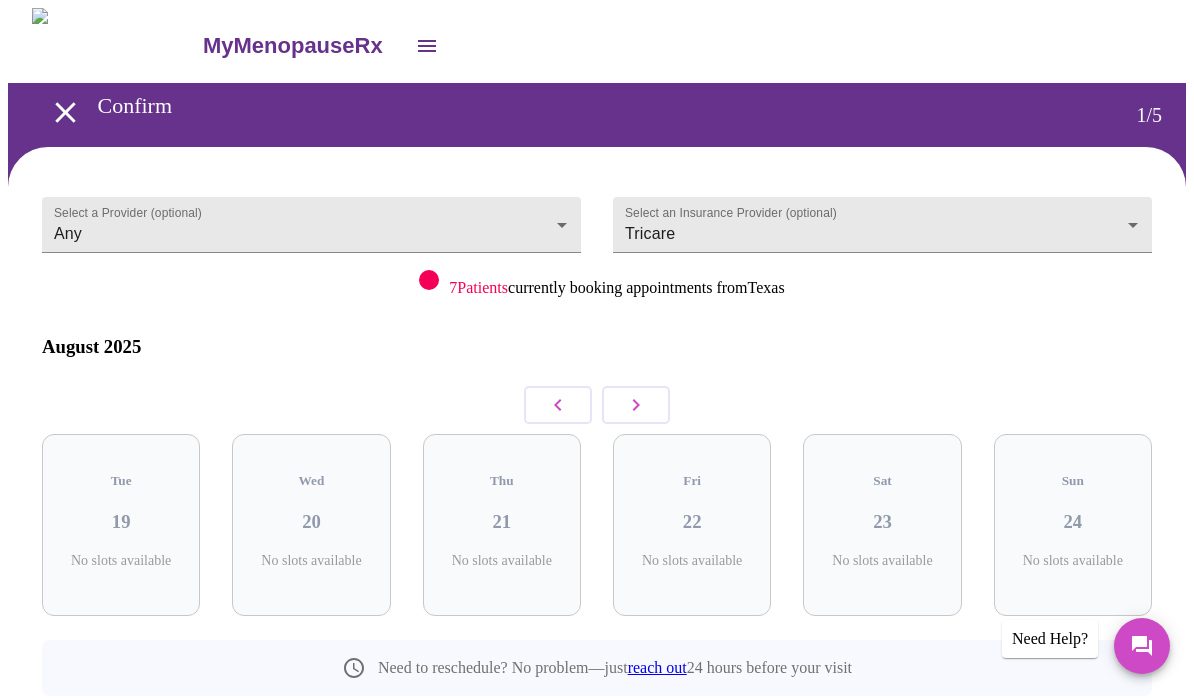 click at bounding box center (558, 405) 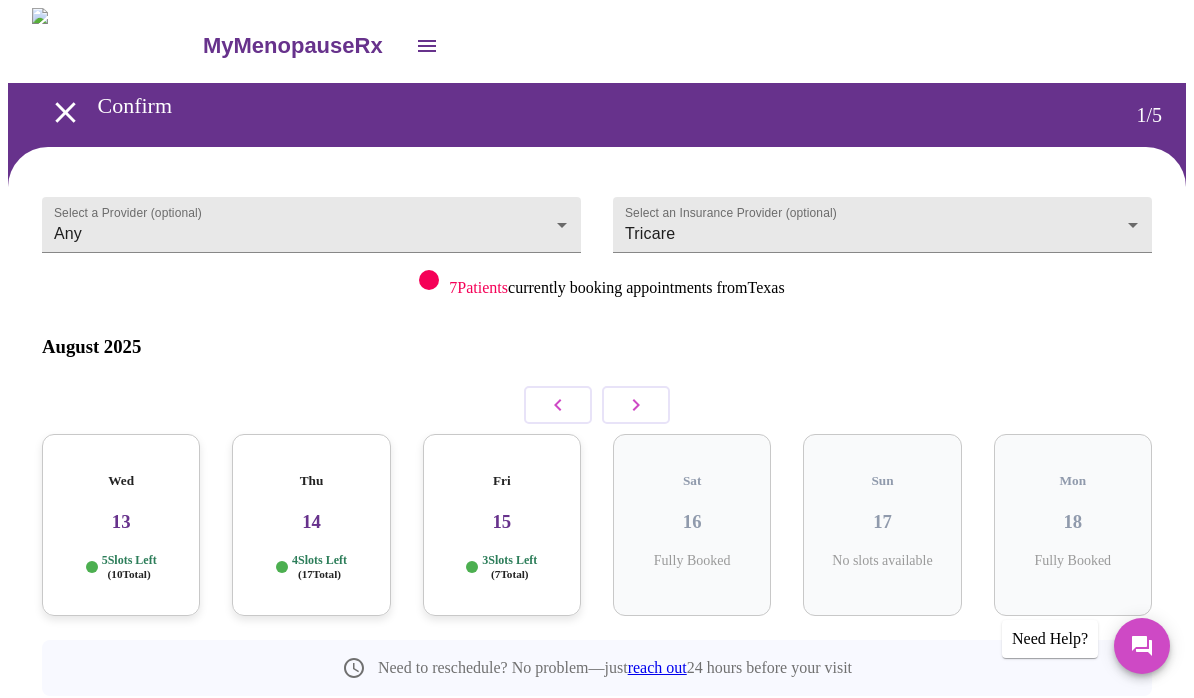 click 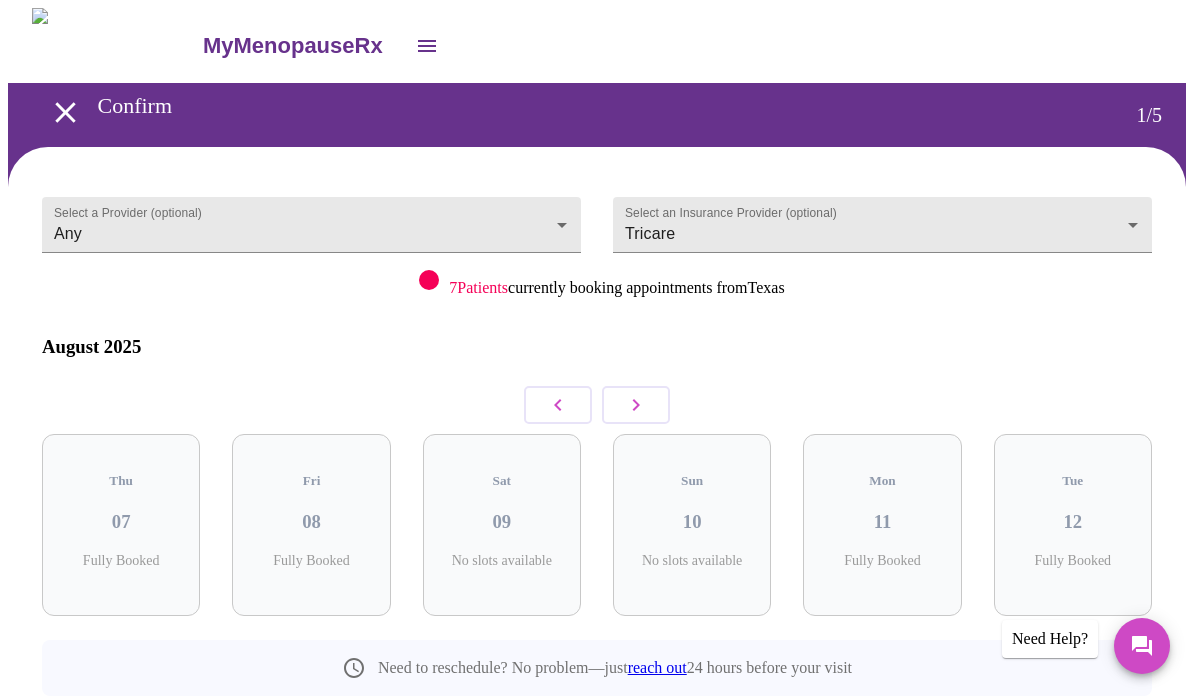click 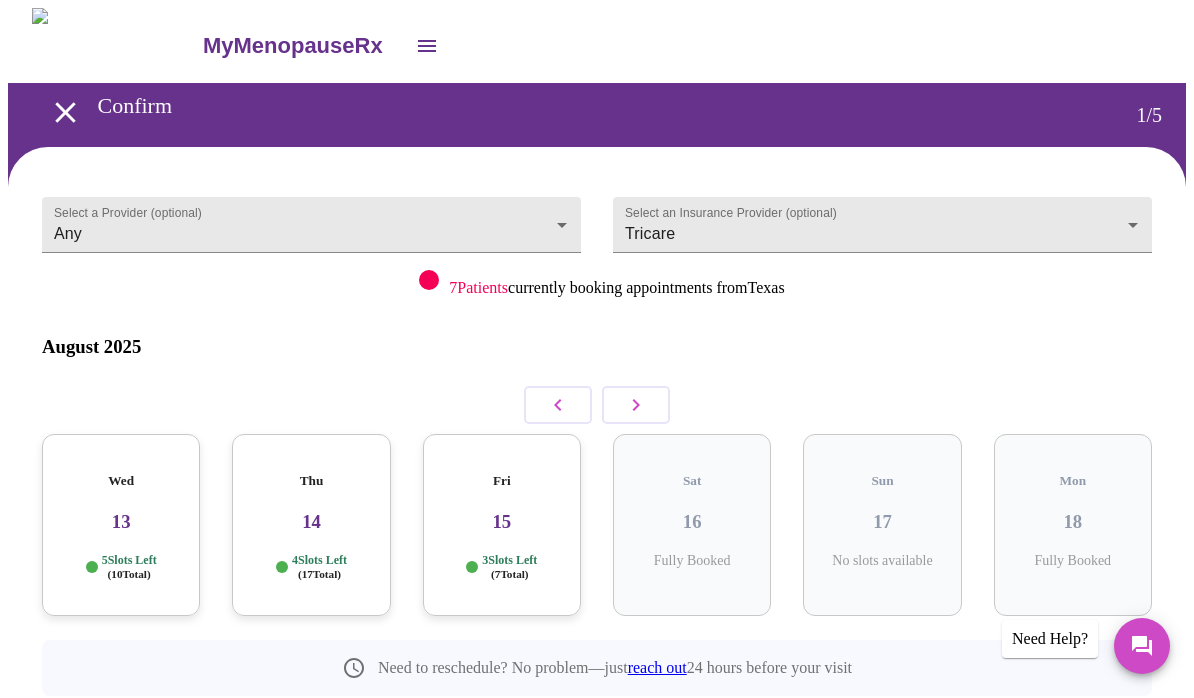 click 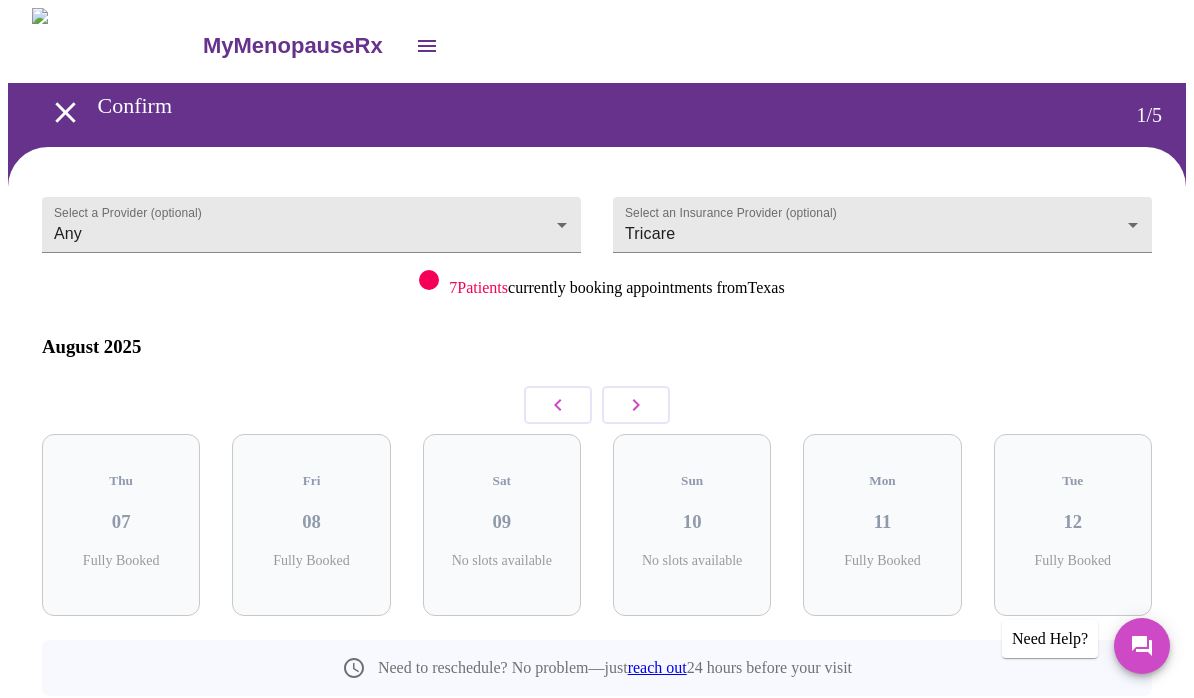 click 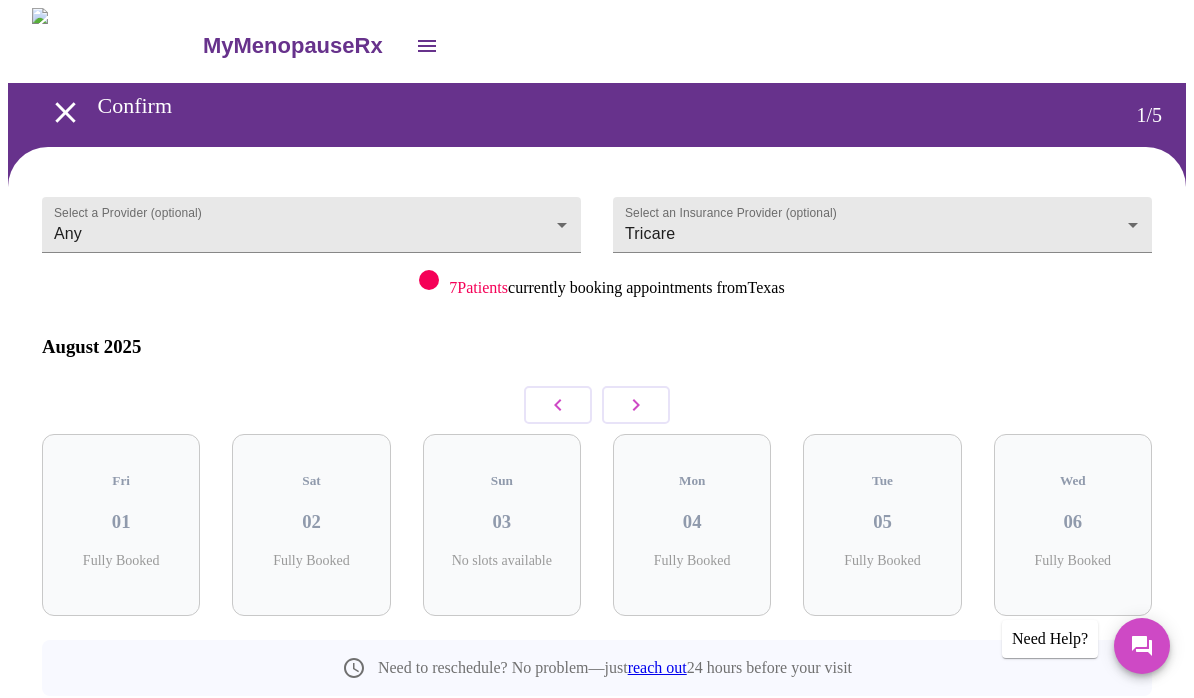 click 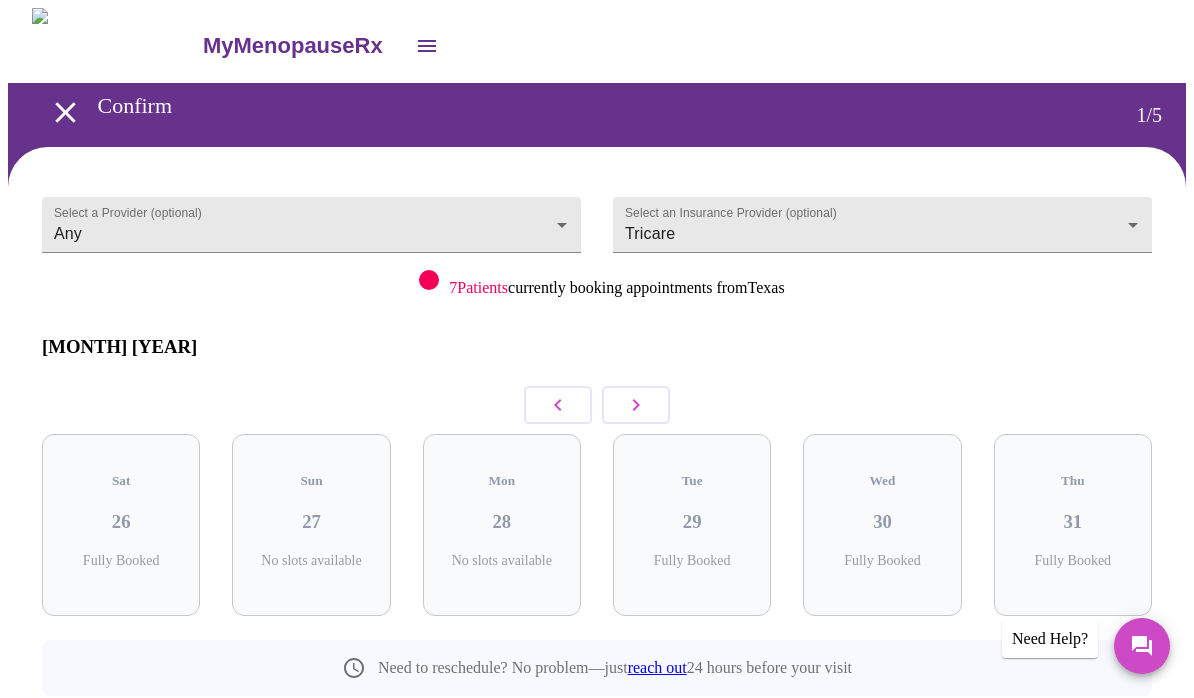 click 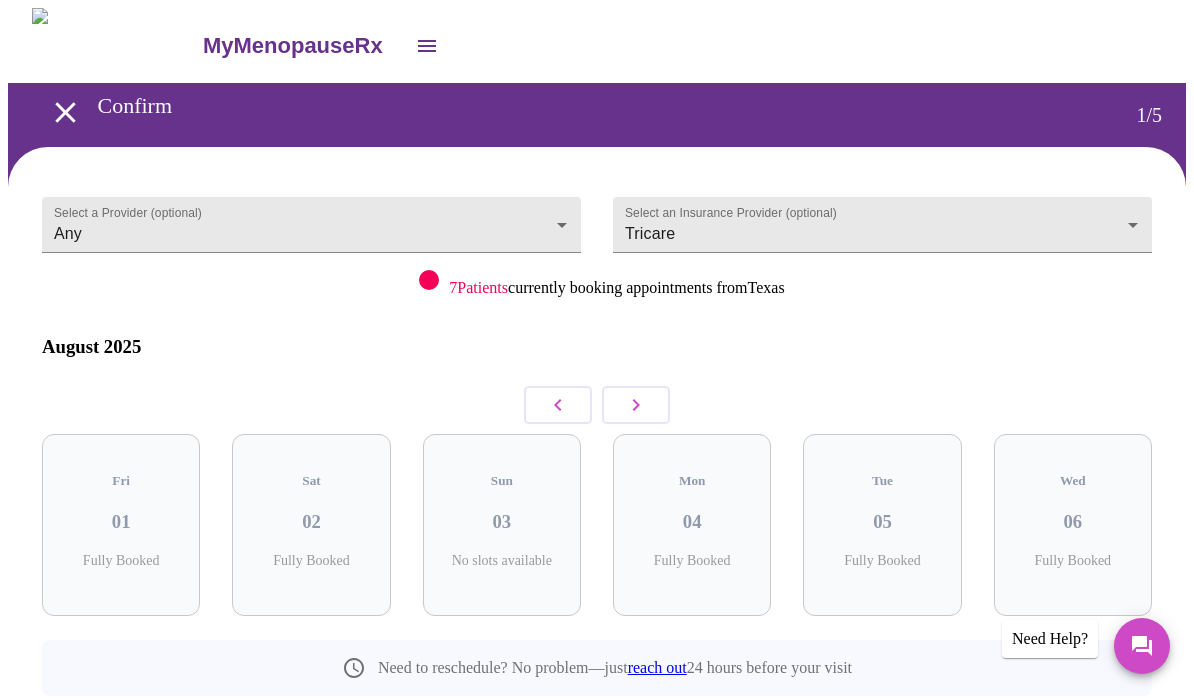 click 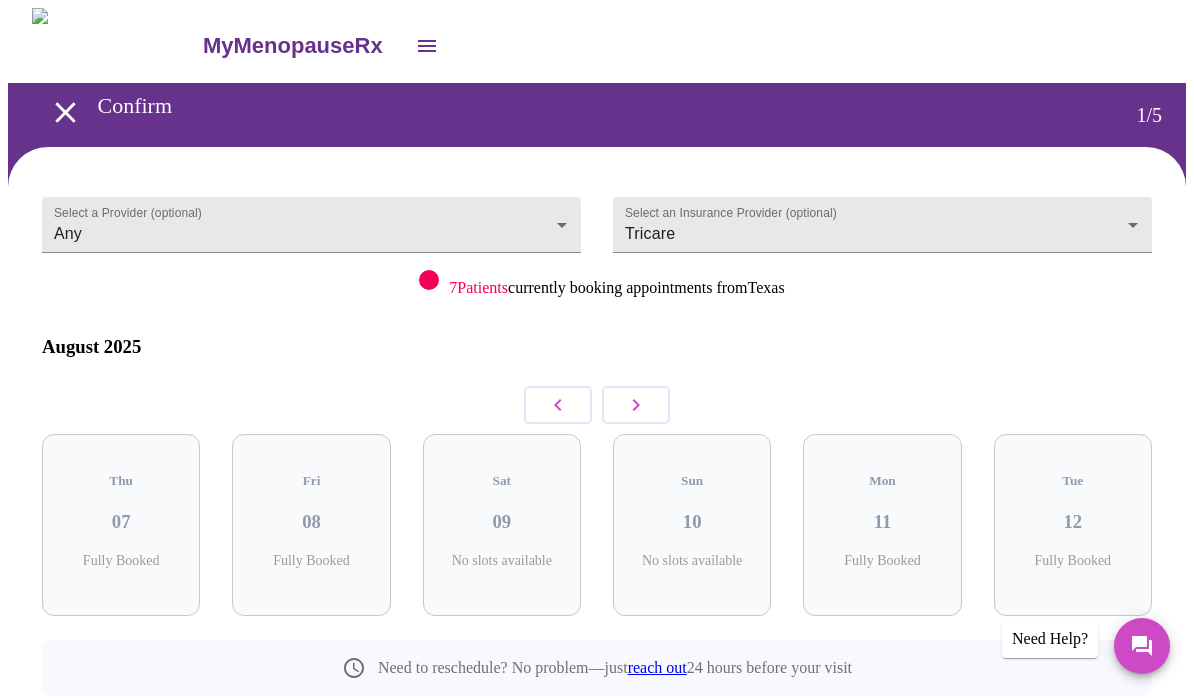 click at bounding box center [636, 405] 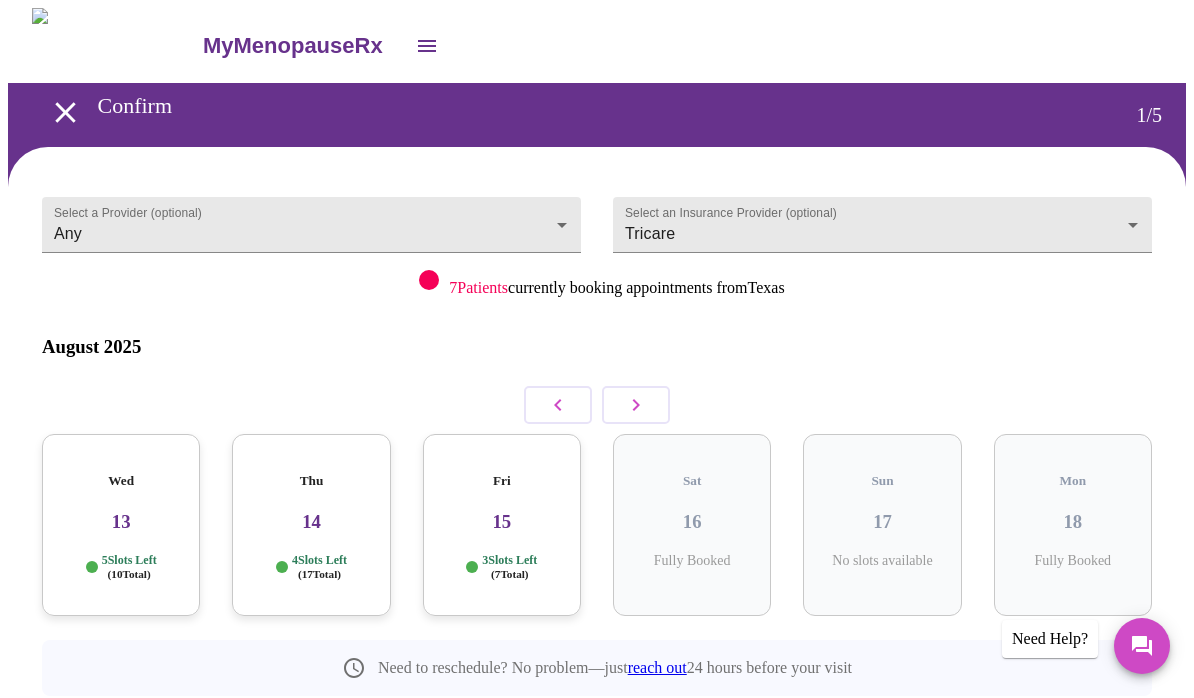 click on "13" at bounding box center [121, 522] 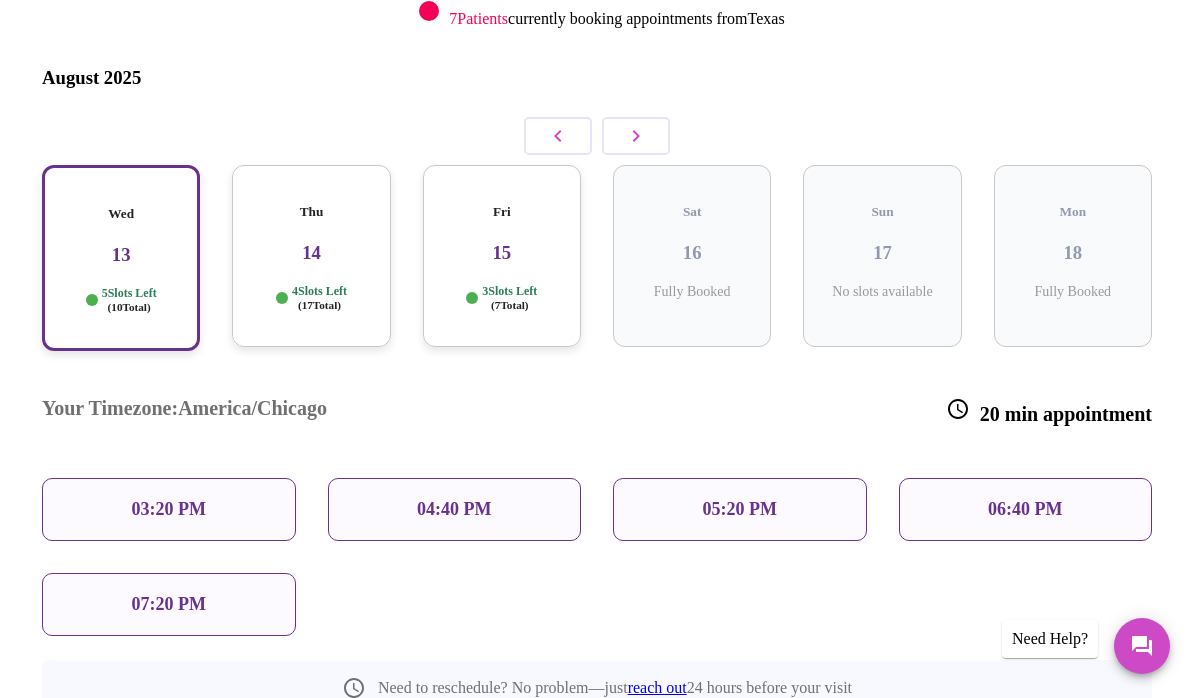 scroll, scrollTop: 282, scrollLeft: 0, axis: vertical 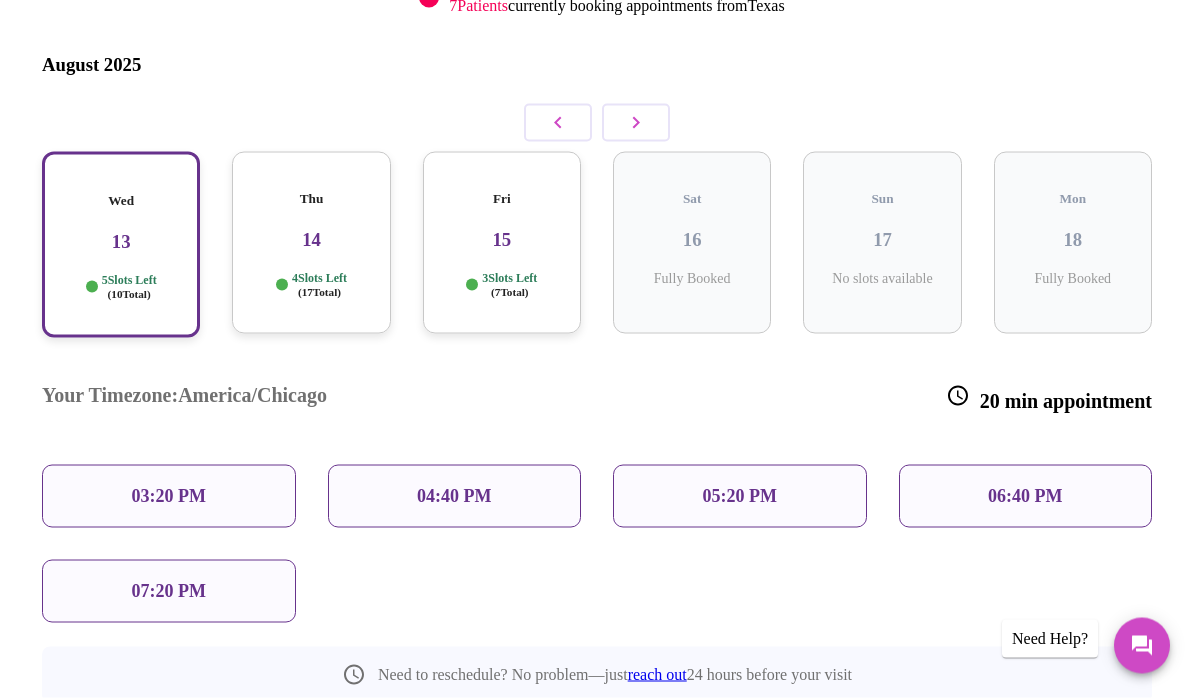 click on "03:20 PM" at bounding box center (169, 496) 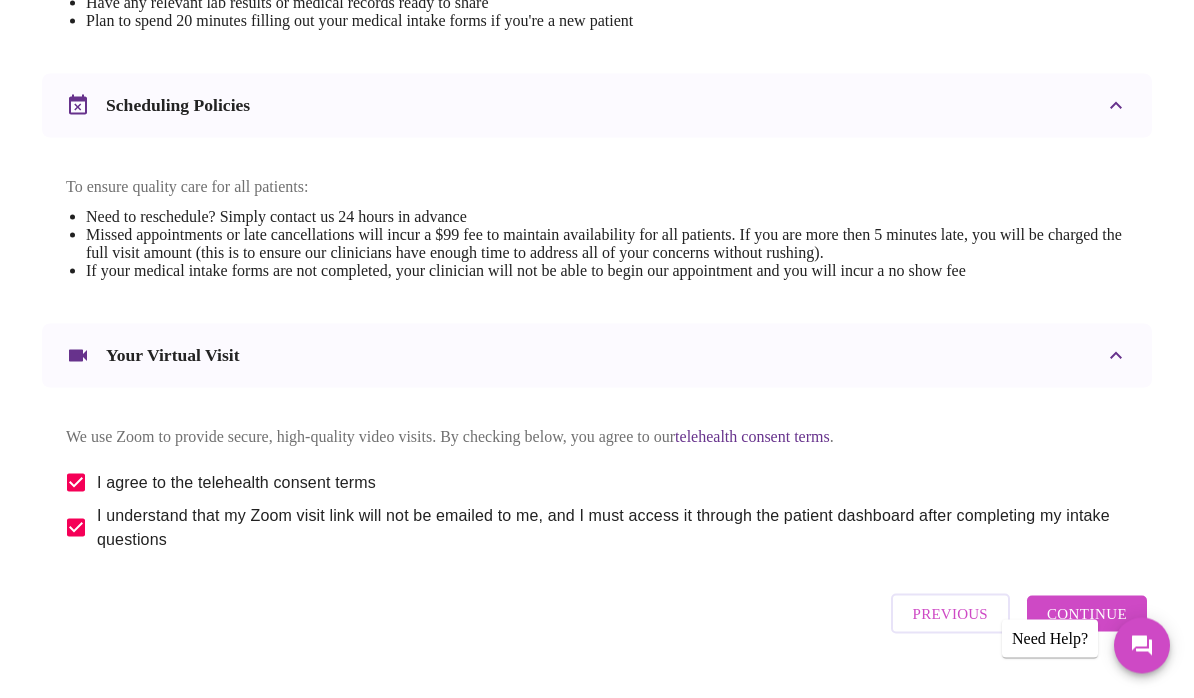 scroll, scrollTop: 49, scrollLeft: 0, axis: vertical 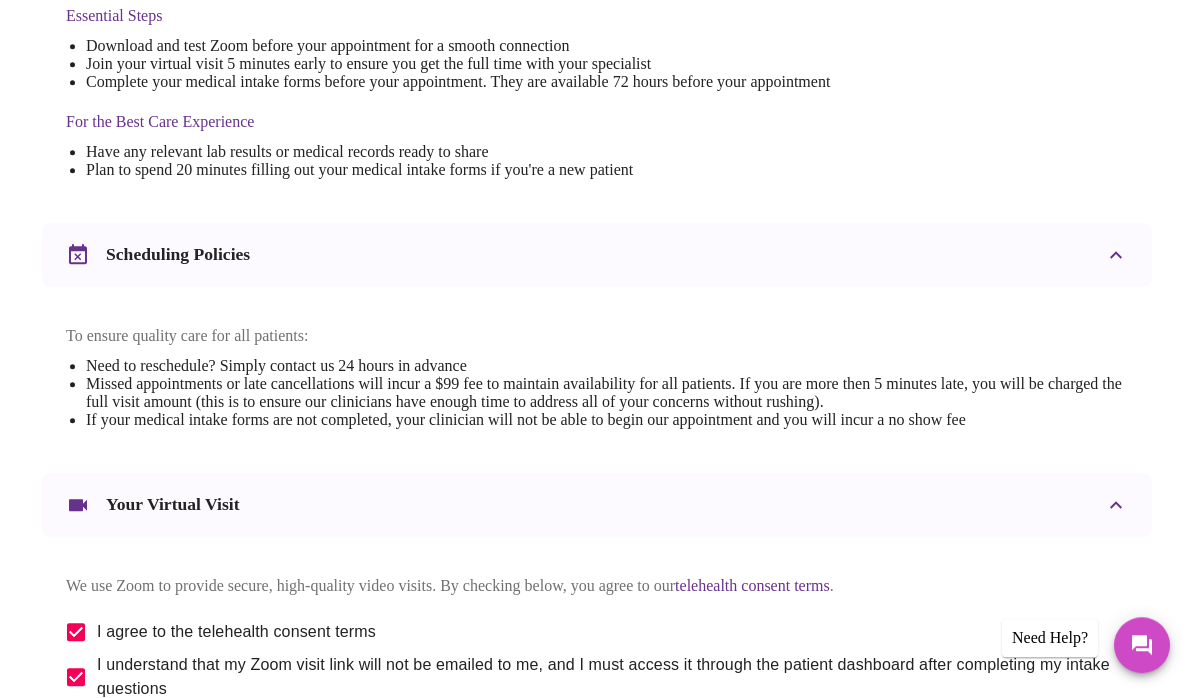 click on "Continue" at bounding box center (1087, 764) 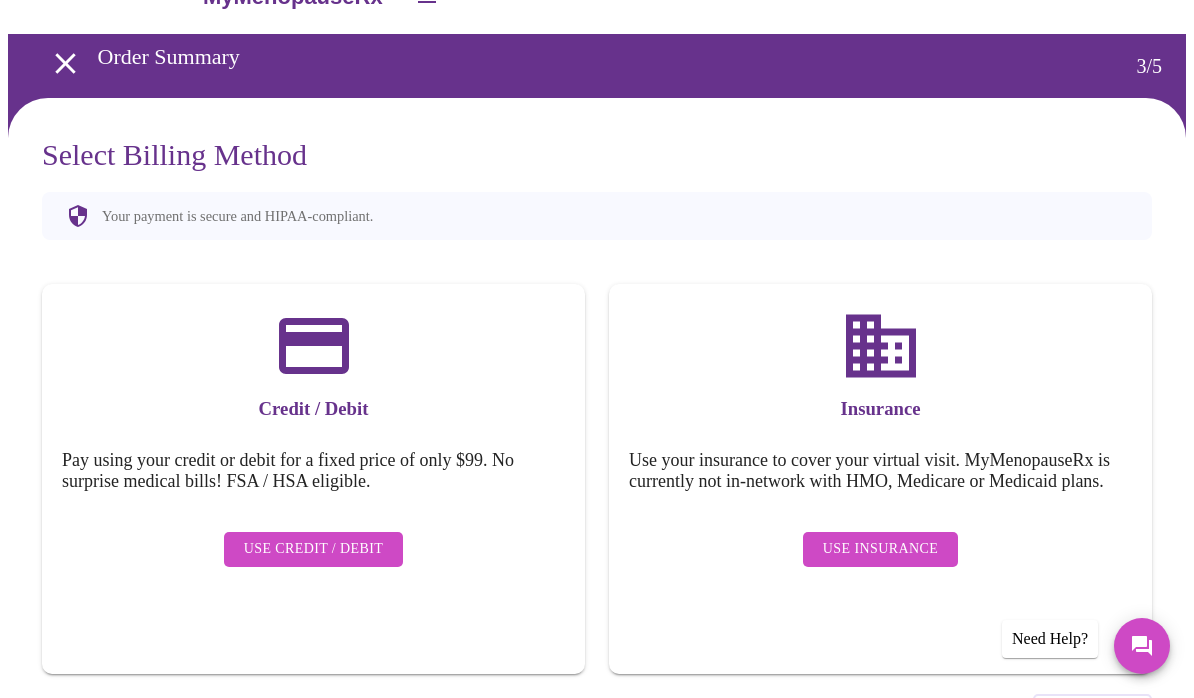 click on "Use Credit / Debit" at bounding box center [314, 549] 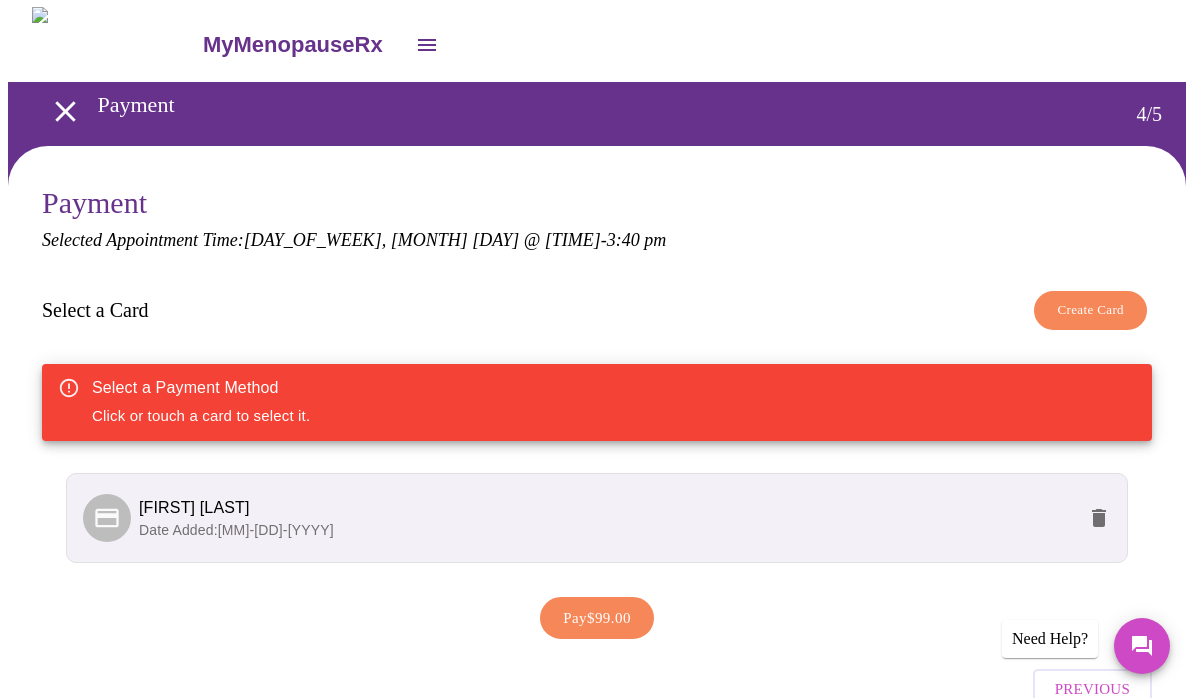 scroll, scrollTop: 21, scrollLeft: 0, axis: vertical 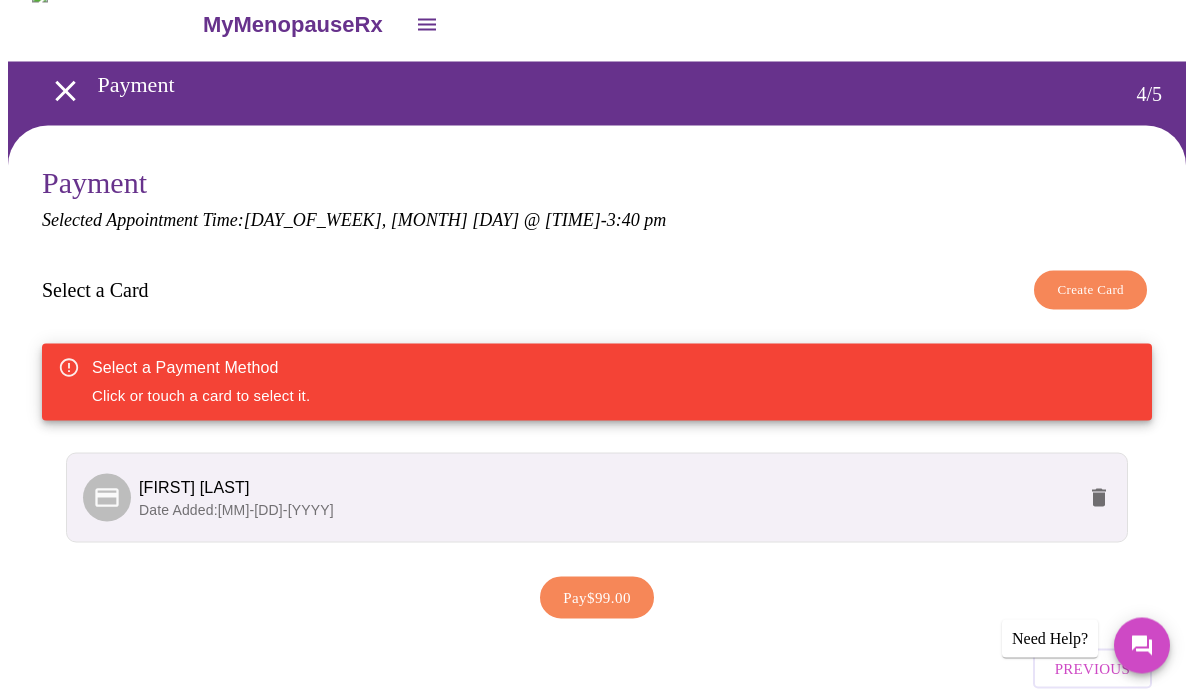 click on "Create Card" at bounding box center [1090, 290] 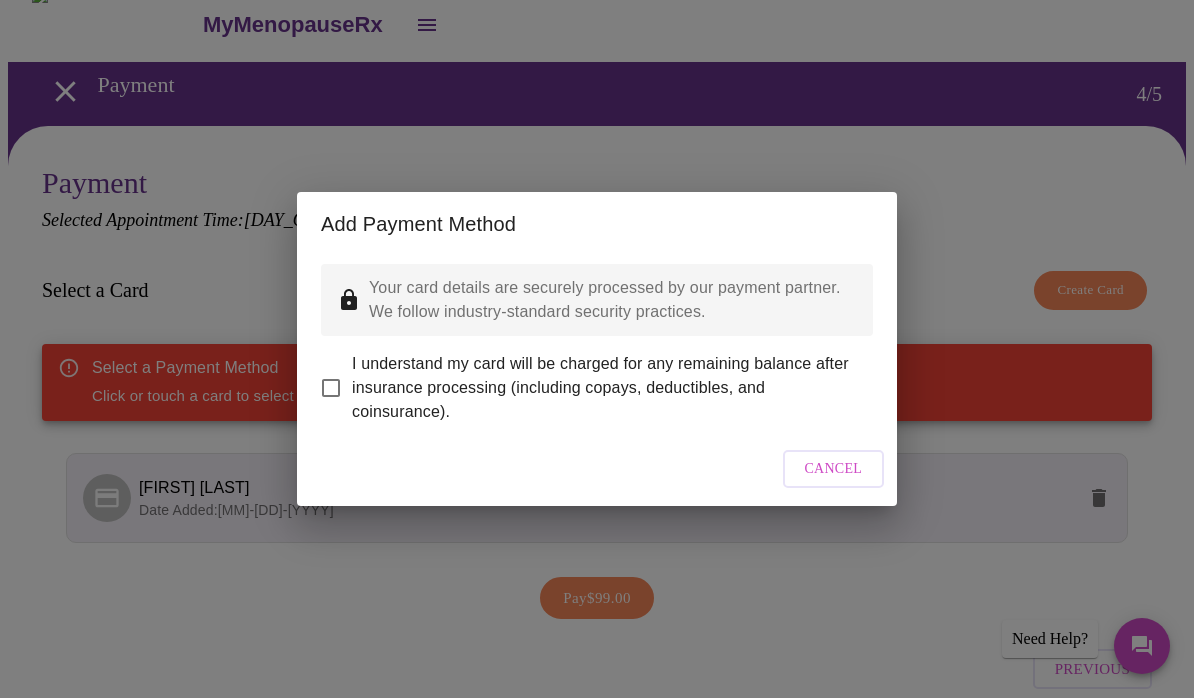 click on "I understand my card will be charged for any remaining balance after insurance processing (including copays, deductibles, and coinsurance)." at bounding box center (331, 388) 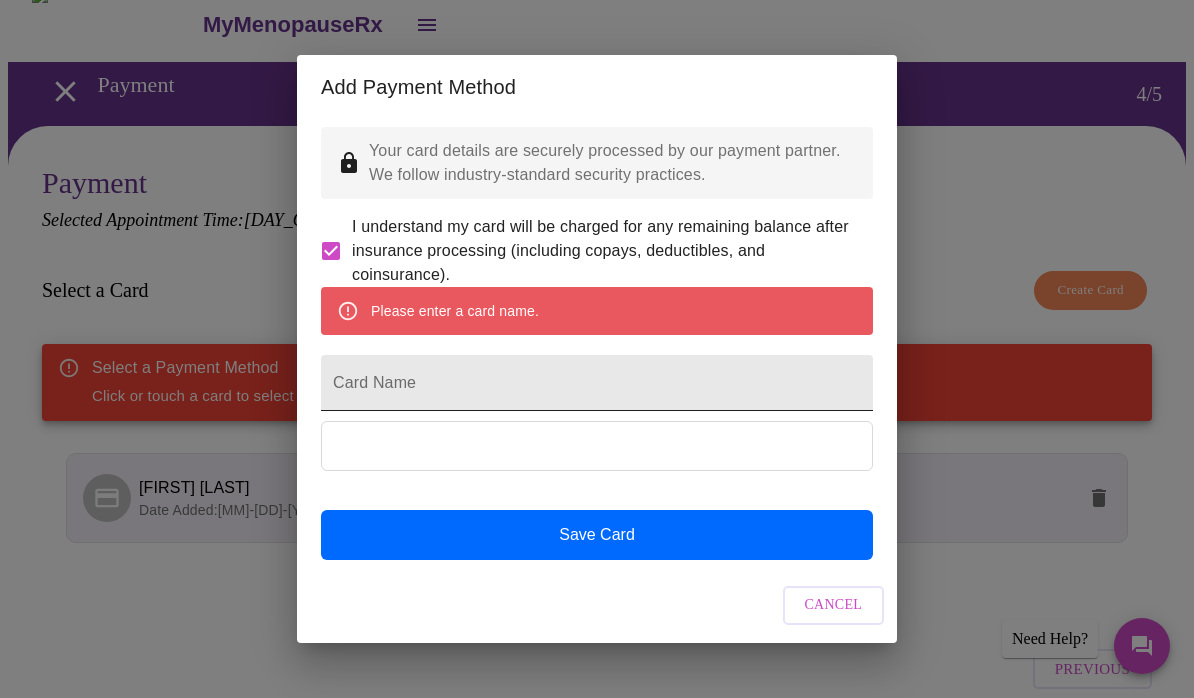 click on "Card Name" at bounding box center (597, 383) 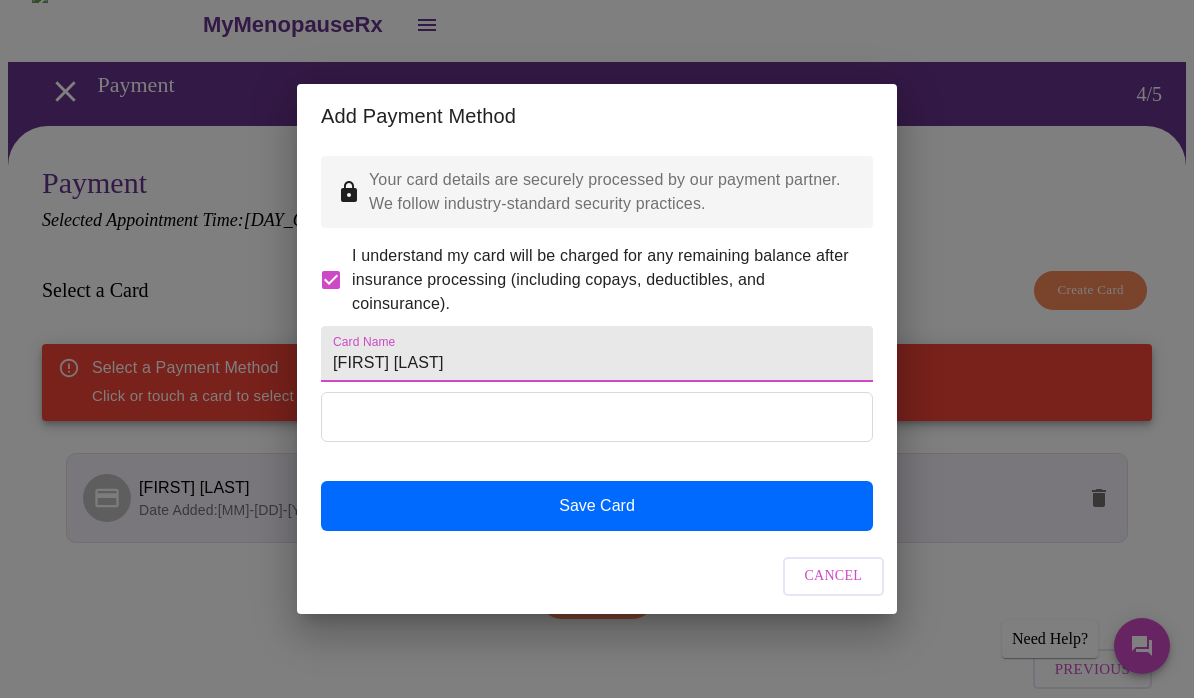 type on "[FIRST] [LAST]" 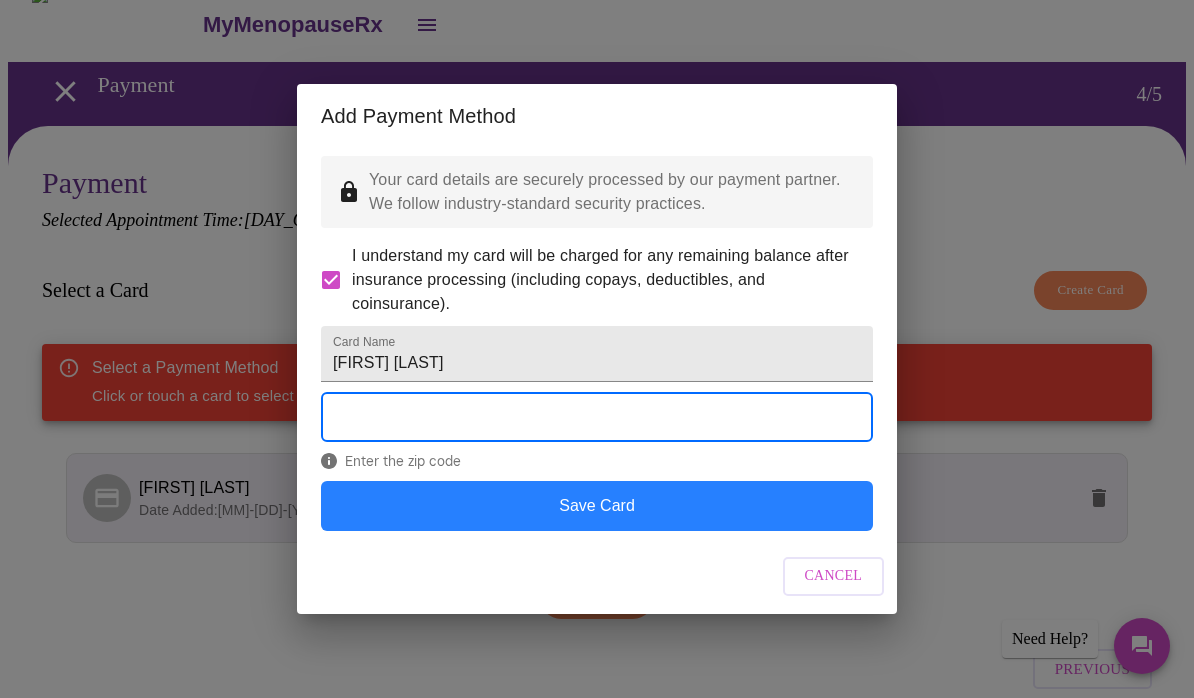 click on "Save Card" at bounding box center (597, 506) 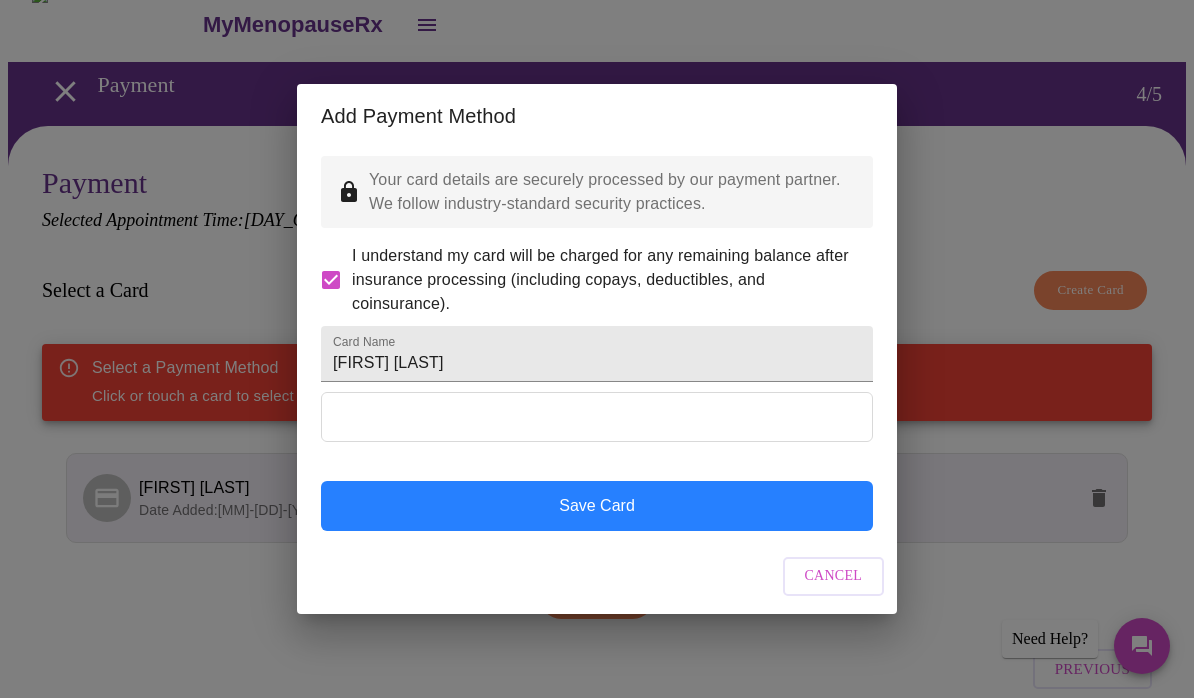 scroll, scrollTop: 0, scrollLeft: 0, axis: both 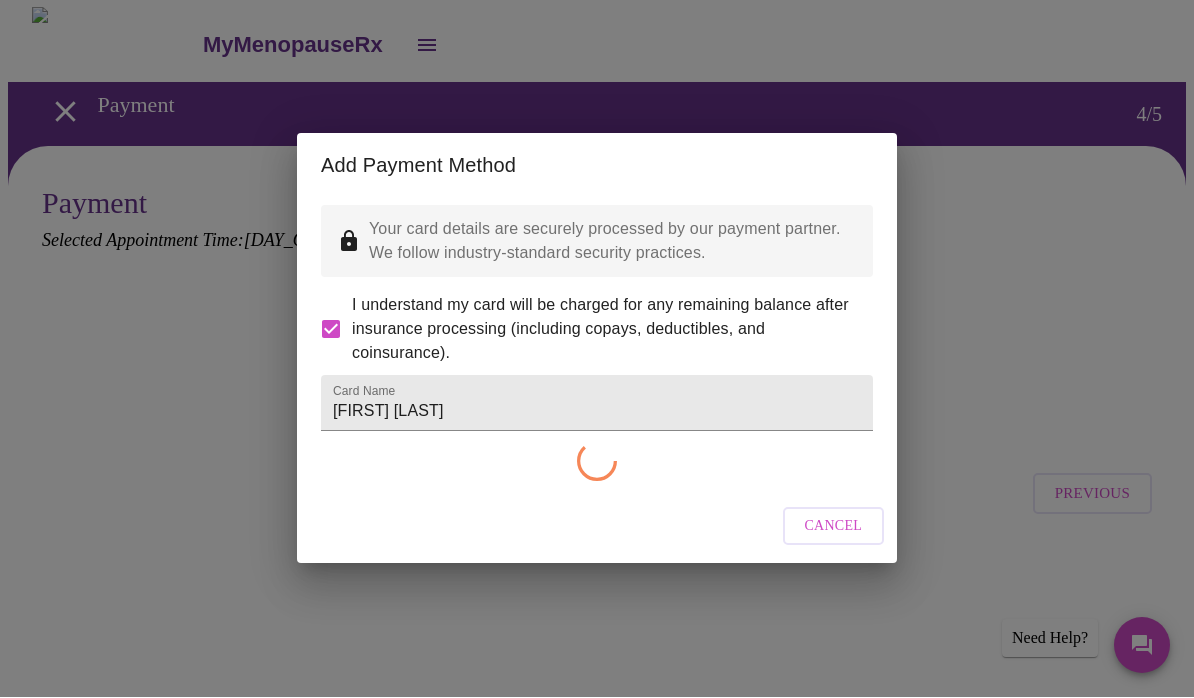 checkbox on "false" 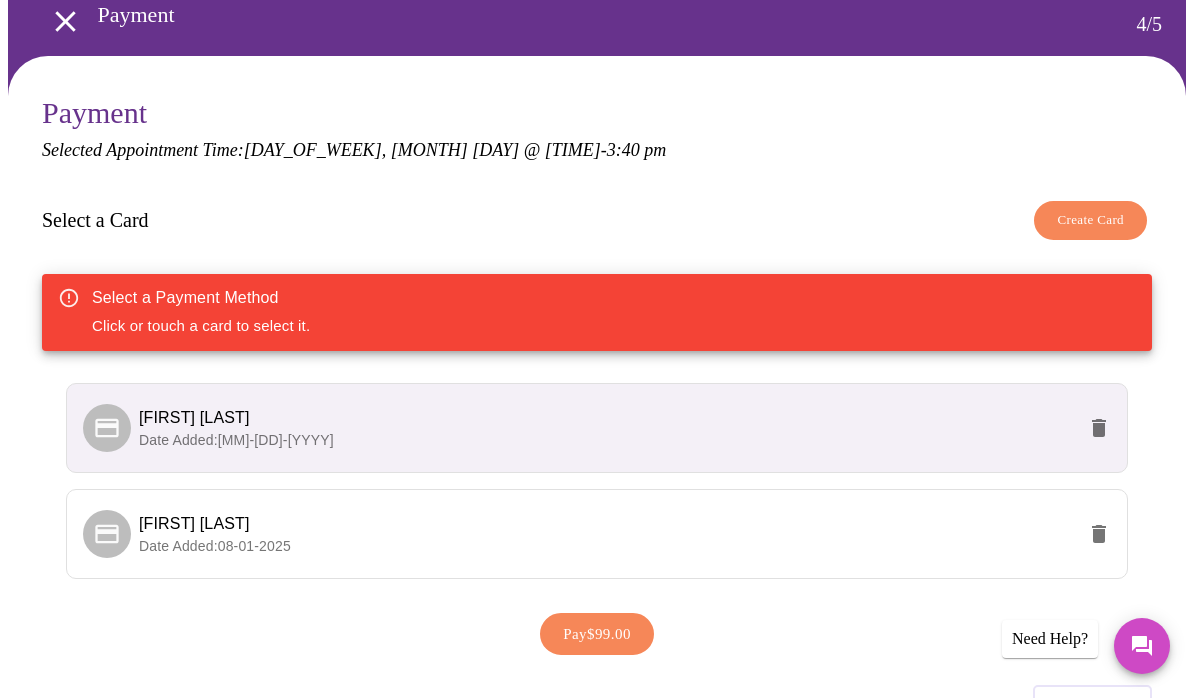 scroll, scrollTop: 127, scrollLeft: 0, axis: vertical 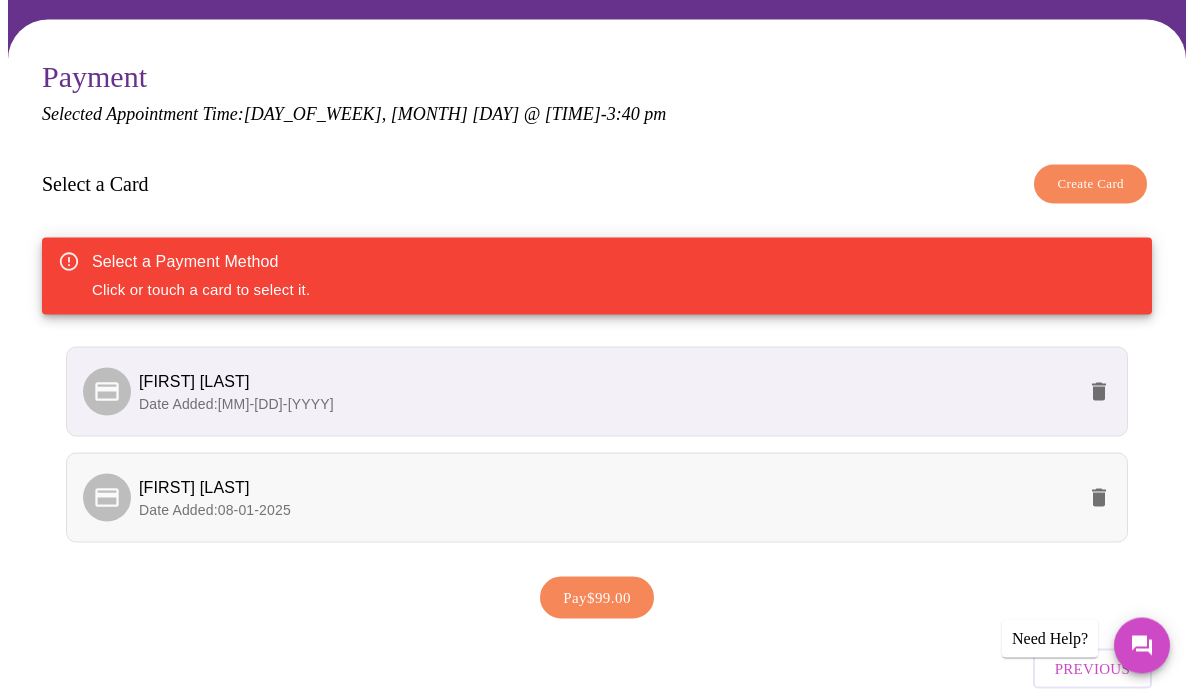 click on "Date Added:  [MM]-[DD]-[YYYY]" at bounding box center [607, 510] 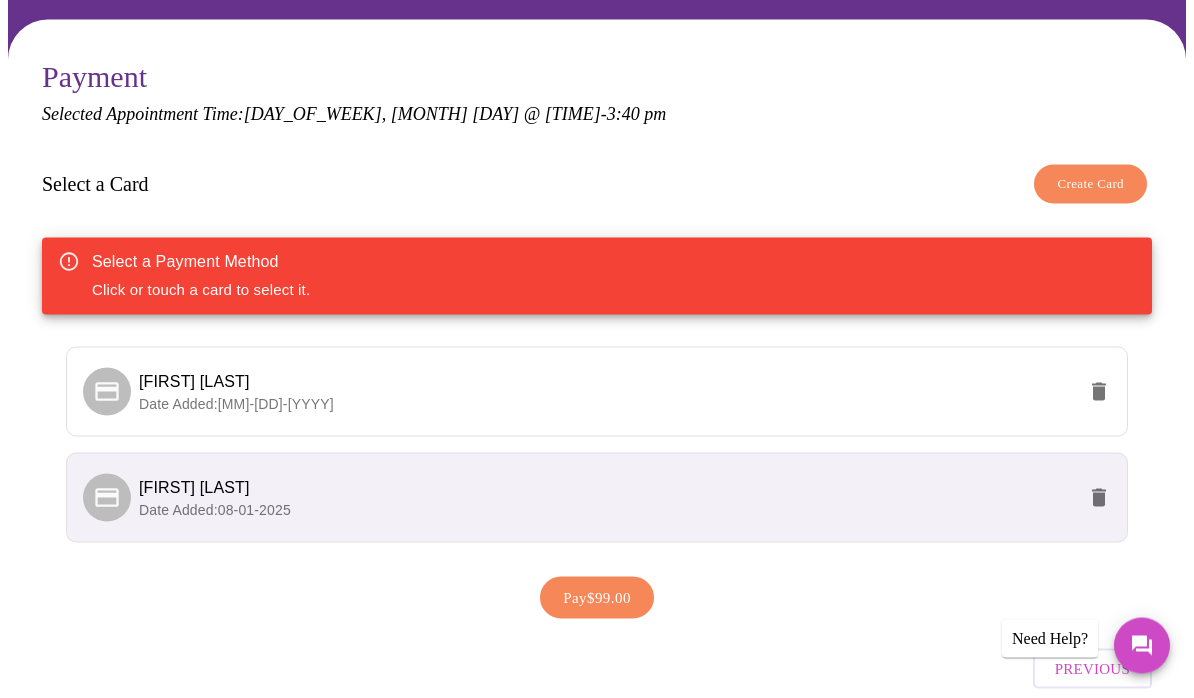 click on "Pay  $99.00" at bounding box center (597, 598) 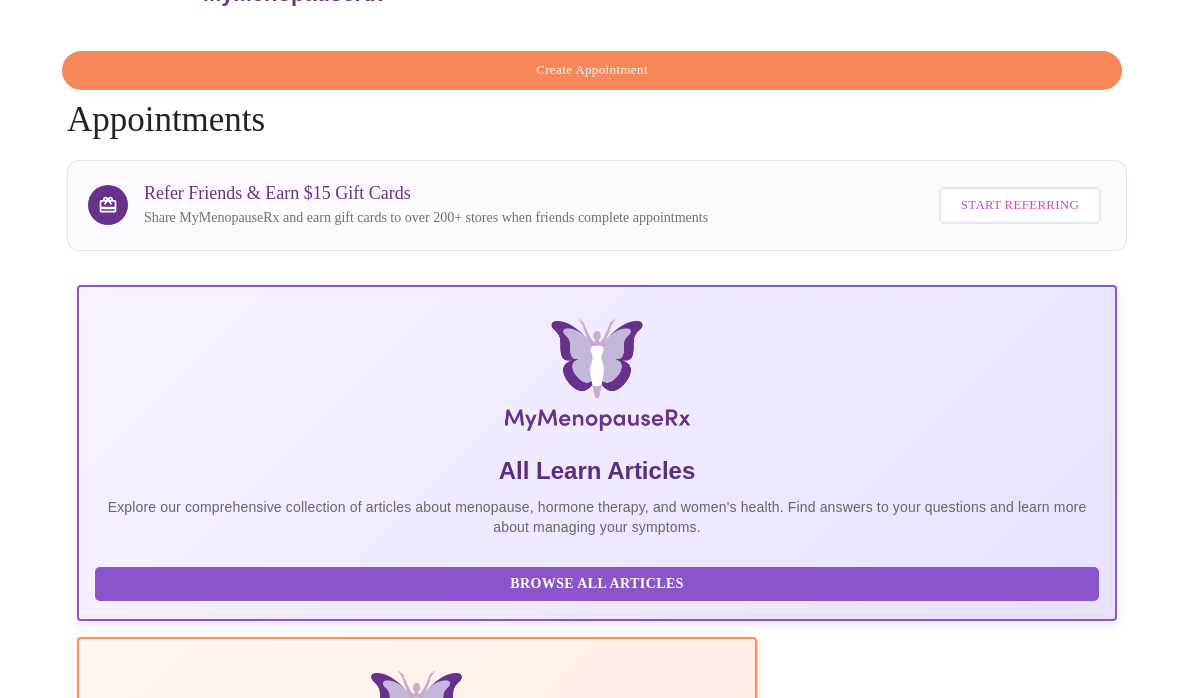 scroll, scrollTop: 0, scrollLeft: 0, axis: both 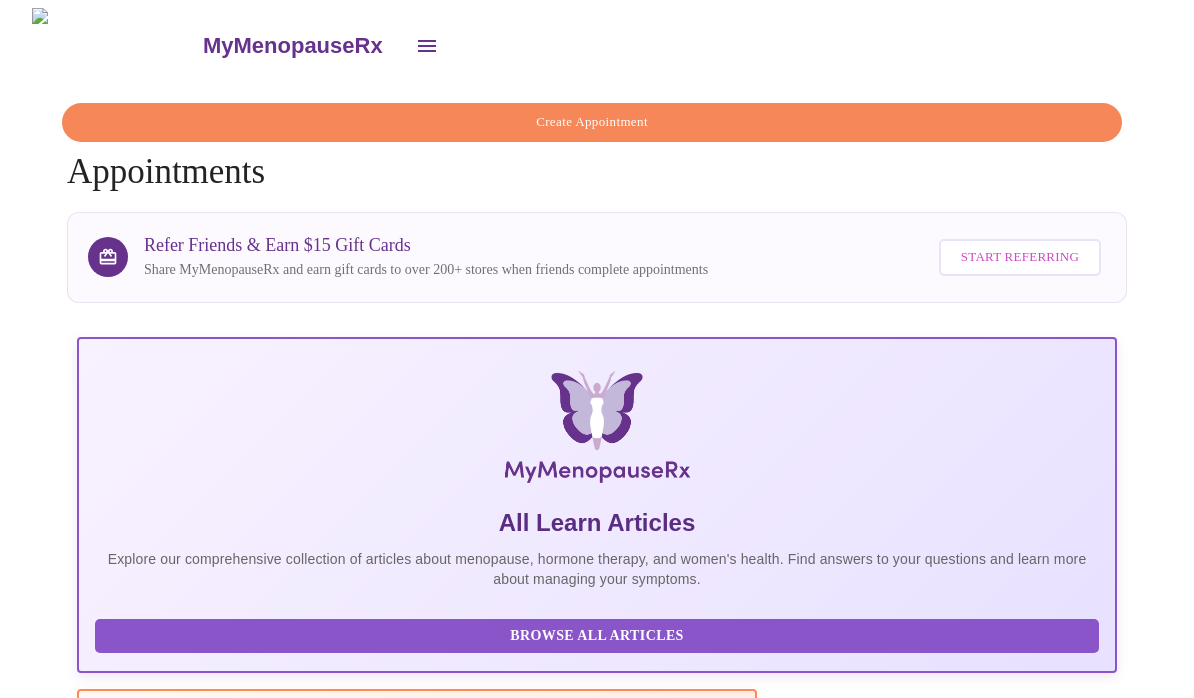 click on "Create Appointment" at bounding box center (592, 122) 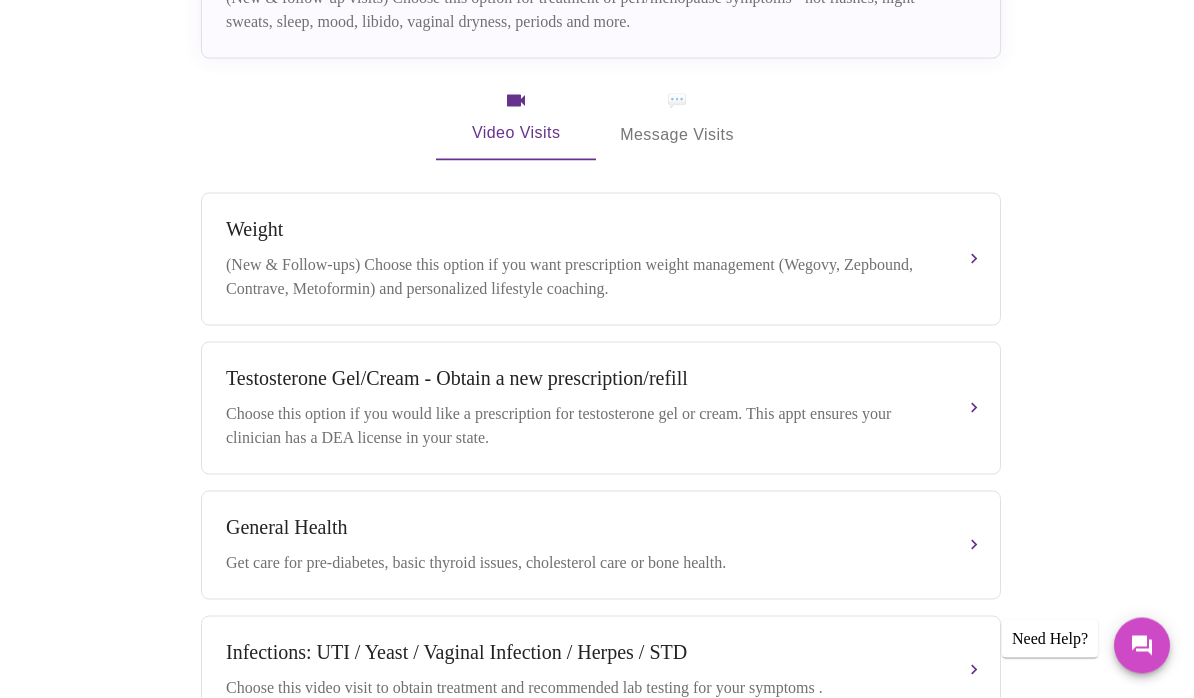 scroll, scrollTop: 559, scrollLeft: 0, axis: vertical 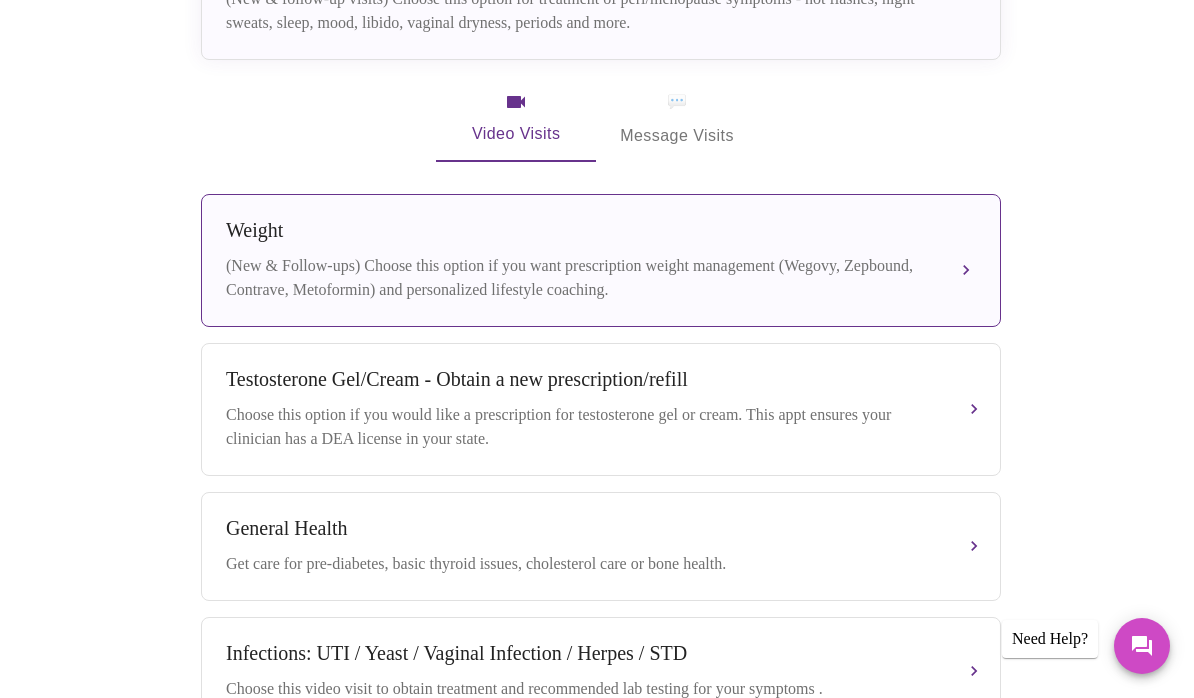 click on "Weight (New & Follow-ups) Choose this option if you want prescription weight management (Wegovy, Zepbound, Contrave, Metoformin) and personalized lifestyle coaching." at bounding box center [601, 260] 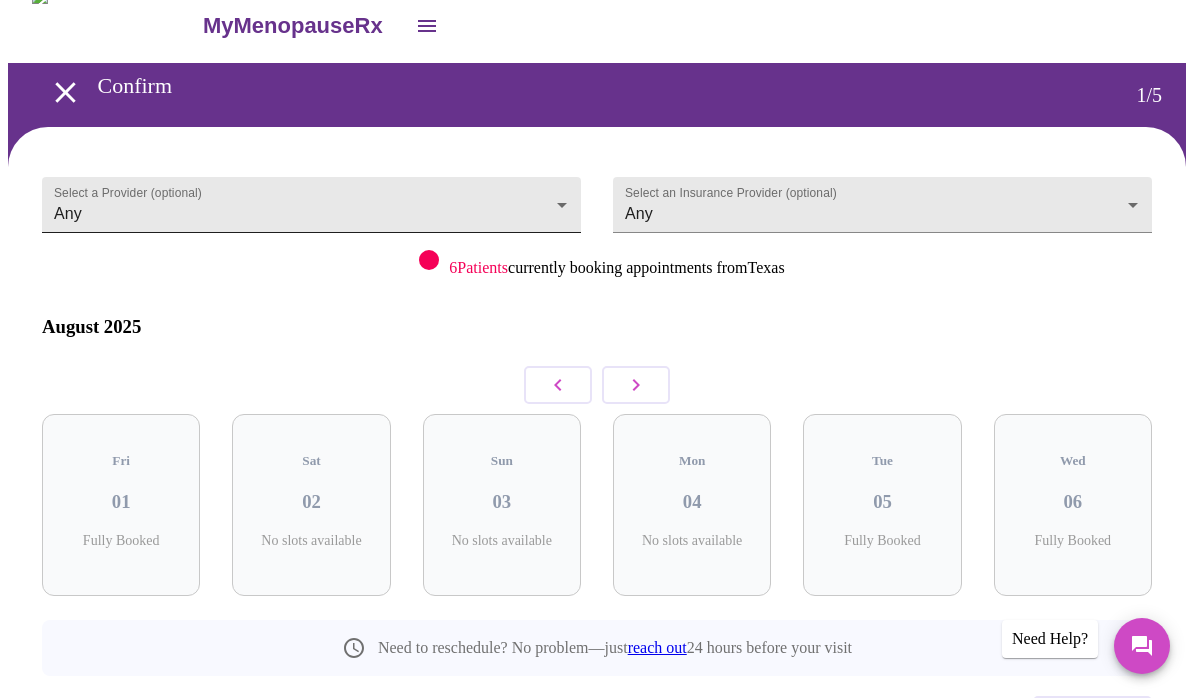 click on "MyMenopauseRx Confirm 1  /  5 Select a Provider (optional) Any Any Select an Insurance Provider (optional) Any Any 6  Patients  currently booking appointments from  [STATE] August 2025 Fri 01 Fully Booked Sat 02 No slots available Sun 03 No slots available Mon 04 No slots available Tue 05 Fully Booked Wed 06 Fully Booked Need to reschedule? No problem—just  reach out  24 hours before your visit Previous Need Help?" at bounding box center (597, 412) 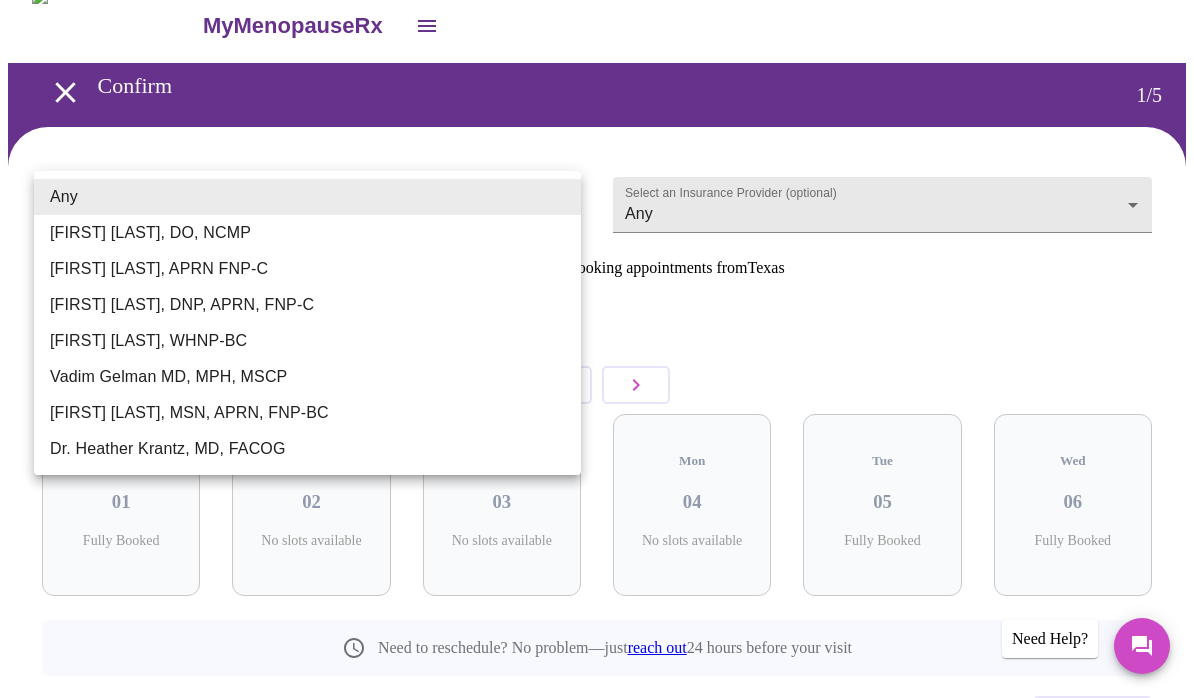 click at bounding box center (597, 349) 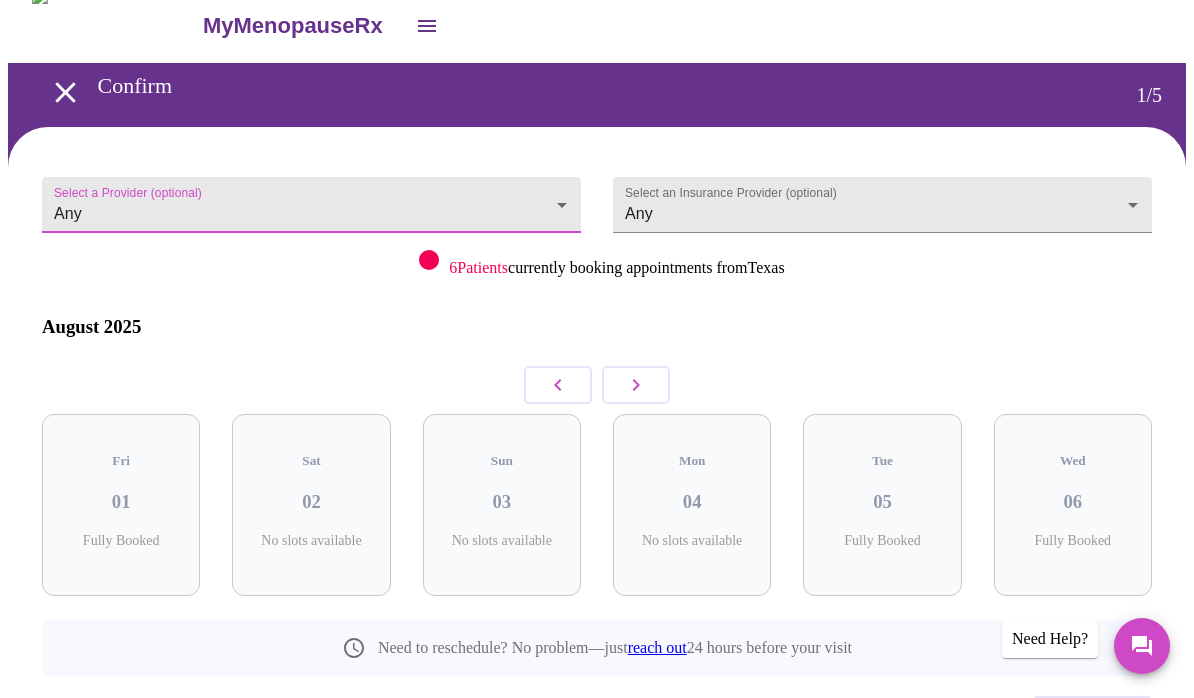click 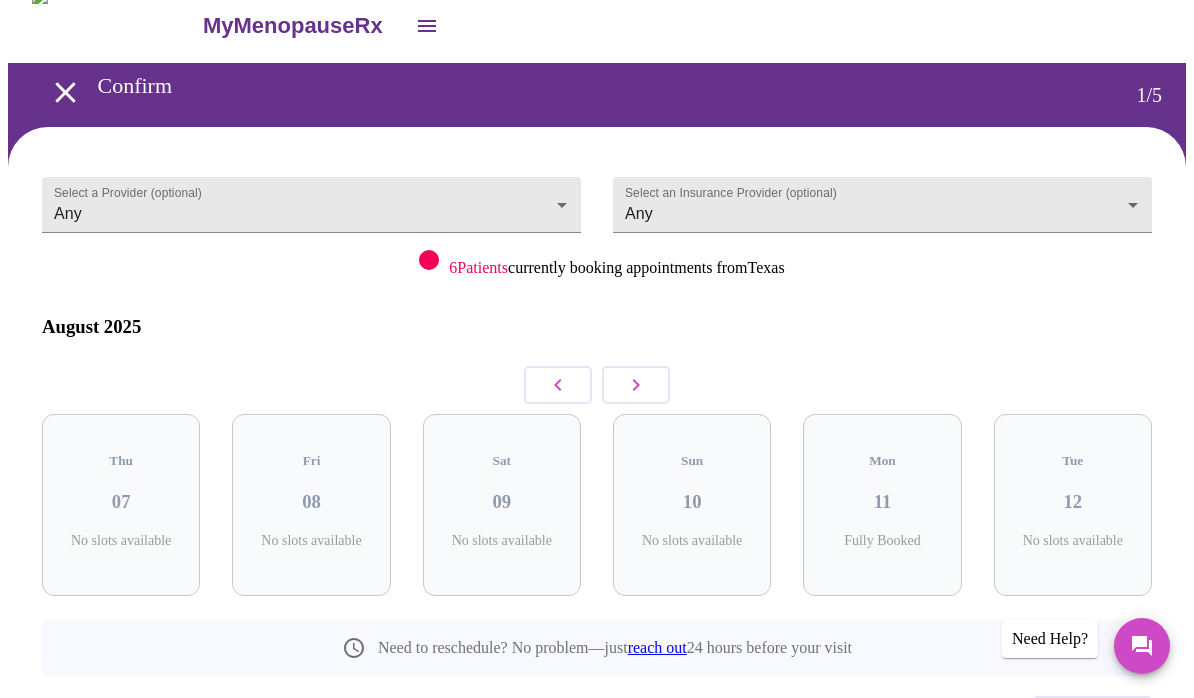 click at bounding box center (636, 385) 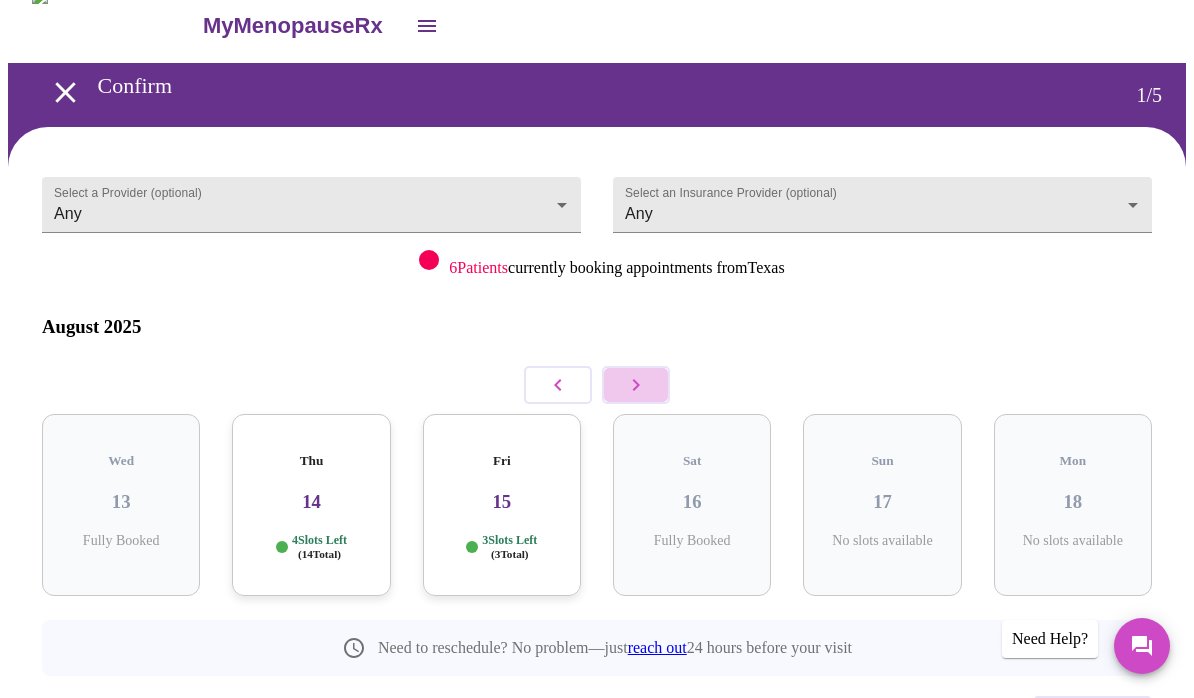 click at bounding box center [636, 385] 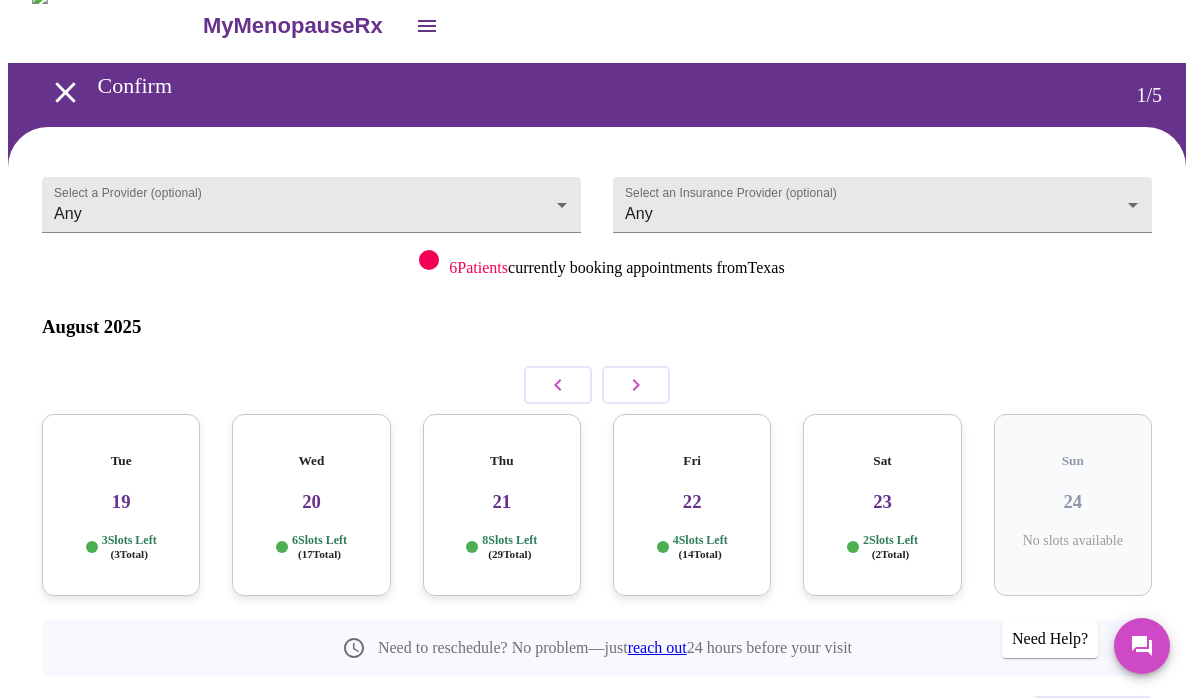 click 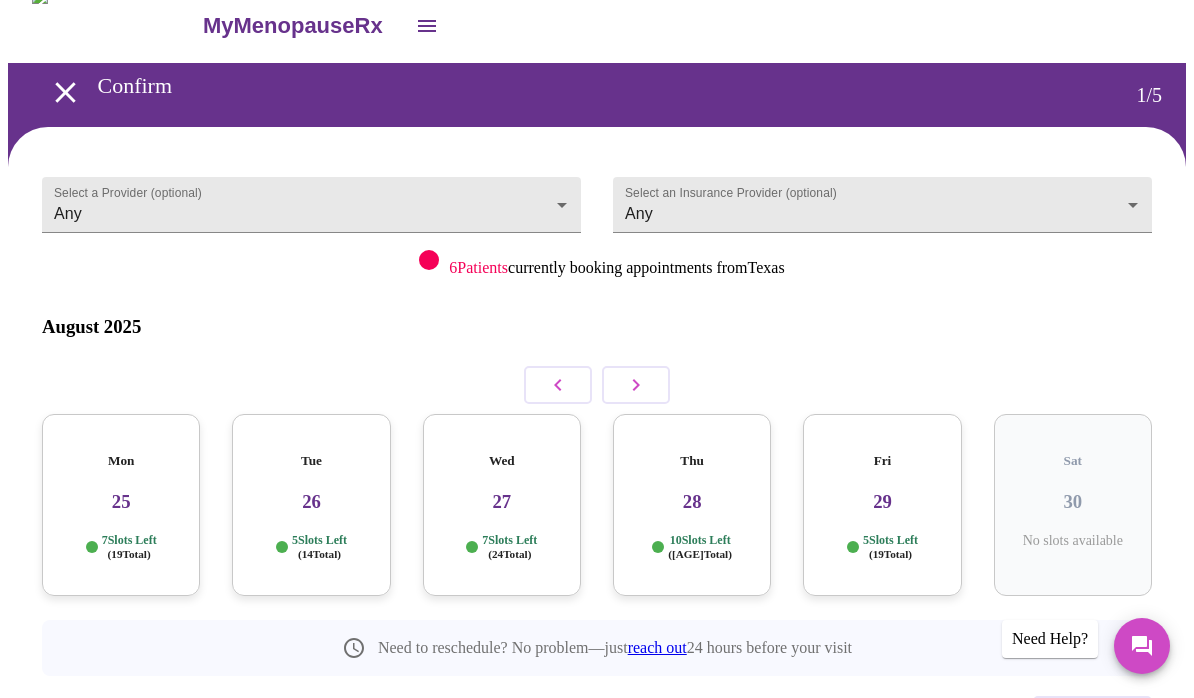 click at bounding box center [558, 385] 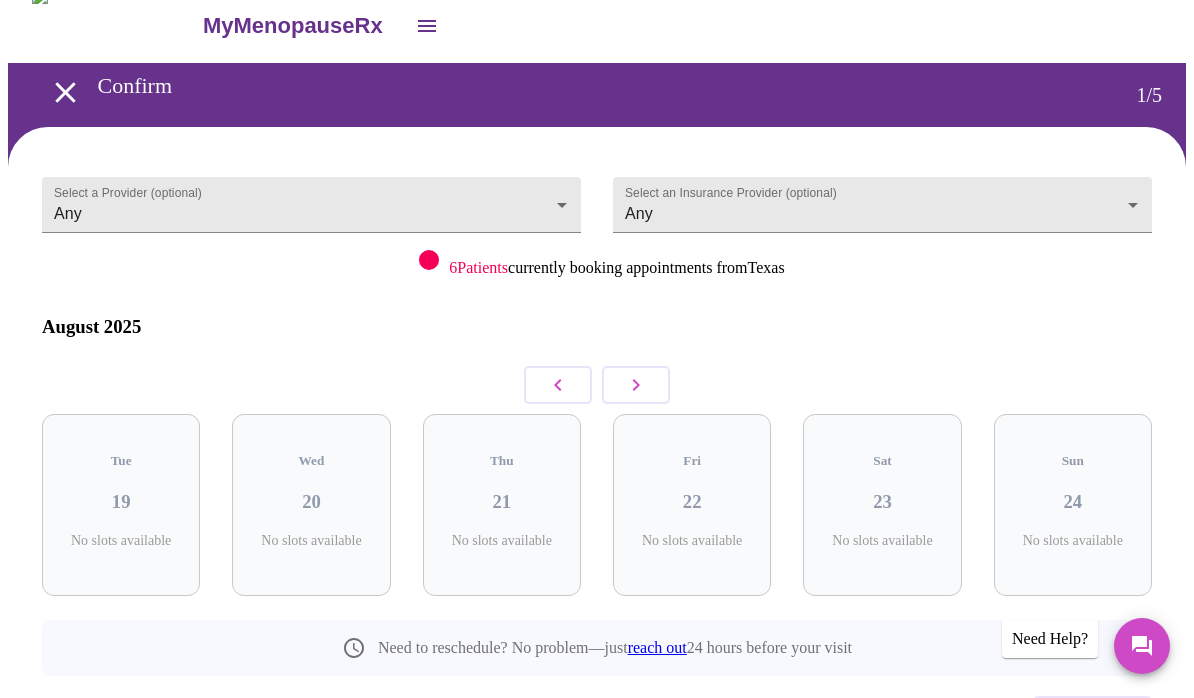 click at bounding box center (558, 385) 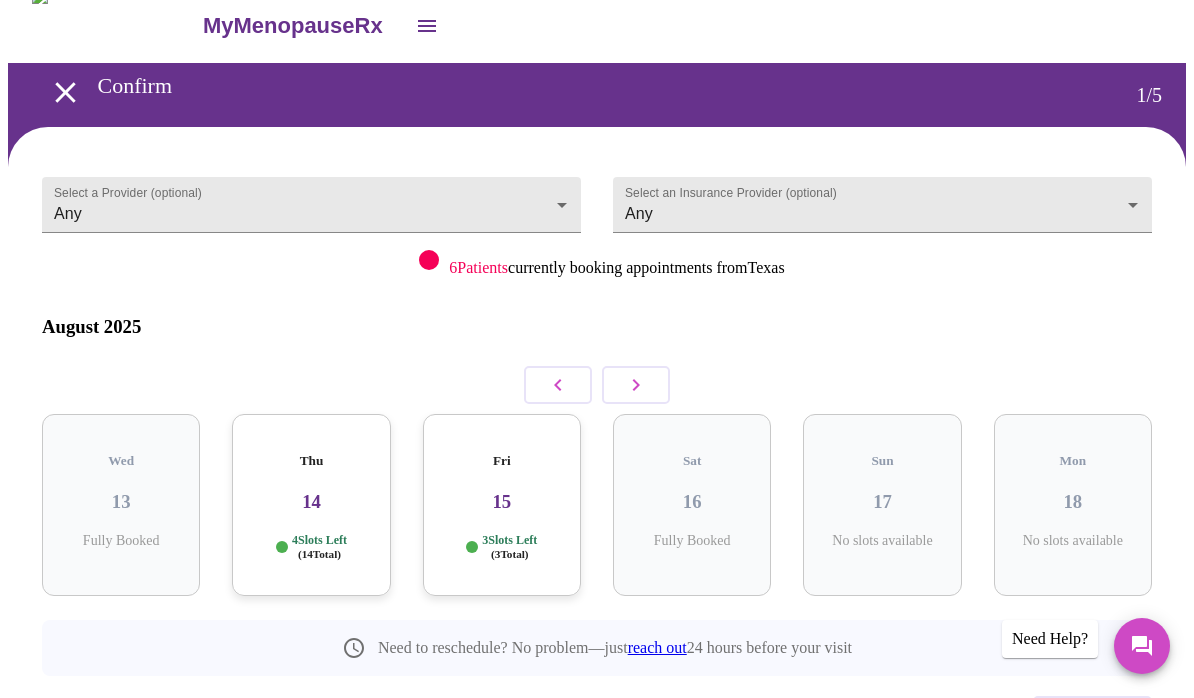 click 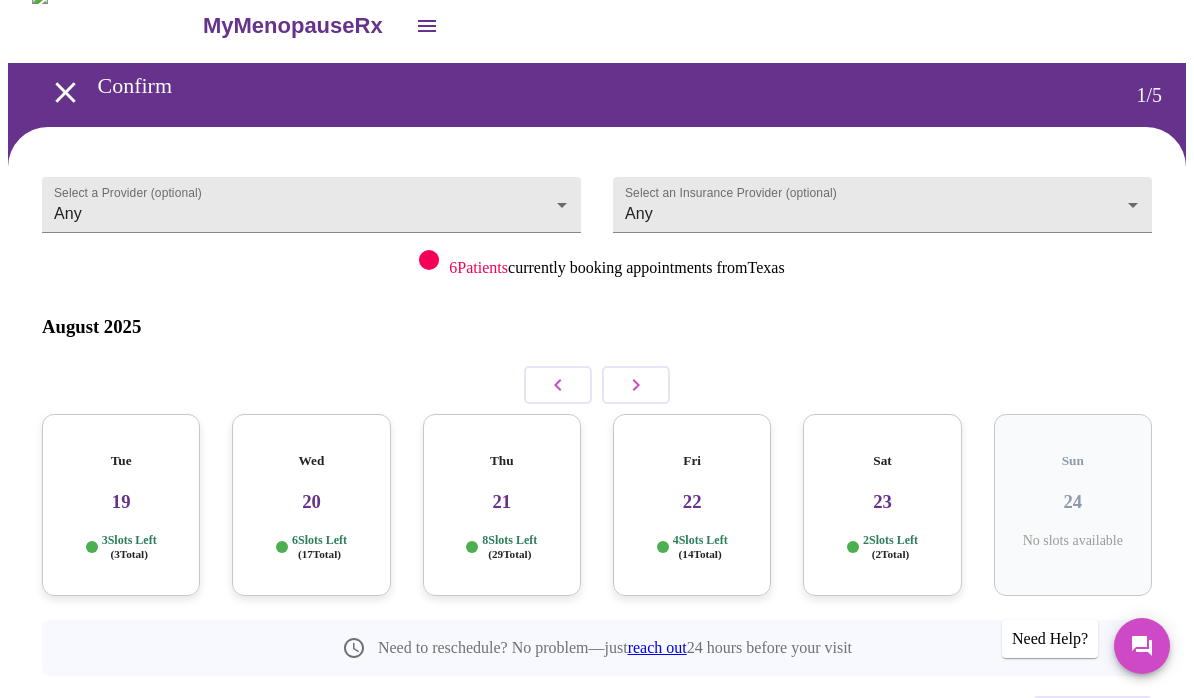 click 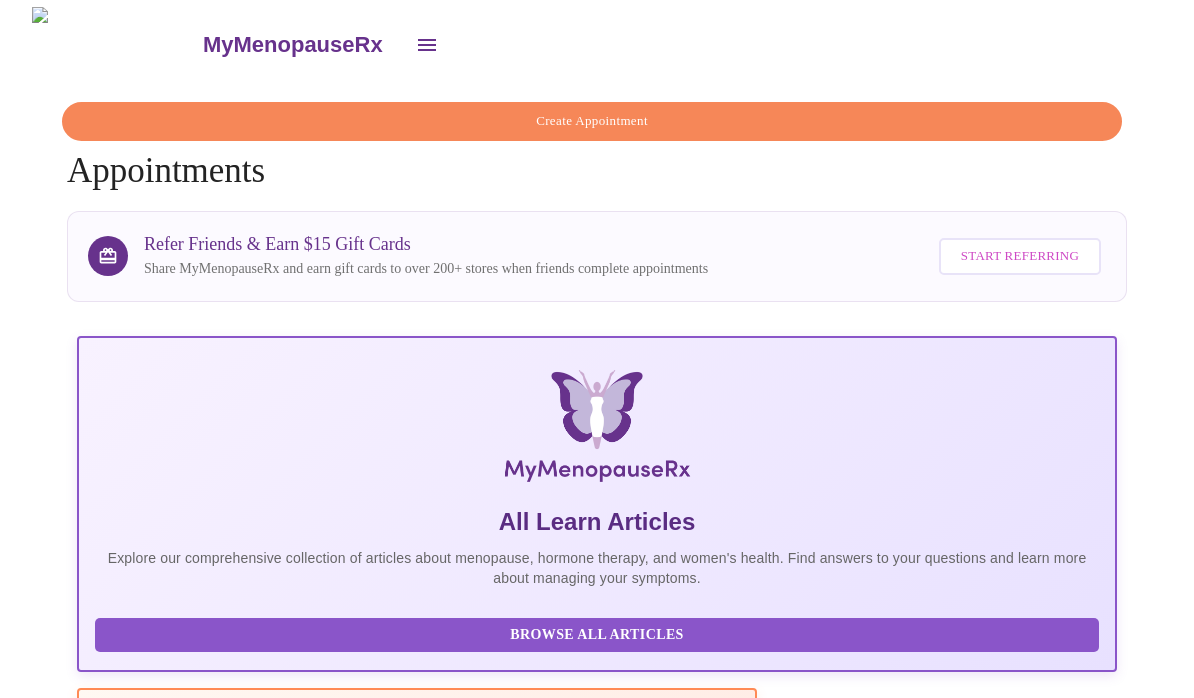 scroll, scrollTop: 0, scrollLeft: 0, axis: both 